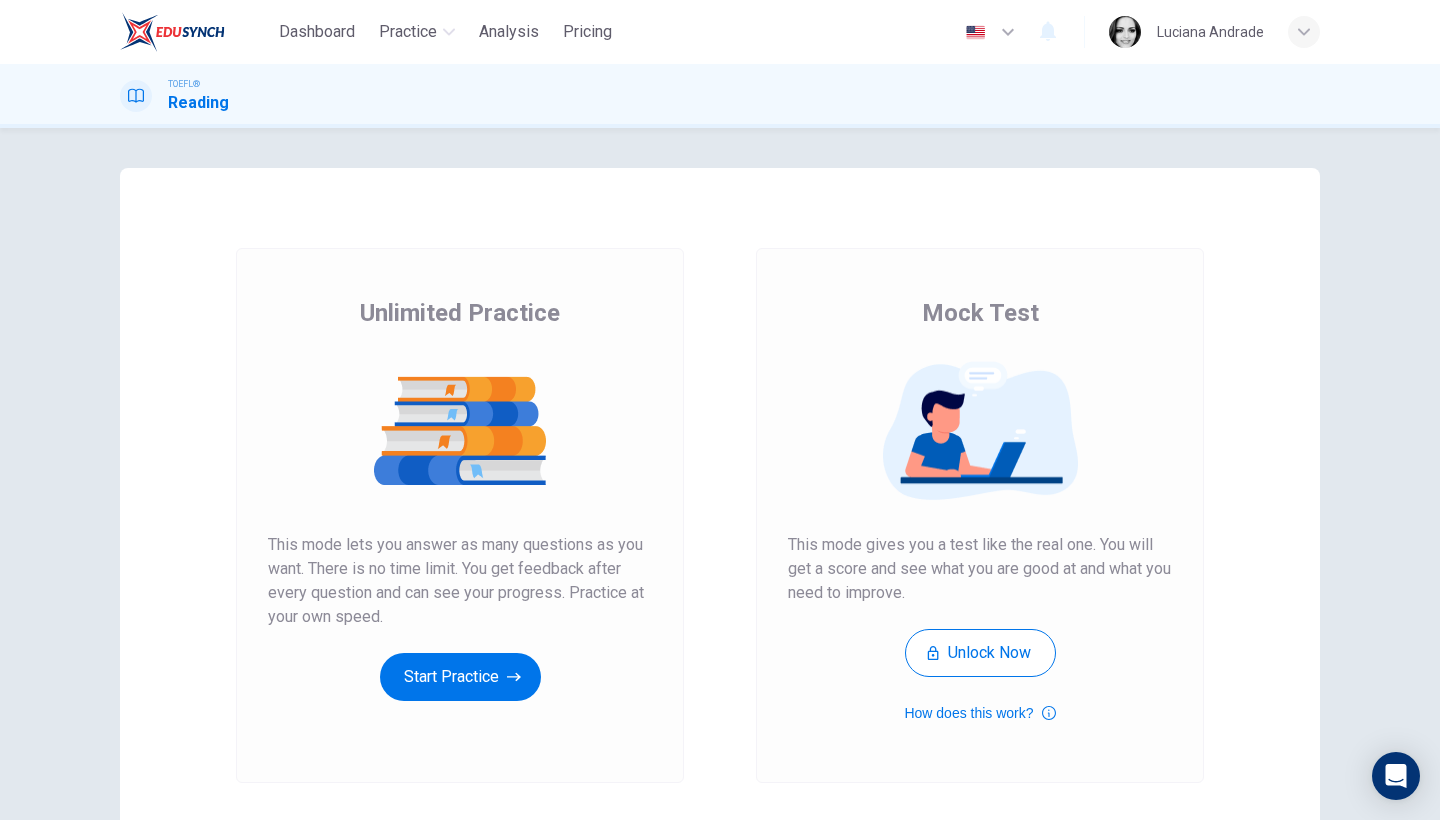scroll, scrollTop: 0, scrollLeft: 0, axis: both 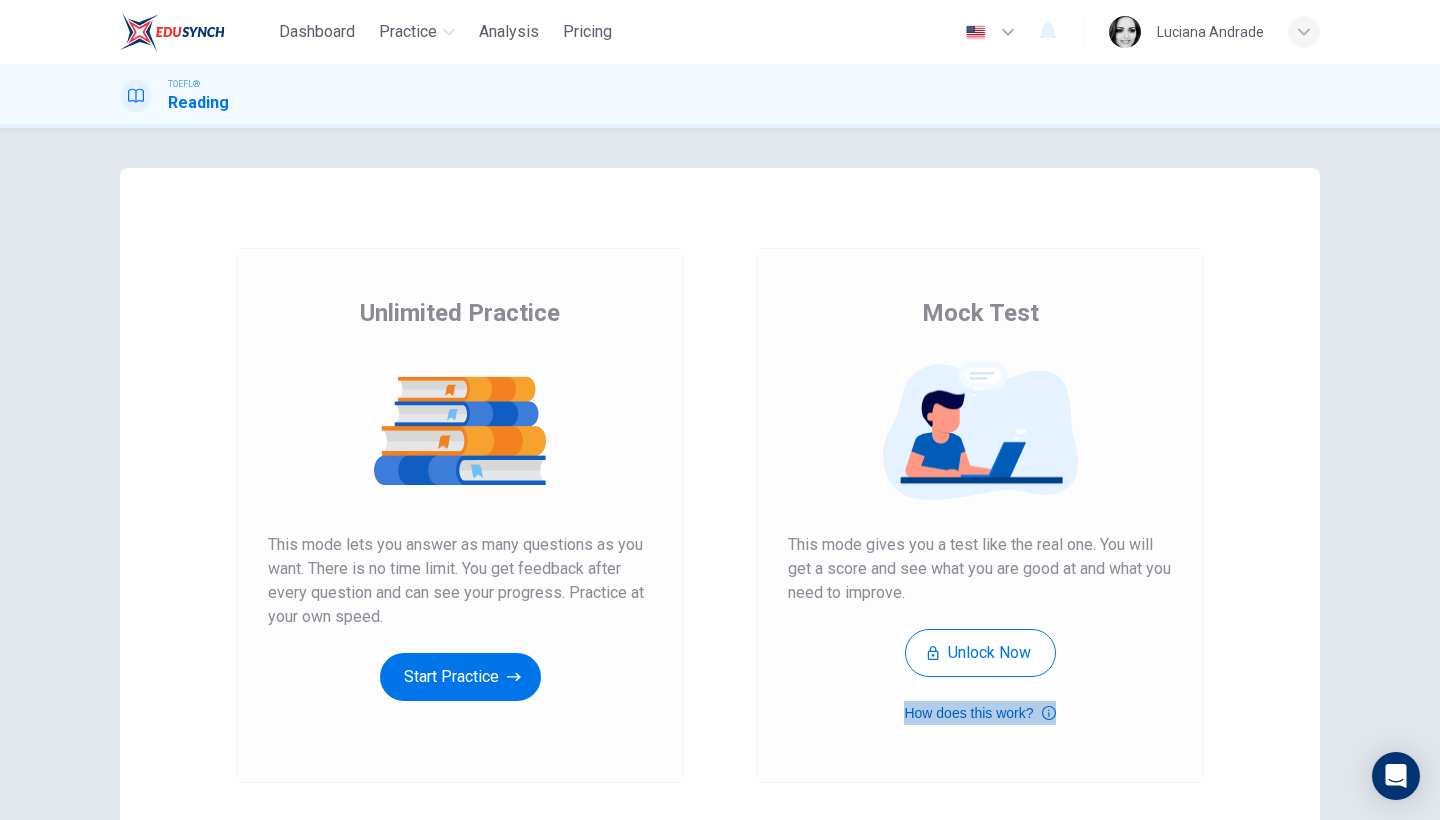 click 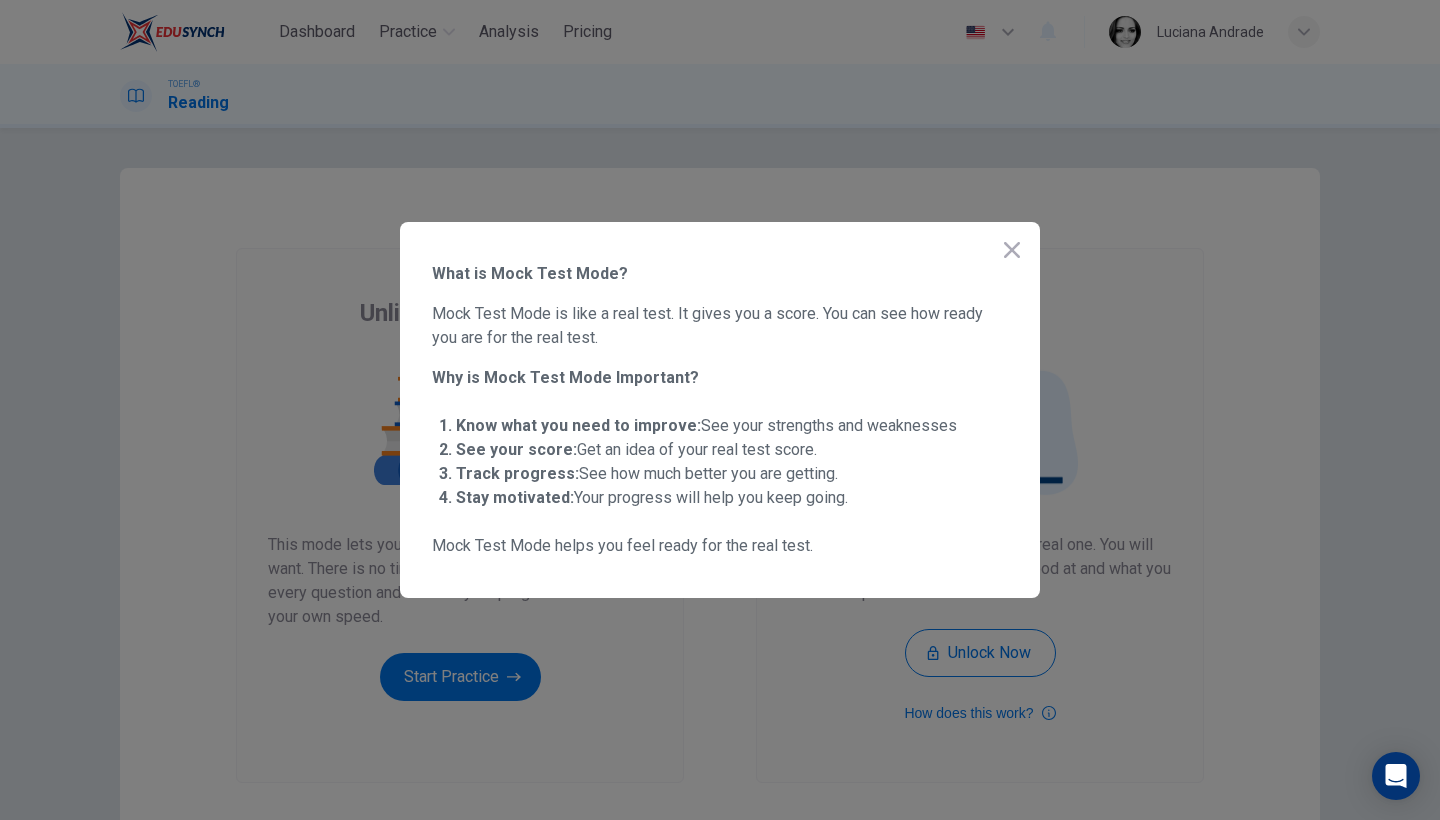 click 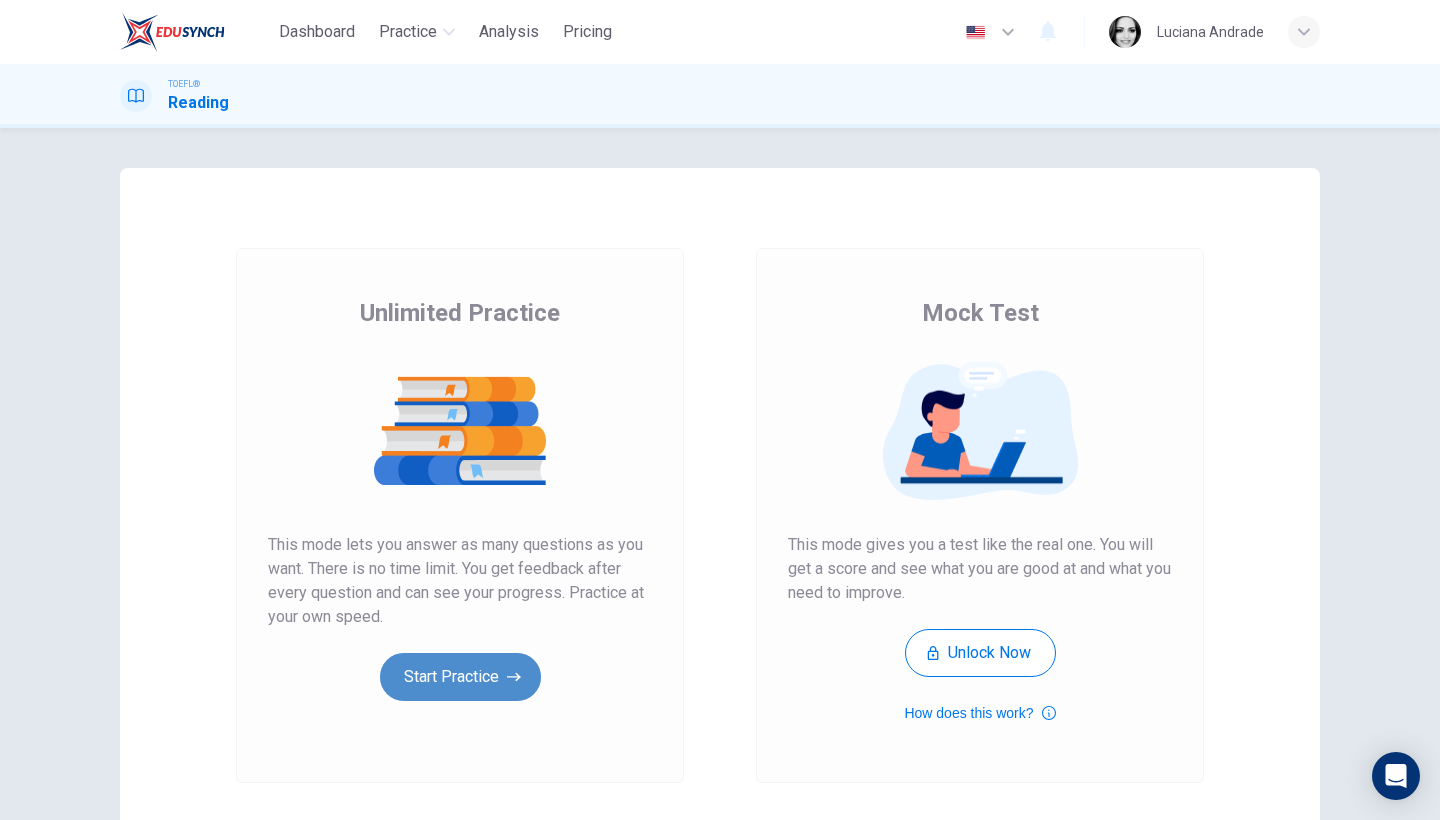 click on "Start Practice" at bounding box center (460, 677) 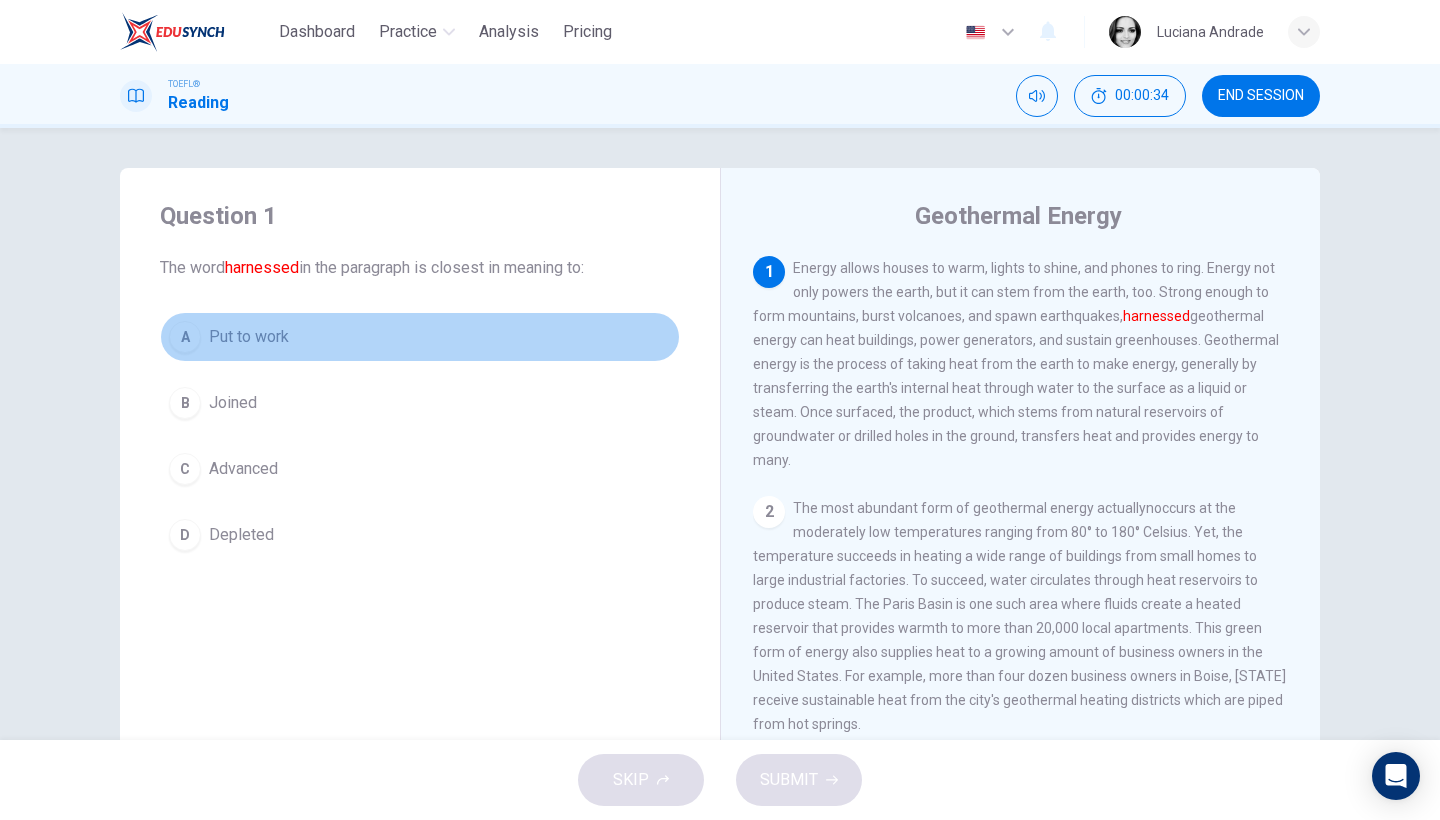click on "A Put to work" at bounding box center [420, 337] 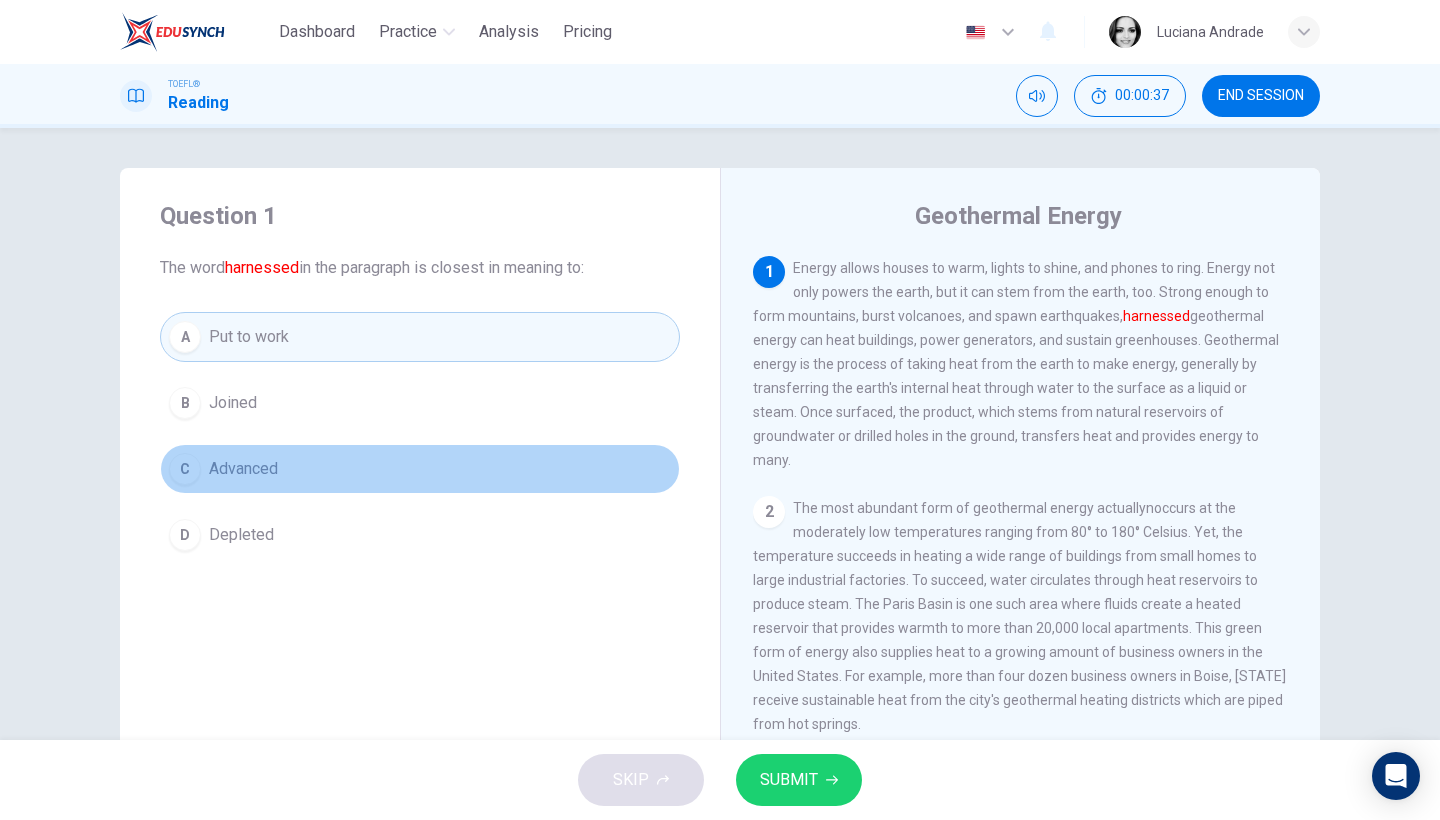 click on "Advanced" at bounding box center (243, 469) 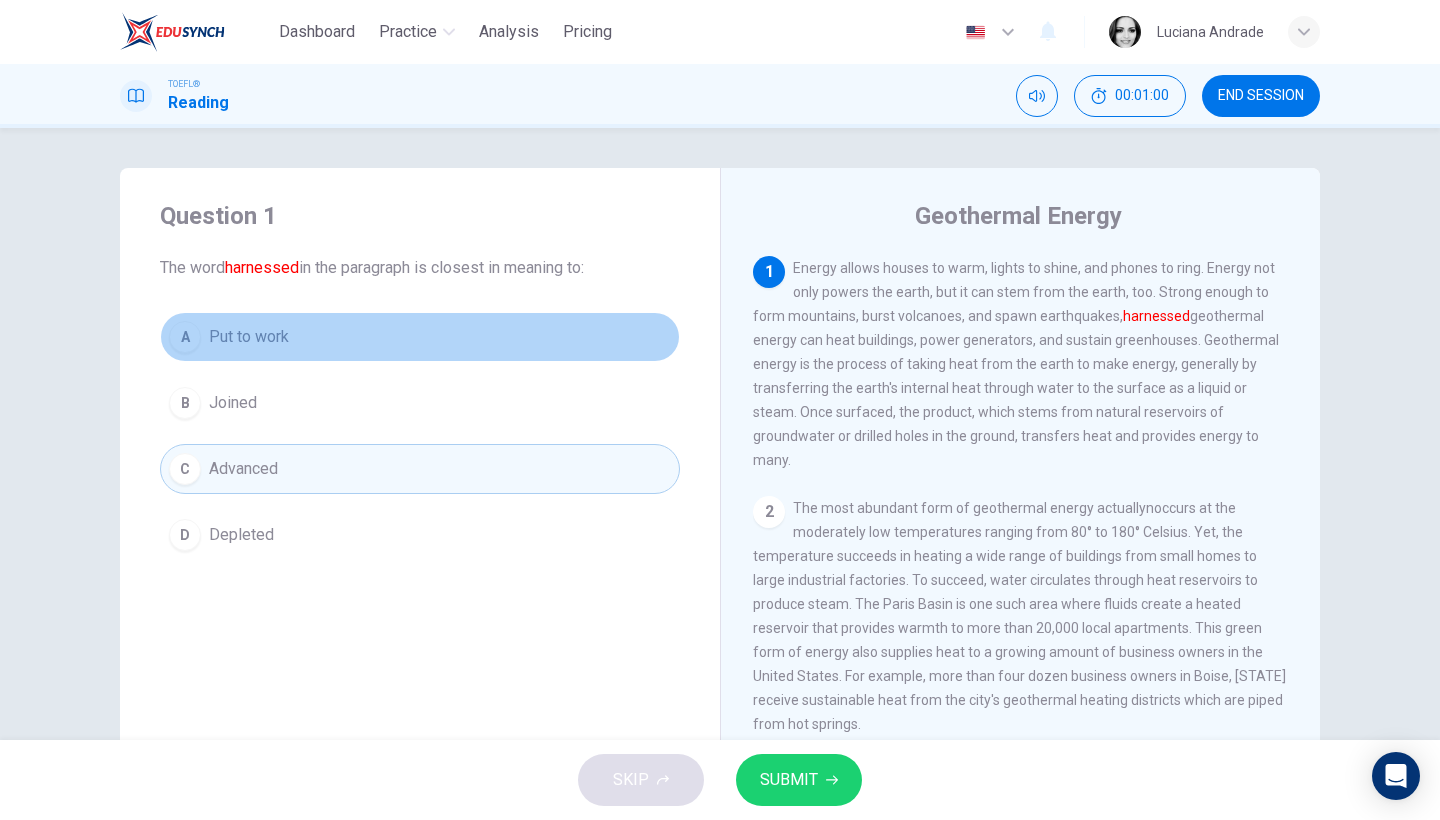 click on "A Put to work" at bounding box center [420, 337] 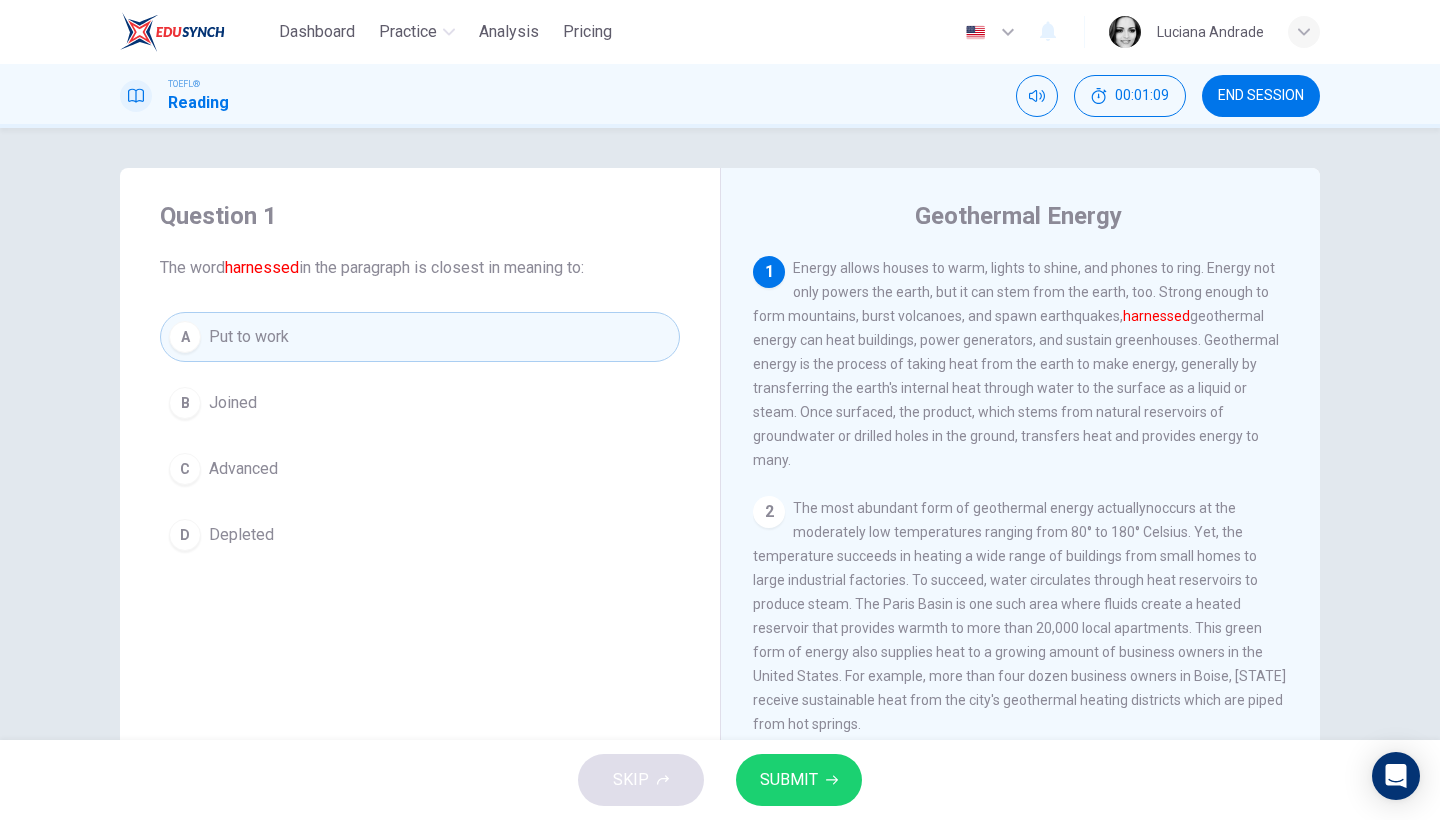 click on "SUBMIT" at bounding box center (789, 780) 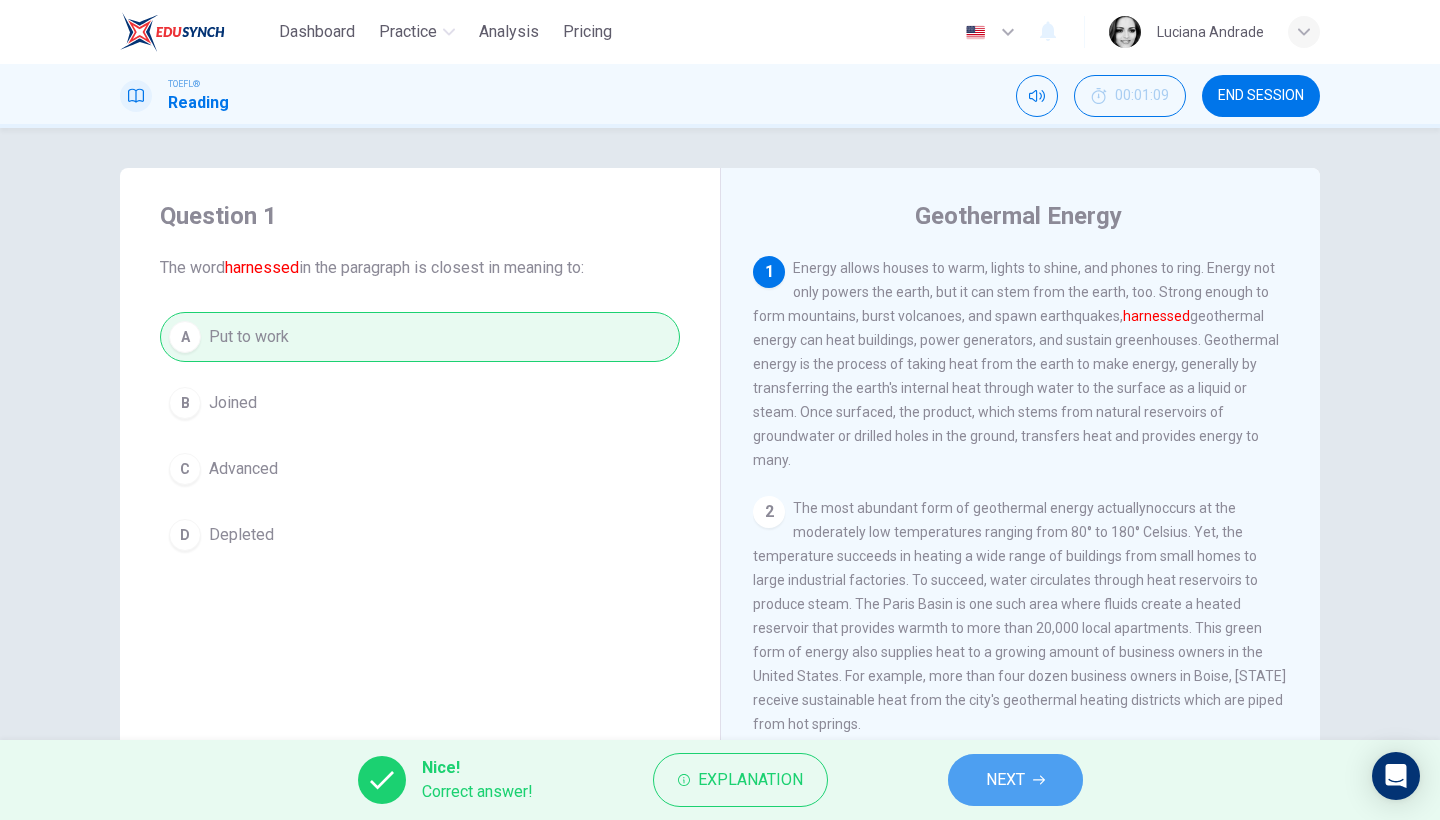 click on "NEXT" at bounding box center [1005, 780] 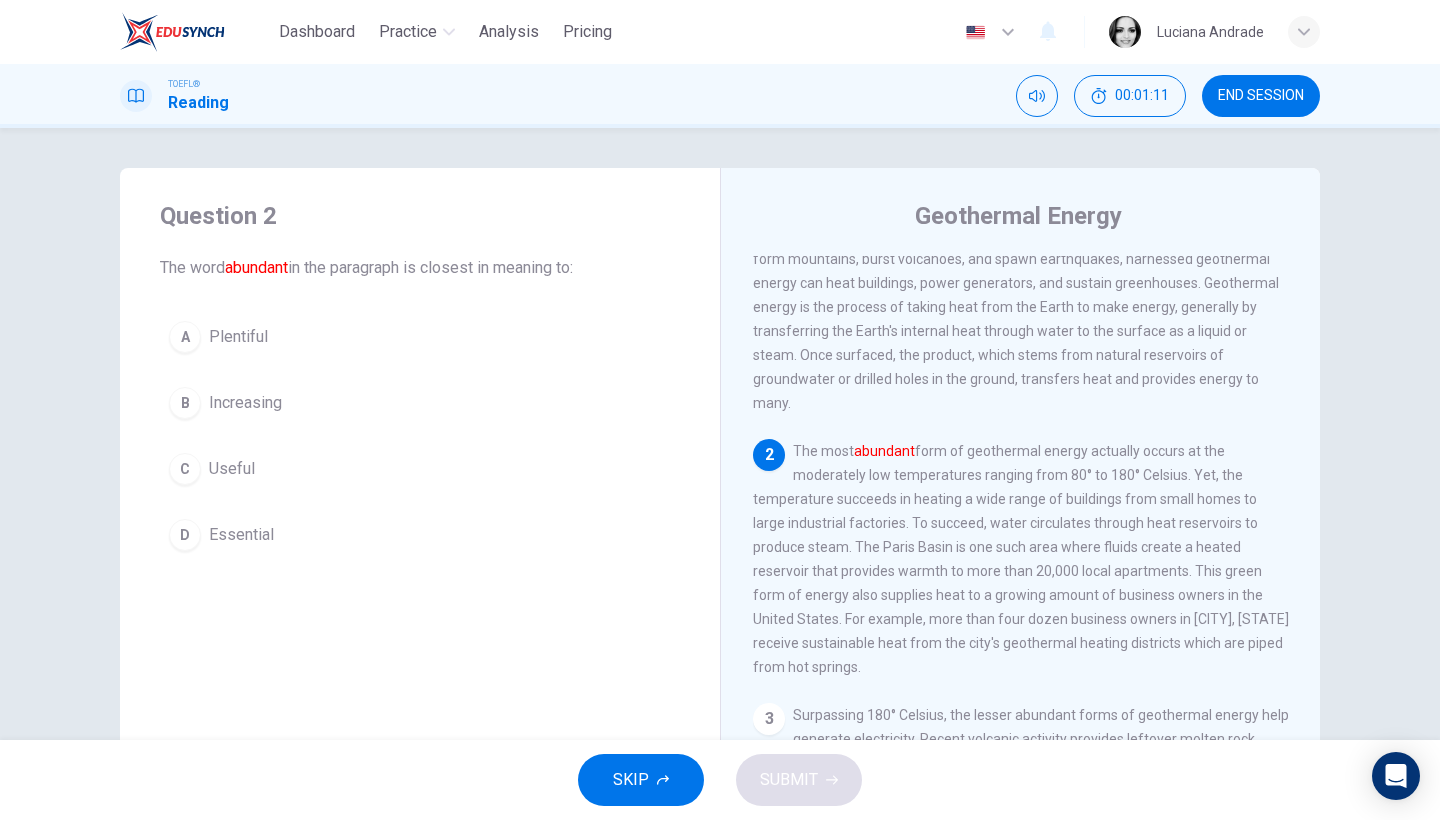 click on "Plentiful" at bounding box center (238, 337) 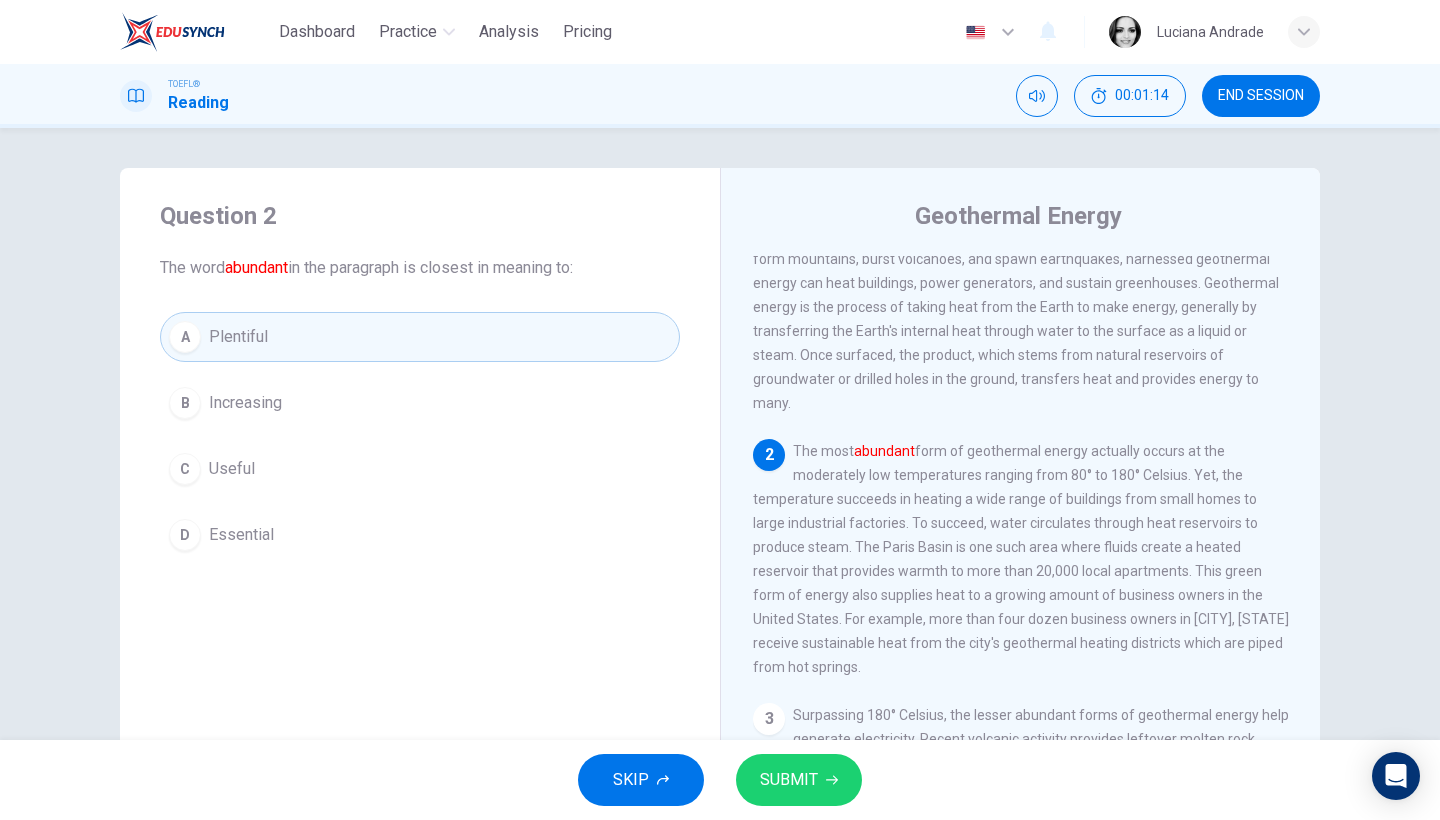 click on "SUBMIT" at bounding box center (789, 780) 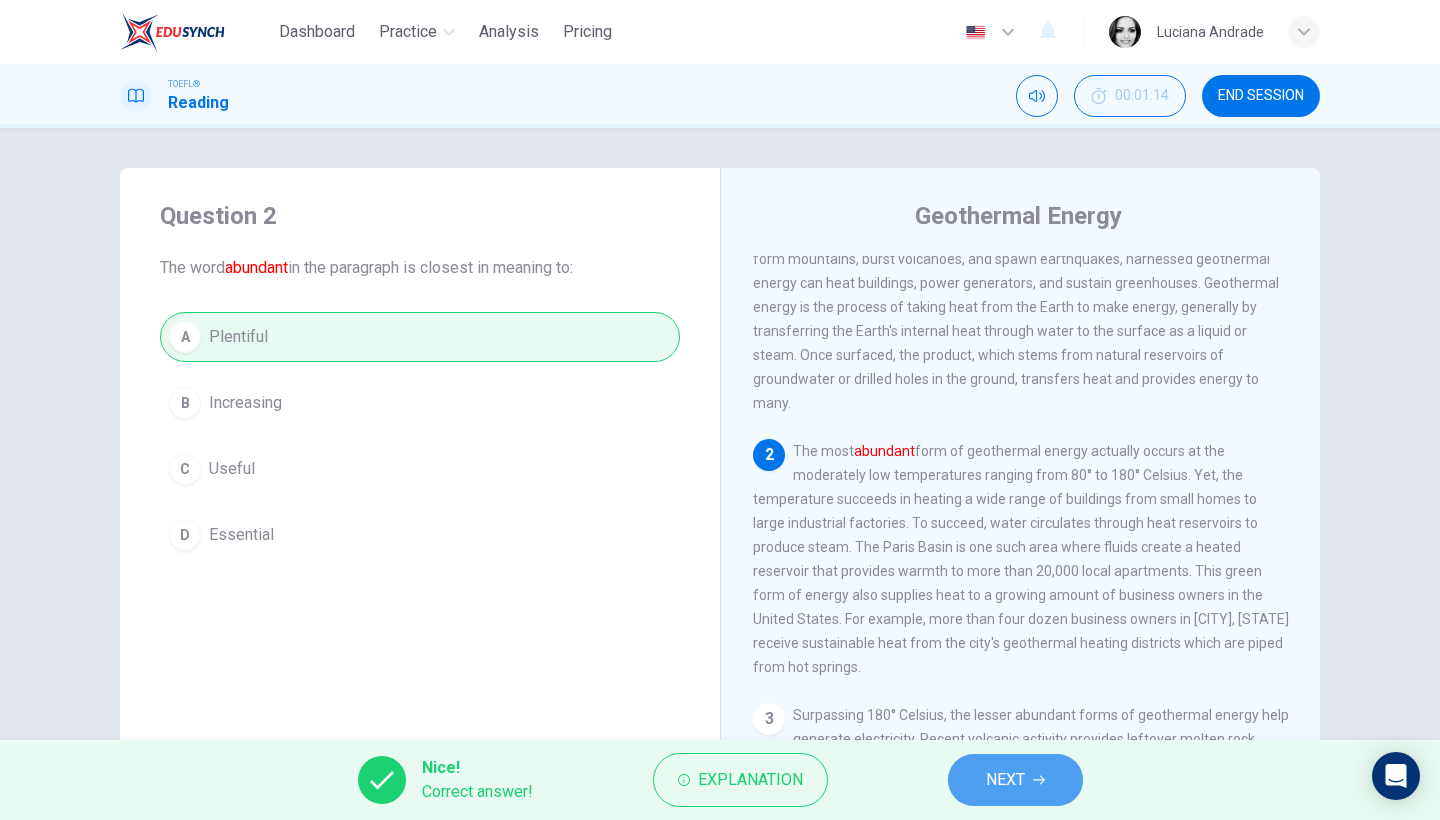 click on "NEXT" at bounding box center [1005, 780] 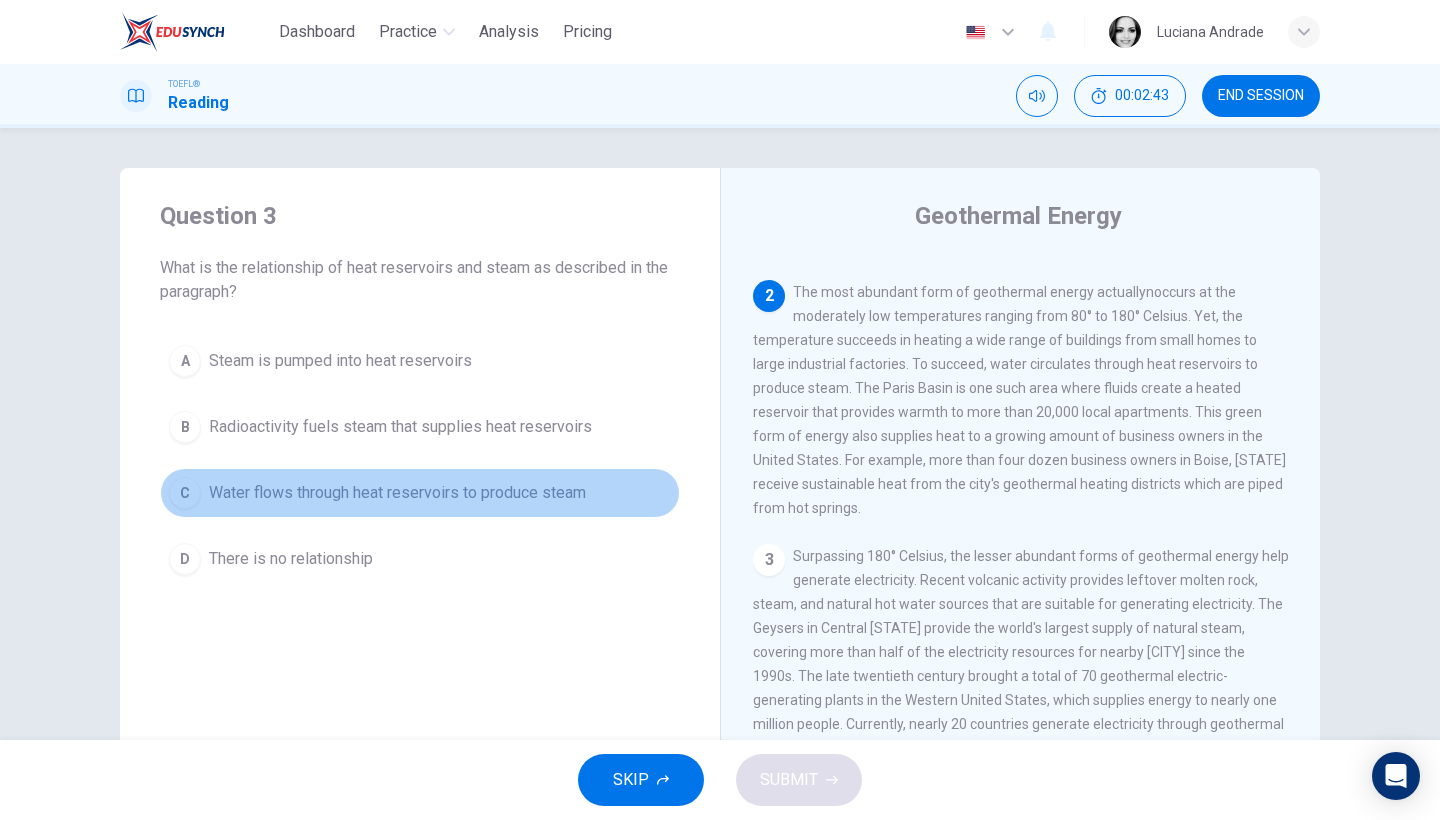 click on "Water flows through heat reservoirs to produce steam" at bounding box center [397, 493] 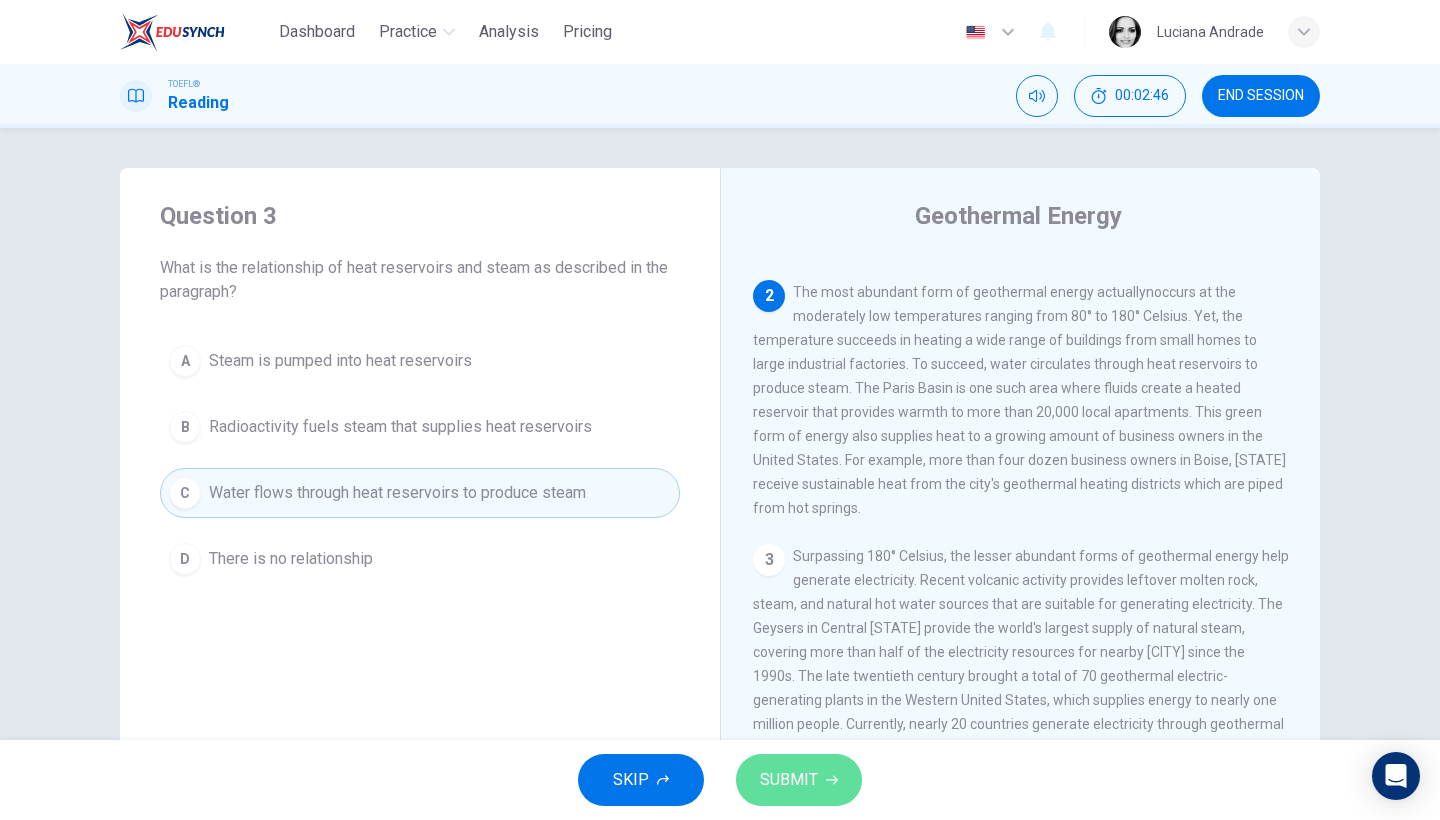 click on "SUBMIT" at bounding box center [789, 780] 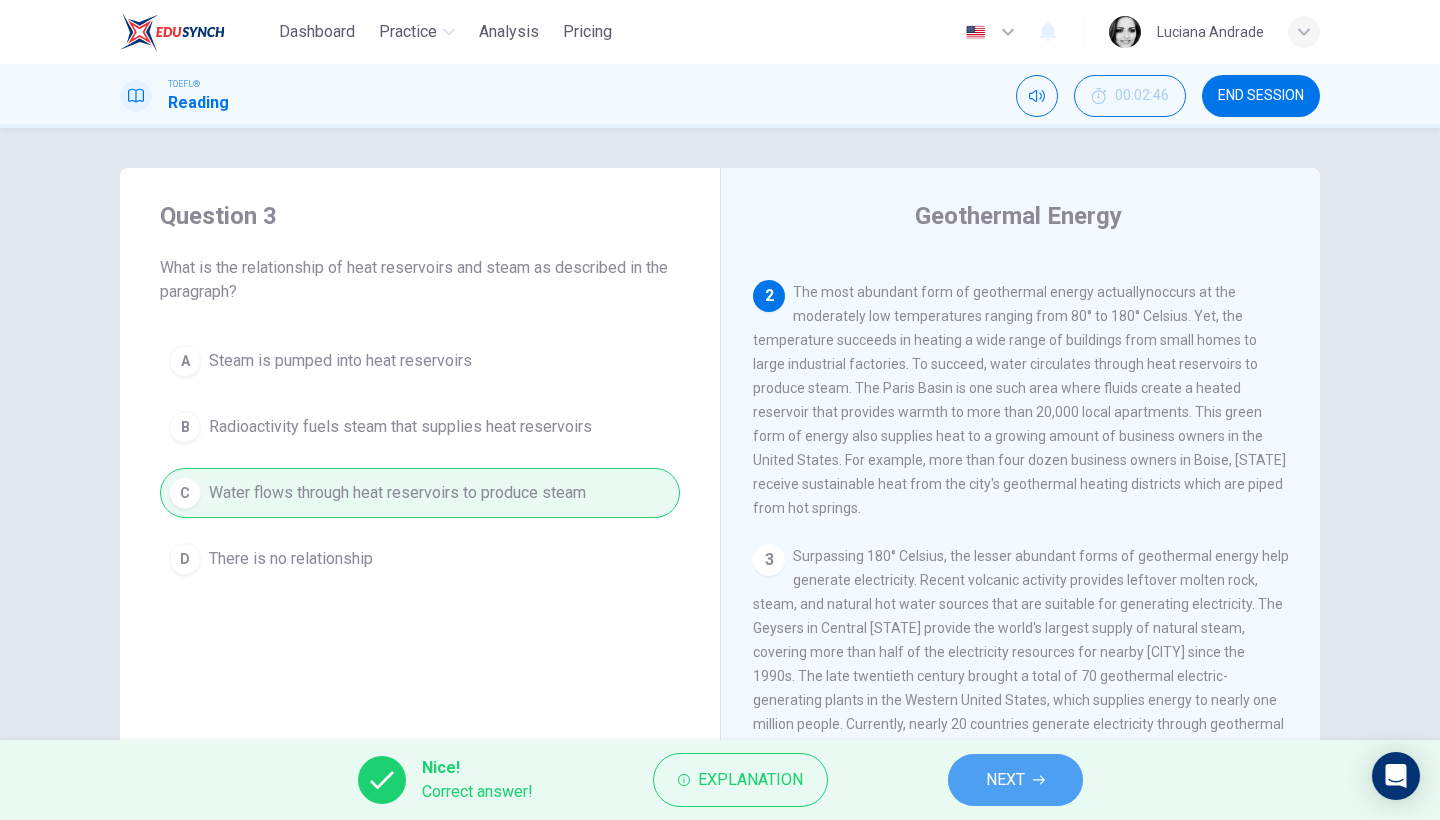 click on "NEXT" at bounding box center (1005, 780) 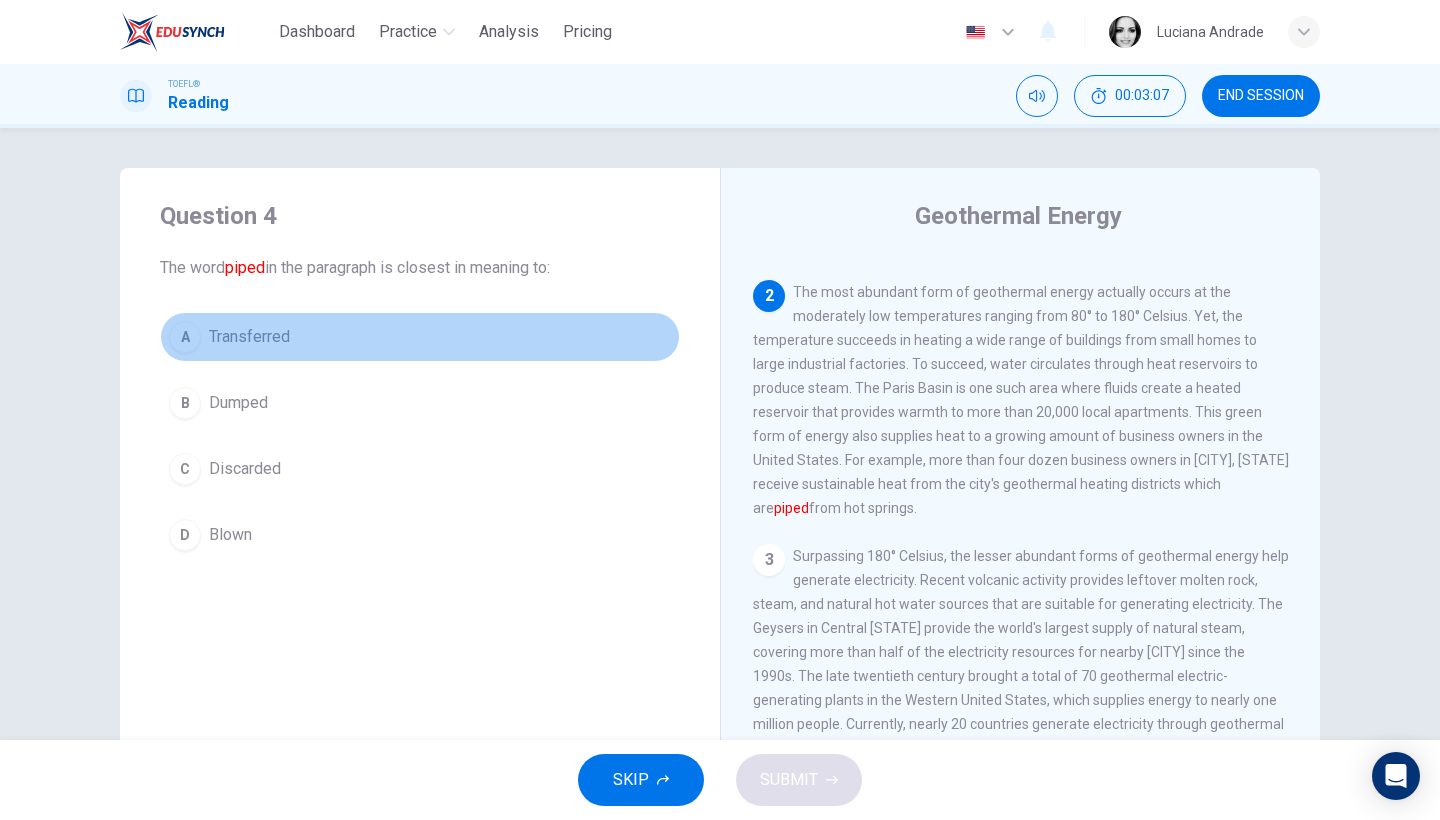 click on "Transferred" at bounding box center (249, 337) 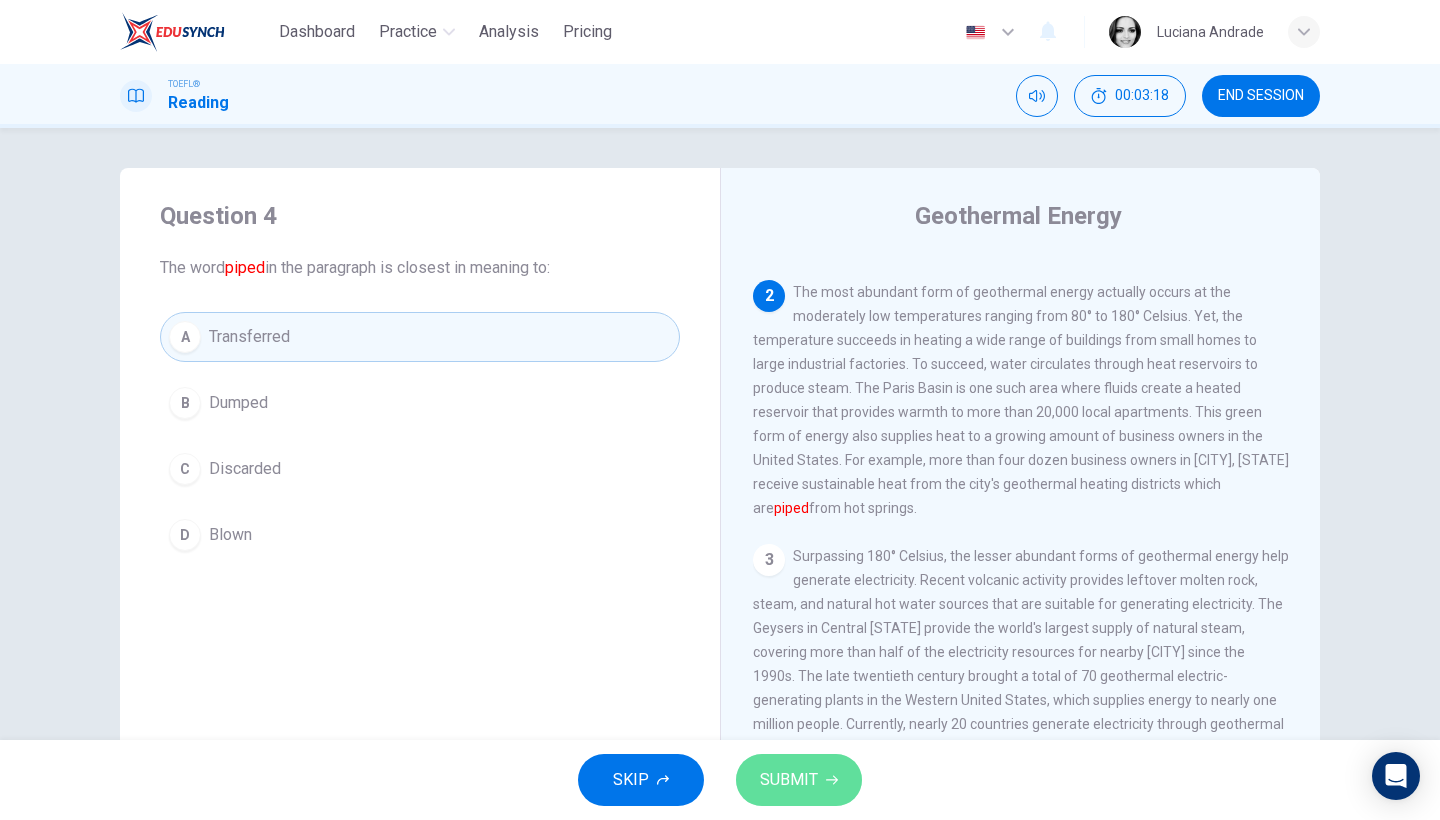 click on "SUBMIT" at bounding box center (789, 780) 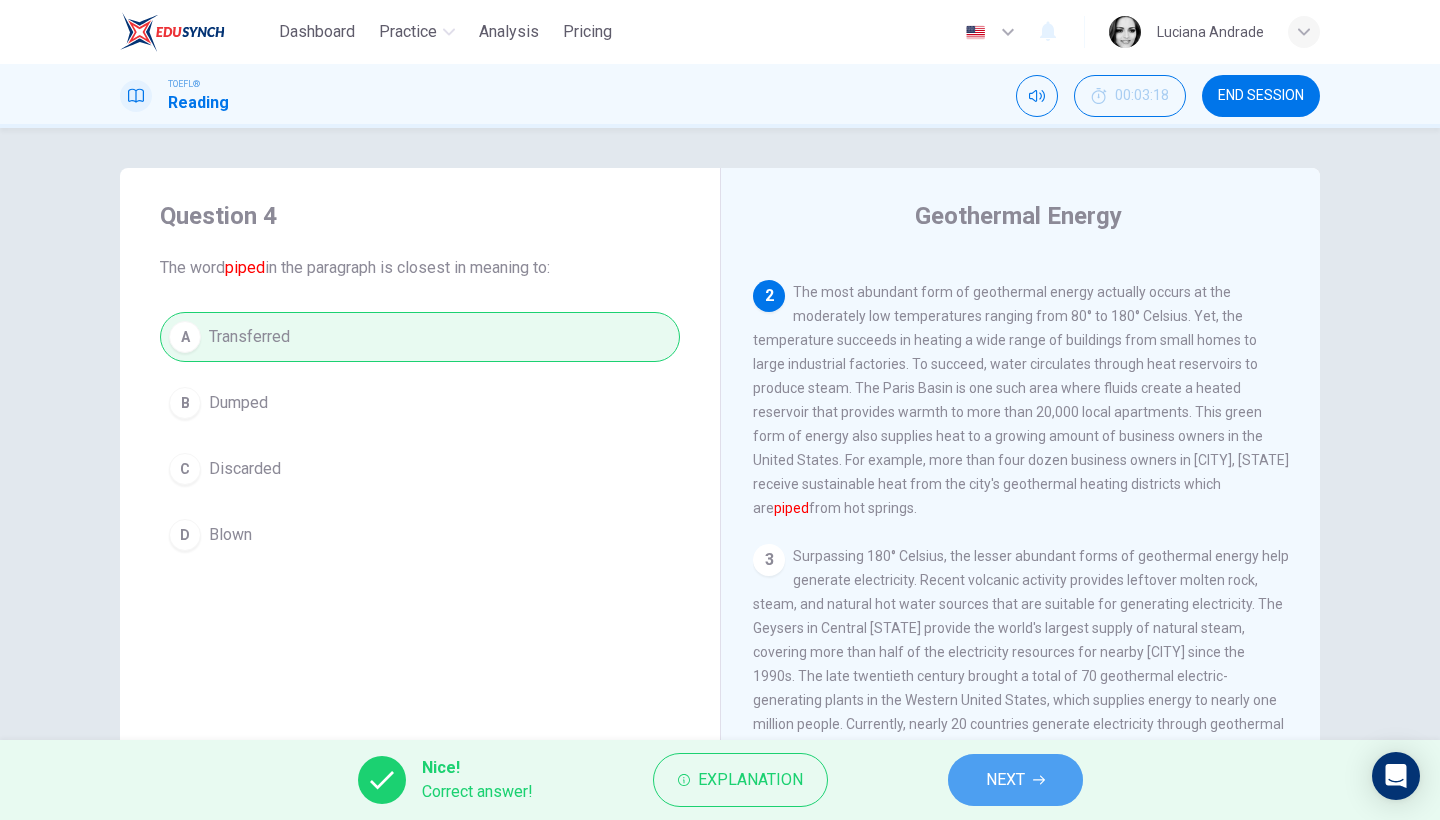 click on "NEXT" at bounding box center (1005, 780) 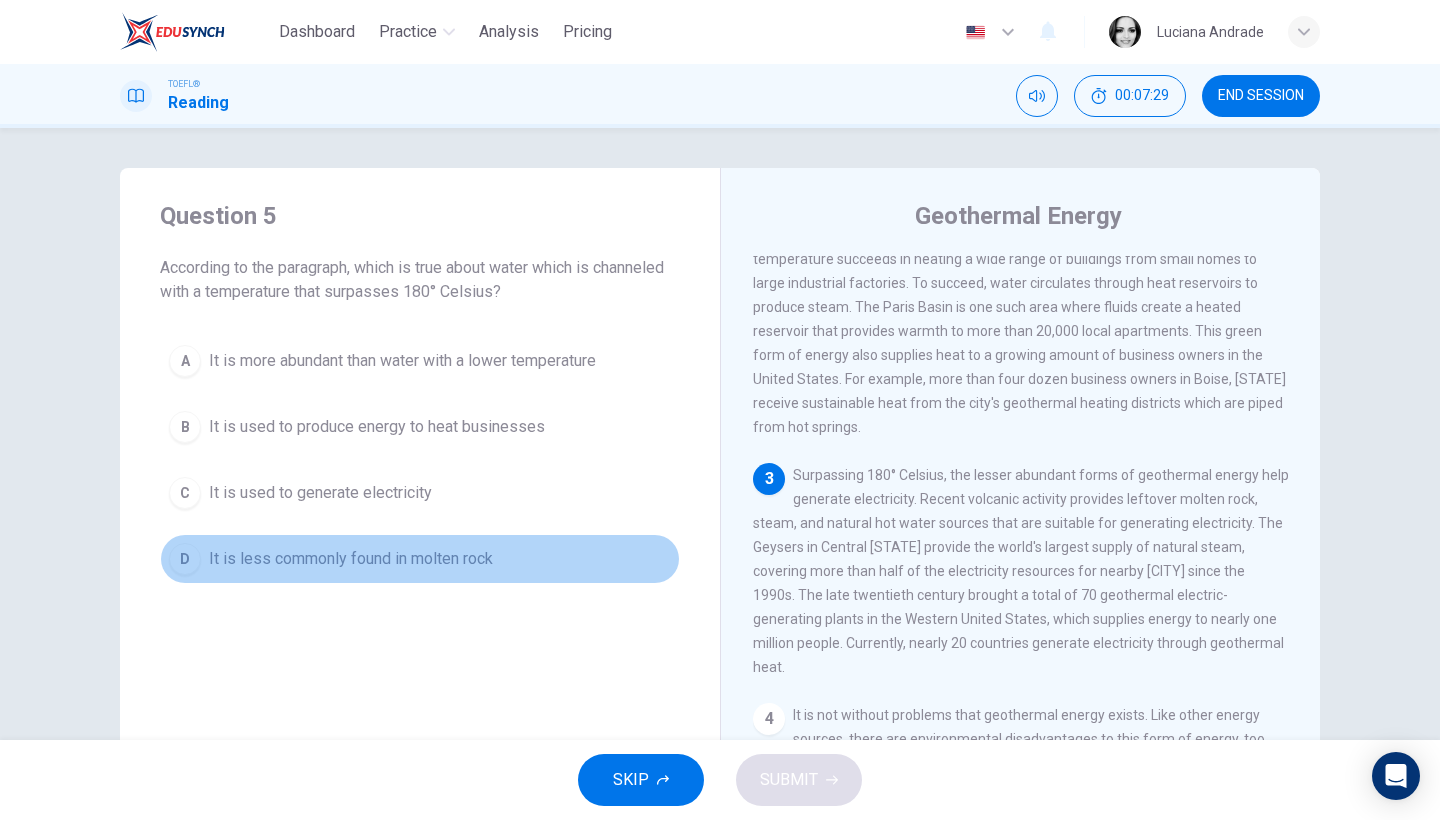 click on "It is less commonly found in molten rock" at bounding box center (351, 559) 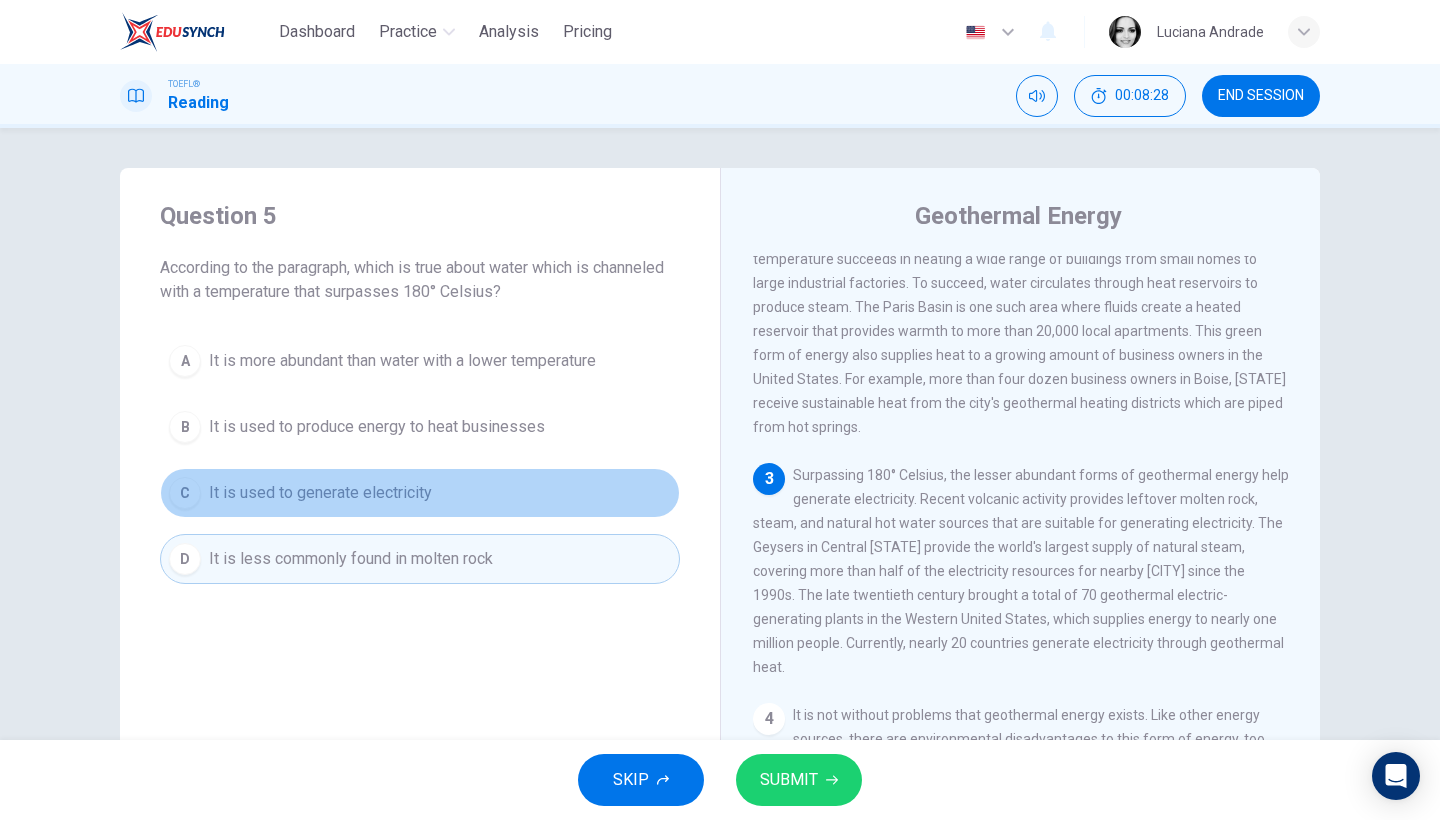 click on "C It is used to generate electricity" at bounding box center [420, 493] 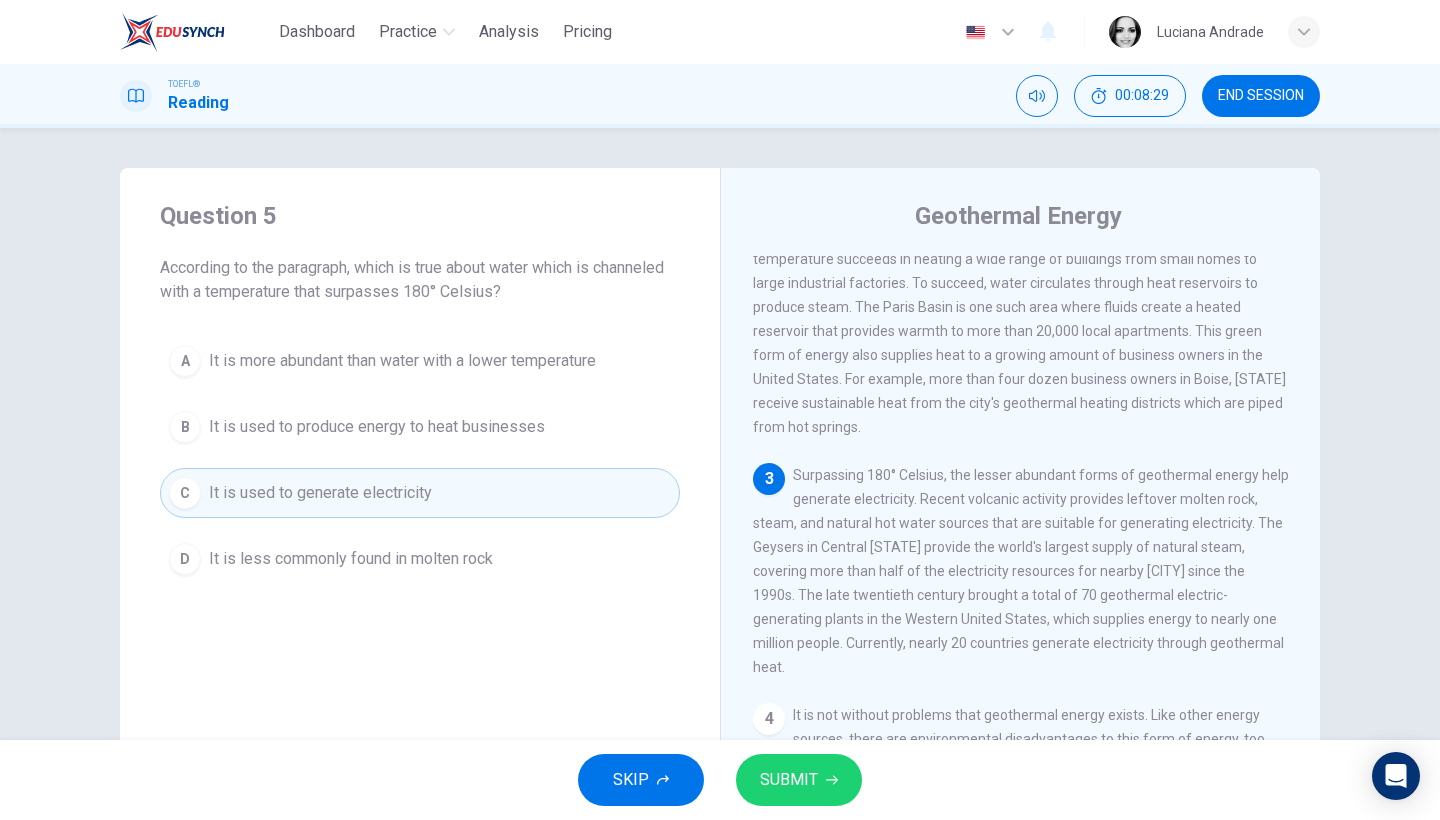 click on "SUBMIT" at bounding box center [789, 780] 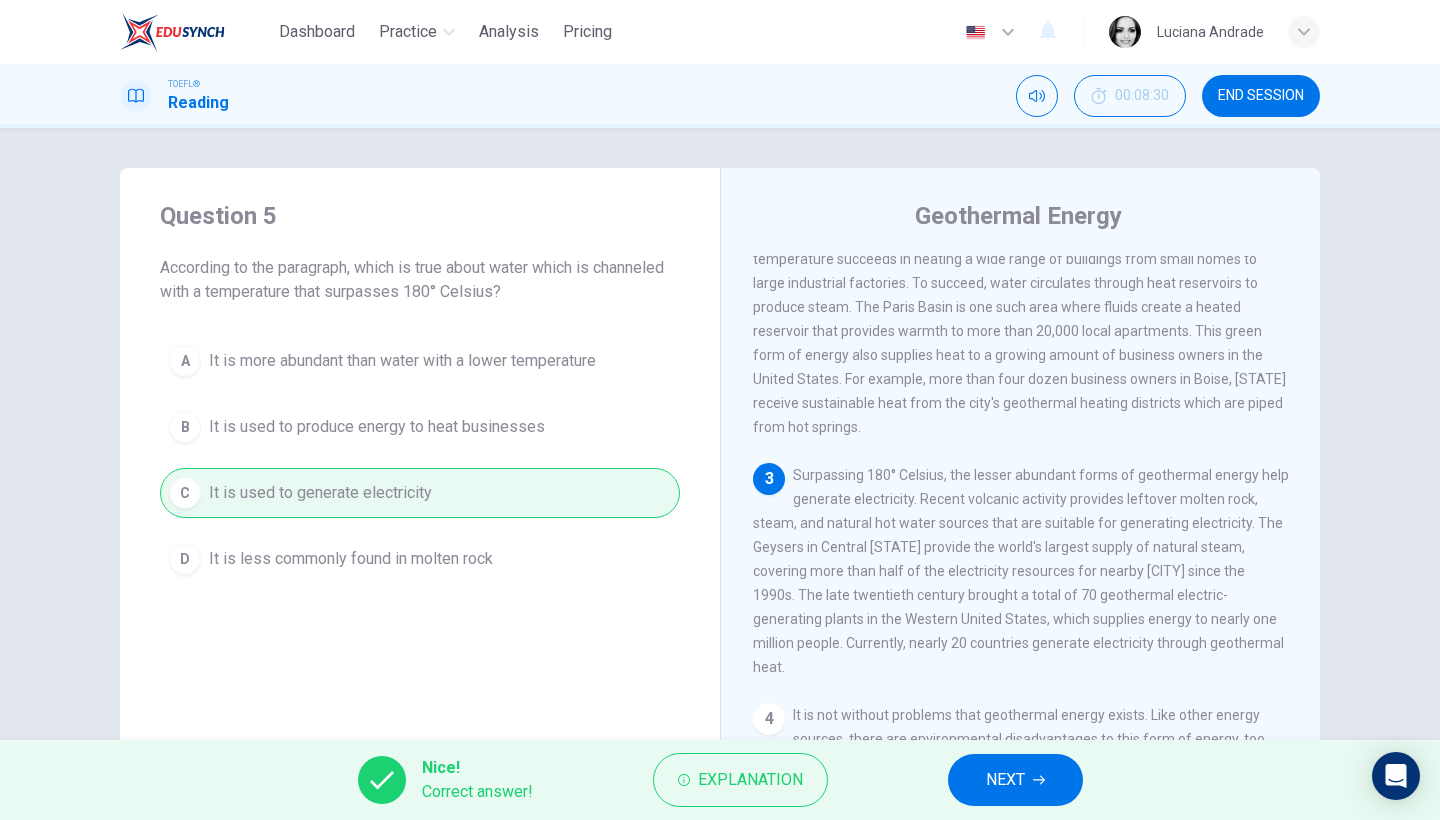 click on "NEXT" at bounding box center (1005, 780) 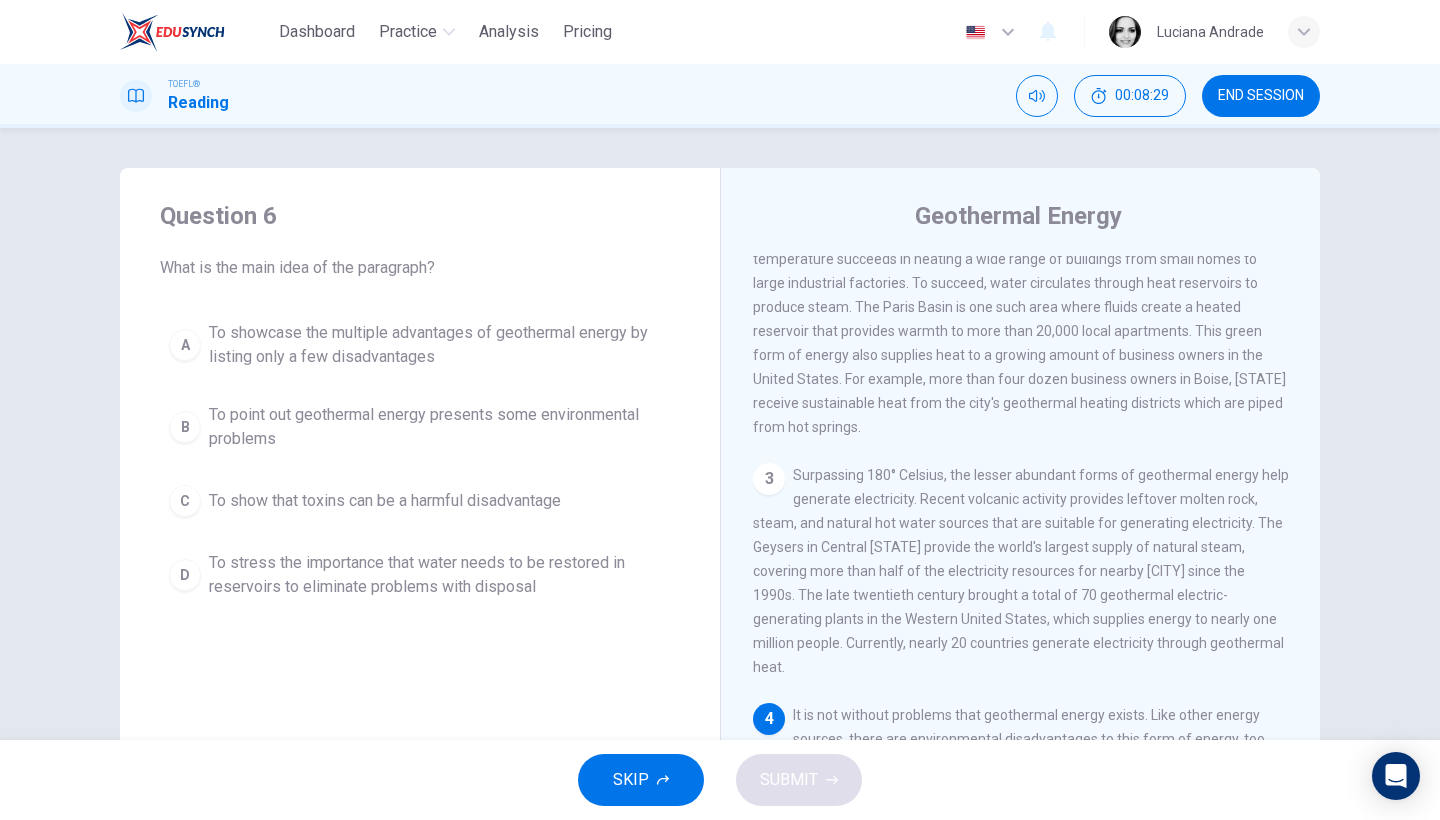 scroll, scrollTop: 489, scrollLeft: 0, axis: vertical 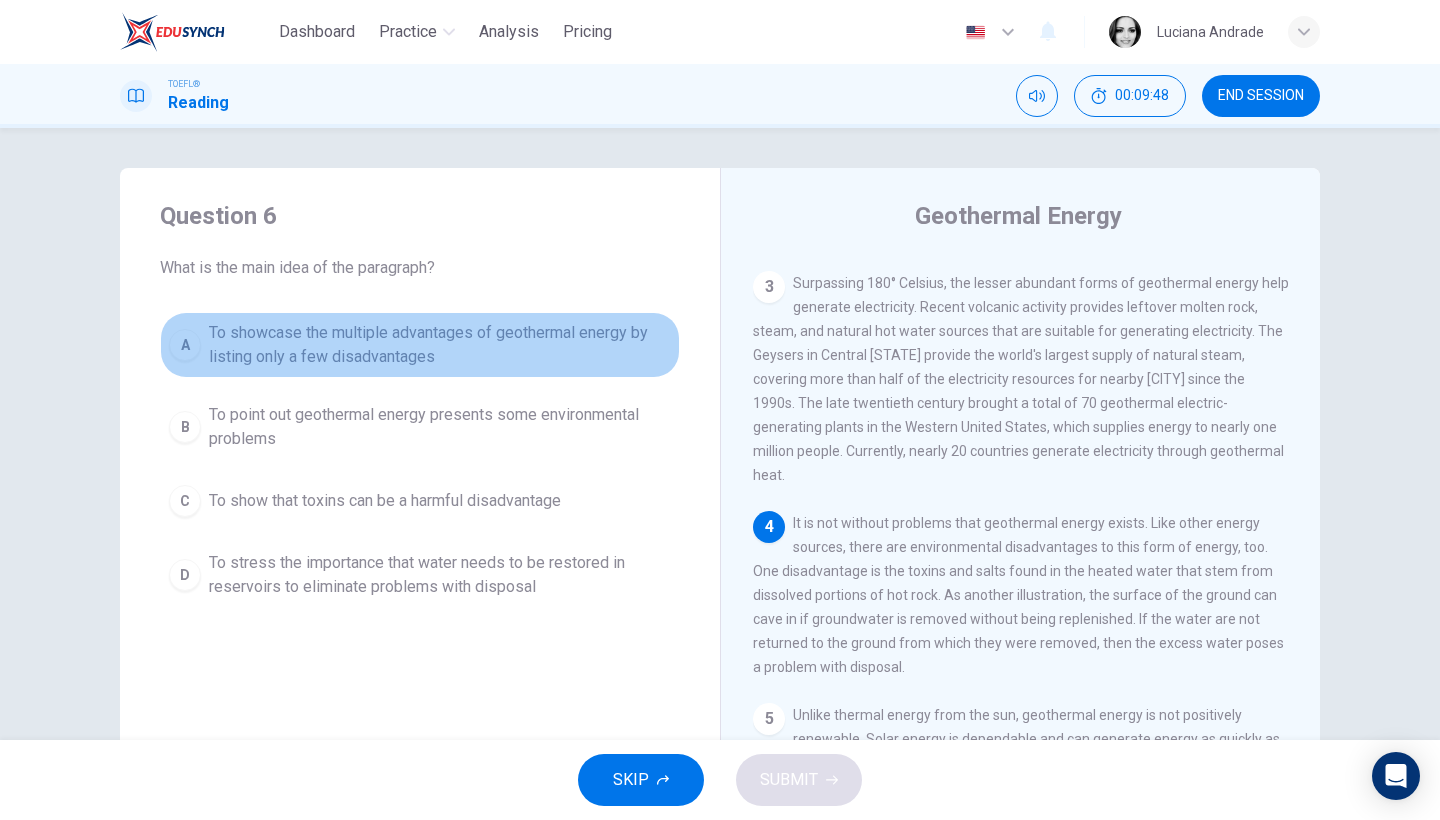 click on "To showcase the multiple advantages of geothermal energy by listing only a few disadvantages" at bounding box center [440, 345] 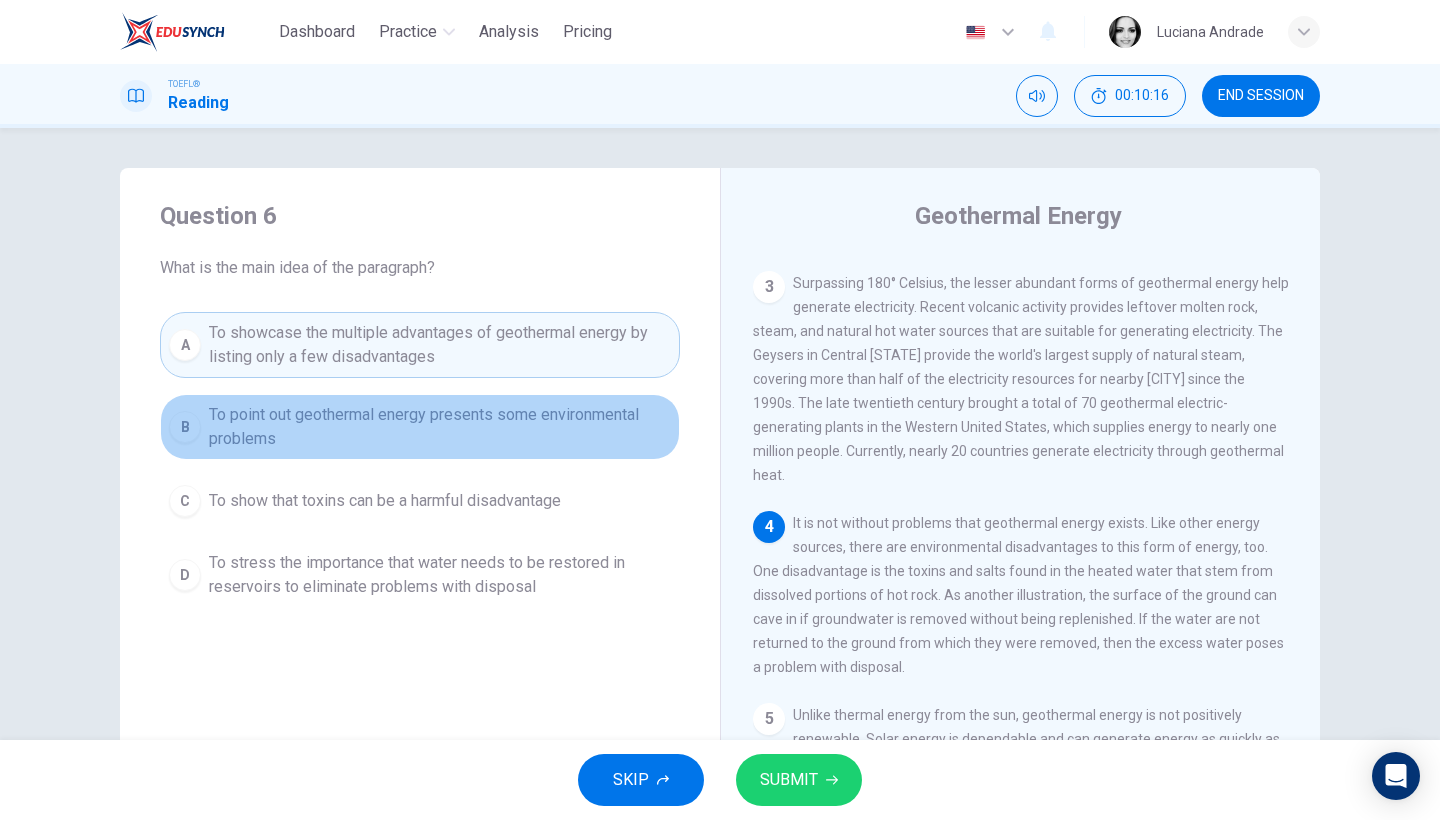 click on "To point out geothermal energy presents some environmental problems" at bounding box center (440, 427) 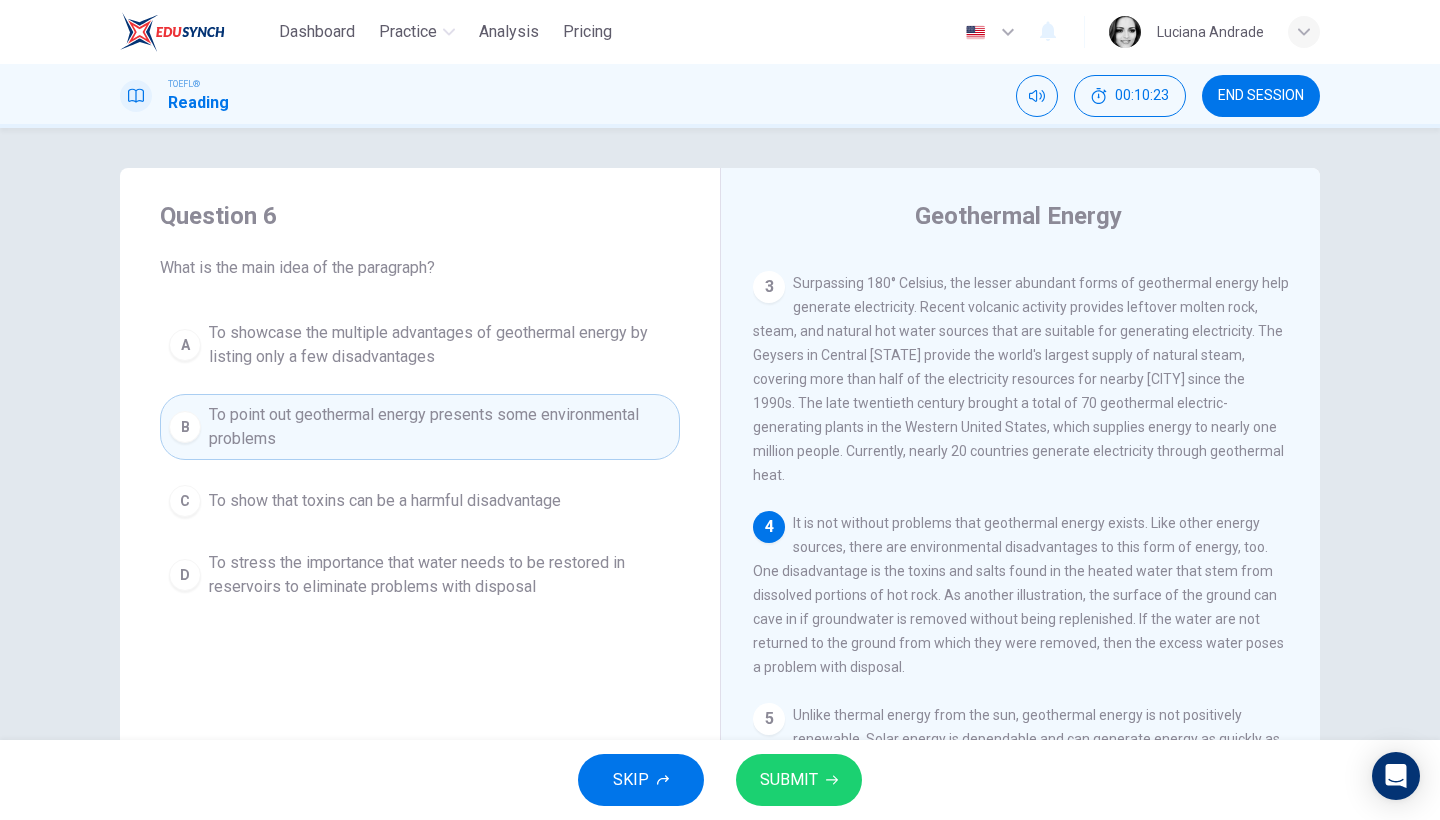 click on "To stress the importance that water needs to be restored in reservoirs to eliminate problems with disposal" at bounding box center (440, 575) 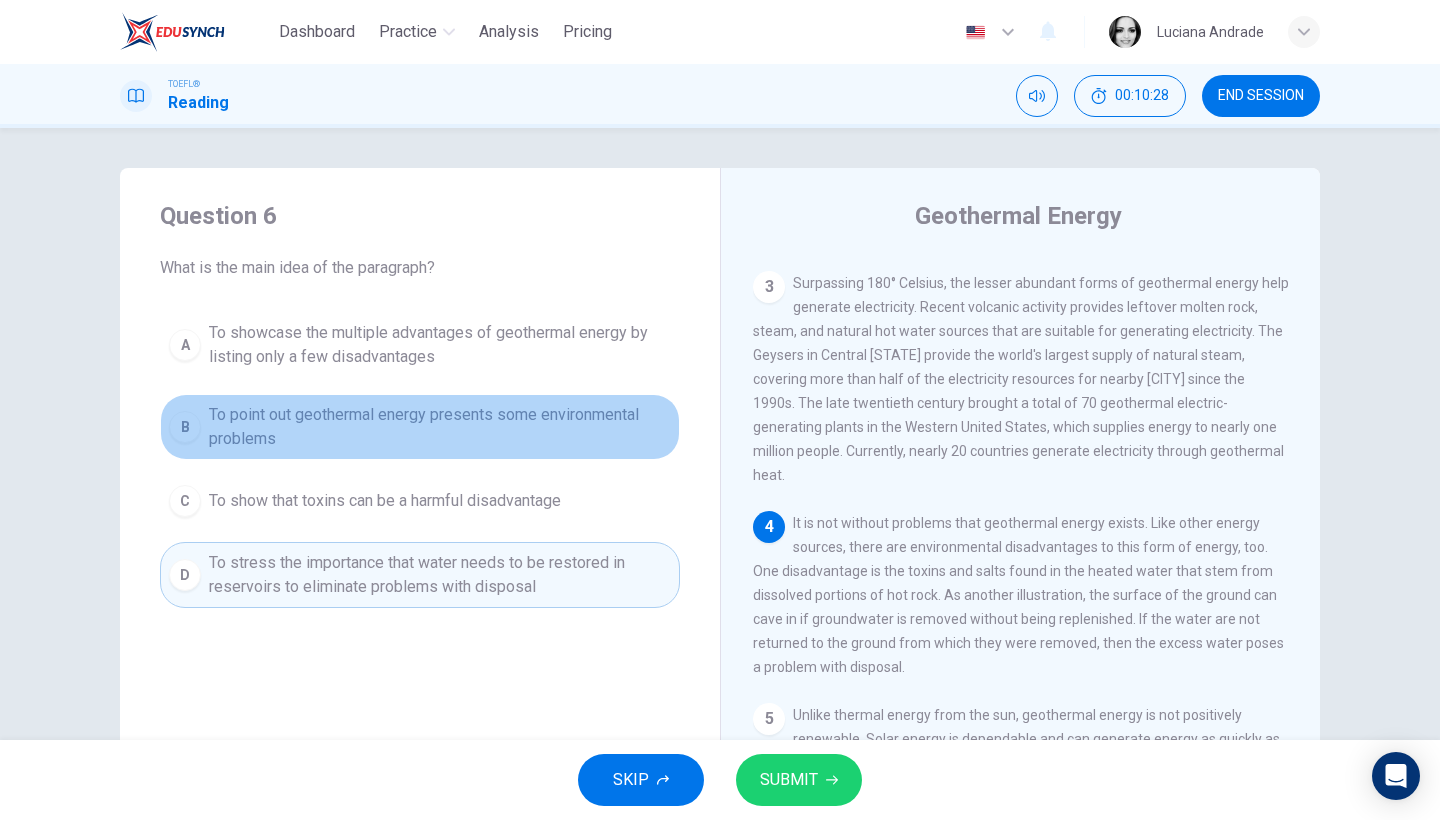 click on "To point out geothermal energy presents some environmental problems" at bounding box center (440, 427) 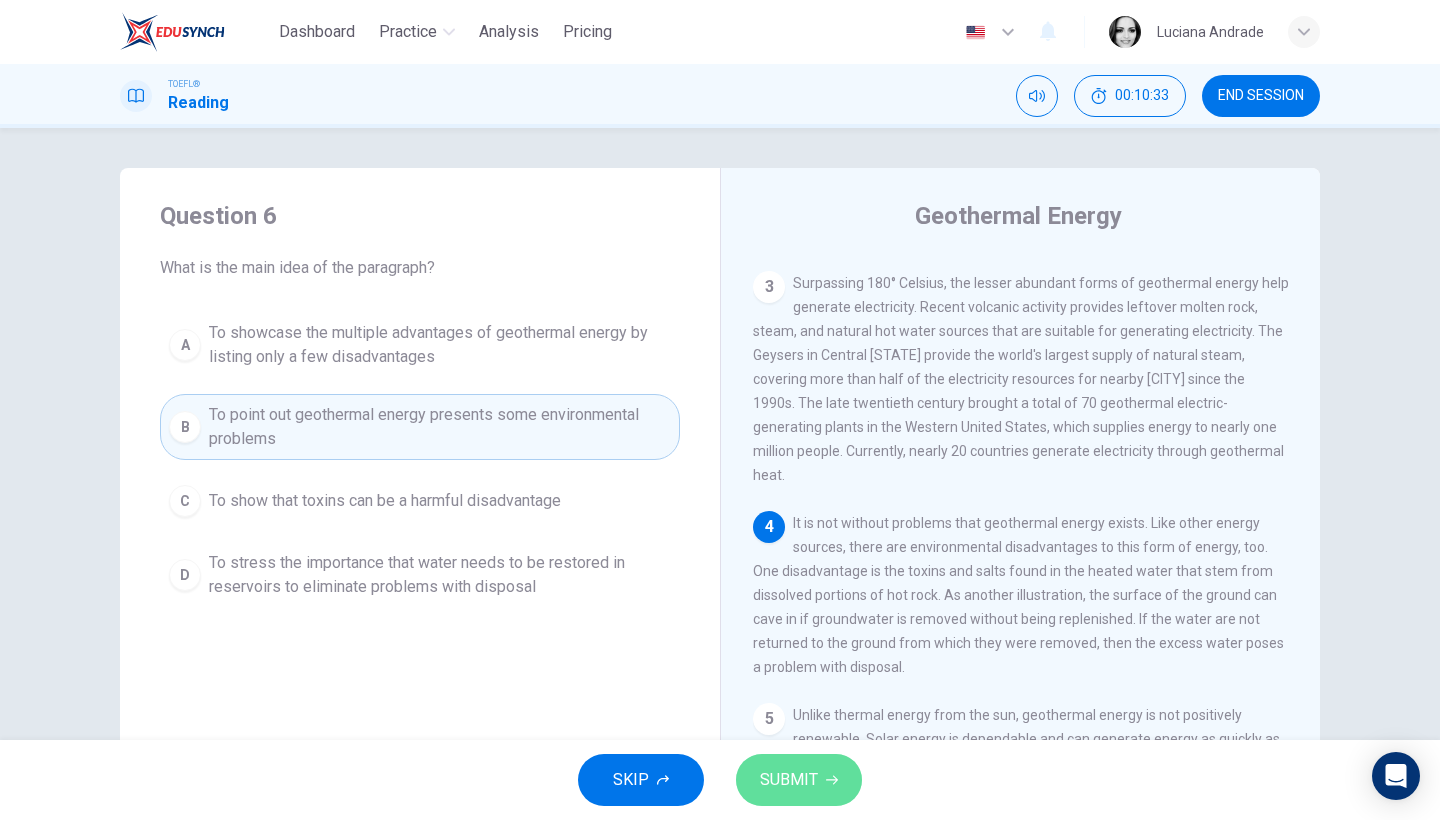 click on "SUBMIT" at bounding box center (799, 780) 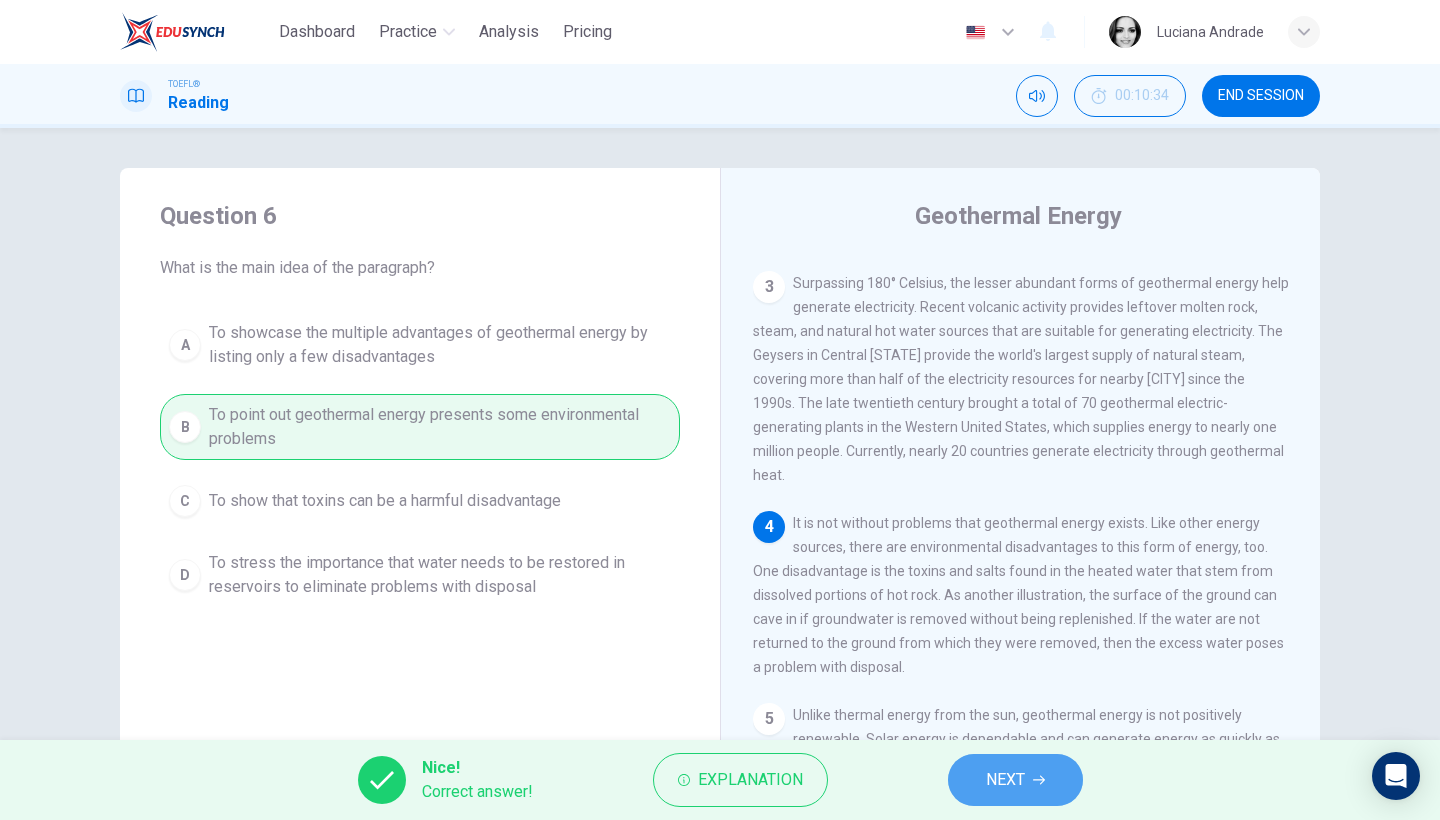 click on "NEXT" at bounding box center [1005, 780] 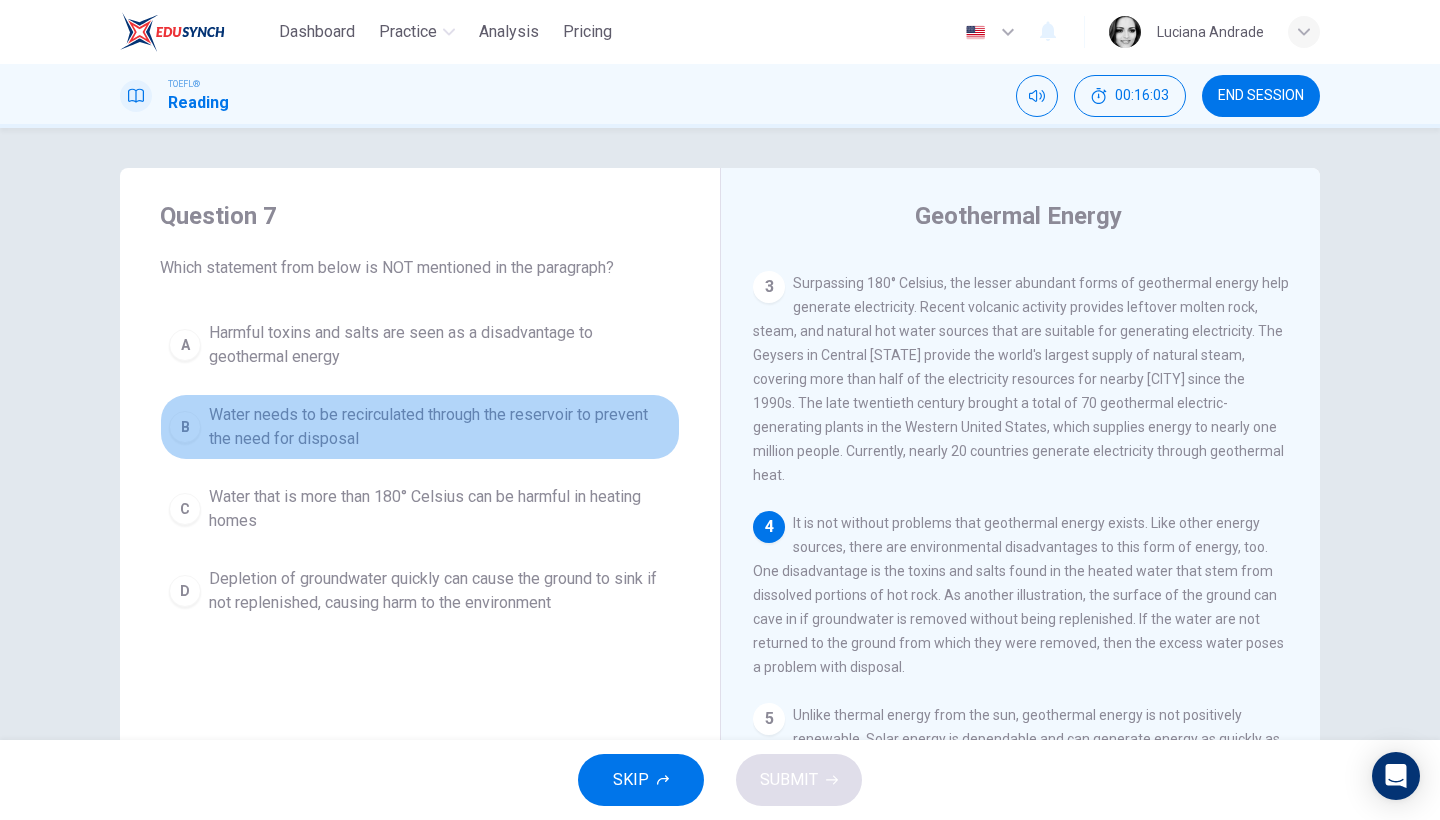 click on "Water needs to be recirculated through the reservoir to prevent the need for disposal" at bounding box center [440, 427] 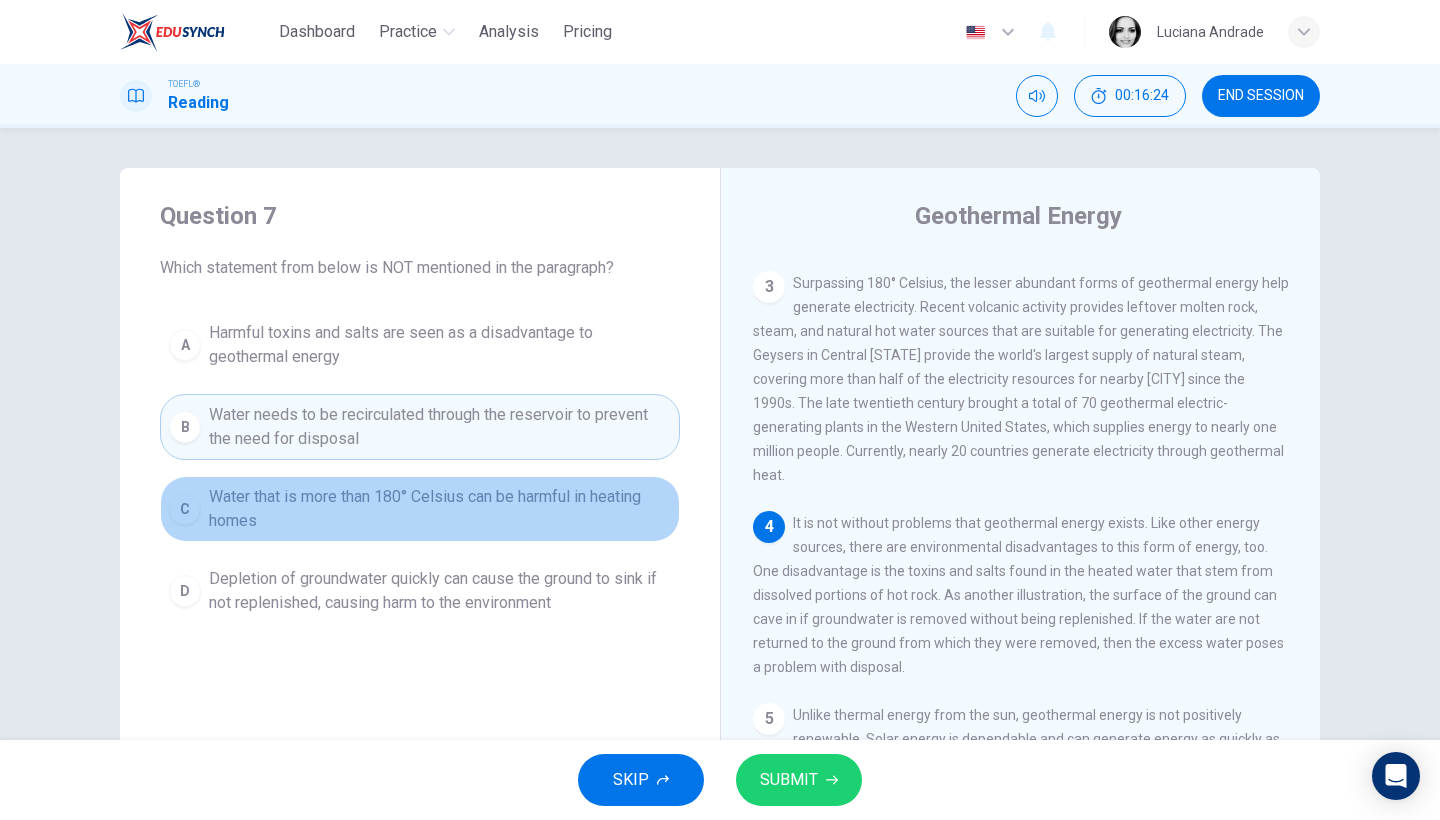 click on "Water that is more than 180° Celsius can be harmful in heating homes" at bounding box center [440, 509] 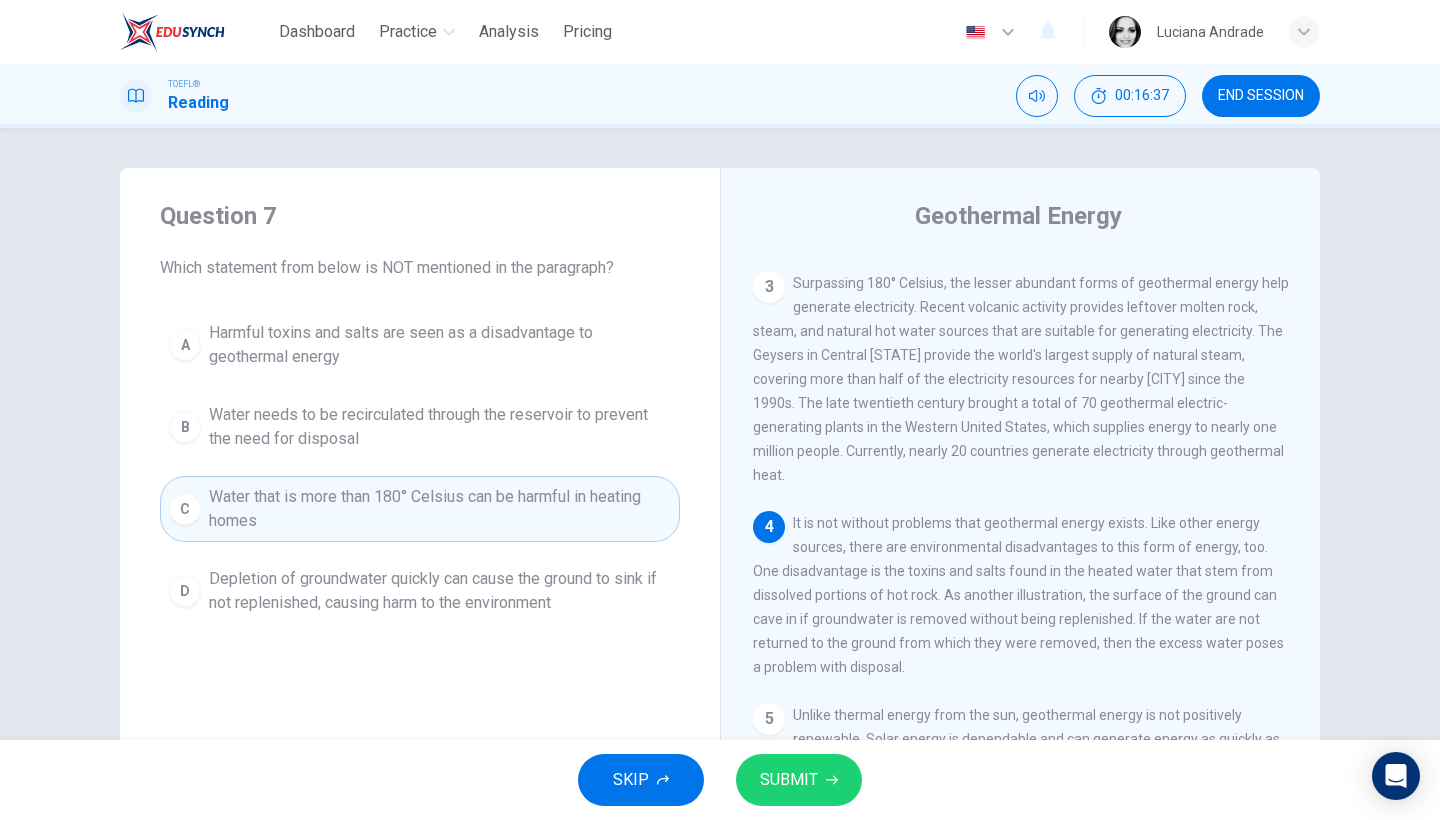 click on "SUBMIT" at bounding box center (789, 780) 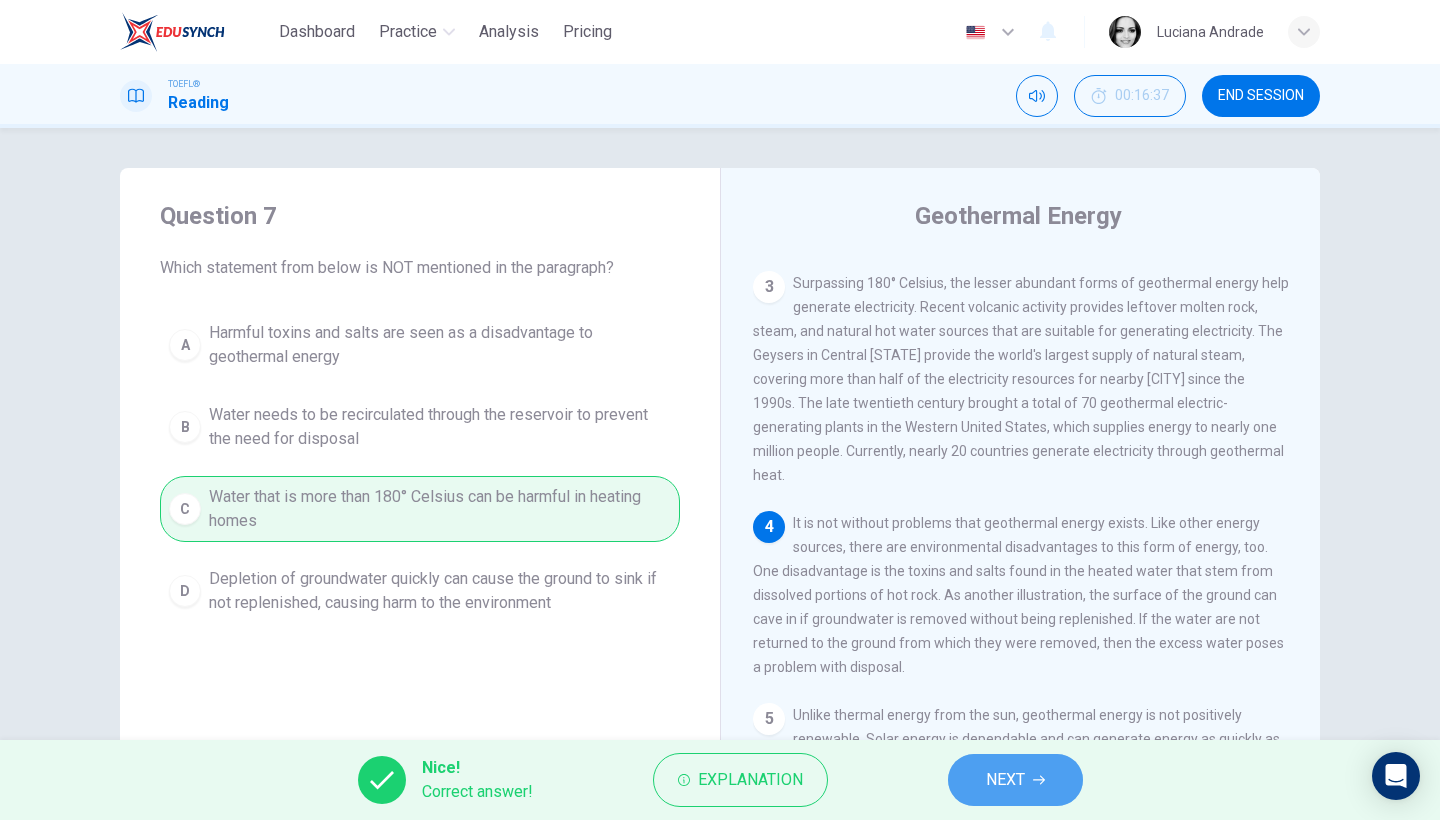 click on "NEXT" at bounding box center (1015, 780) 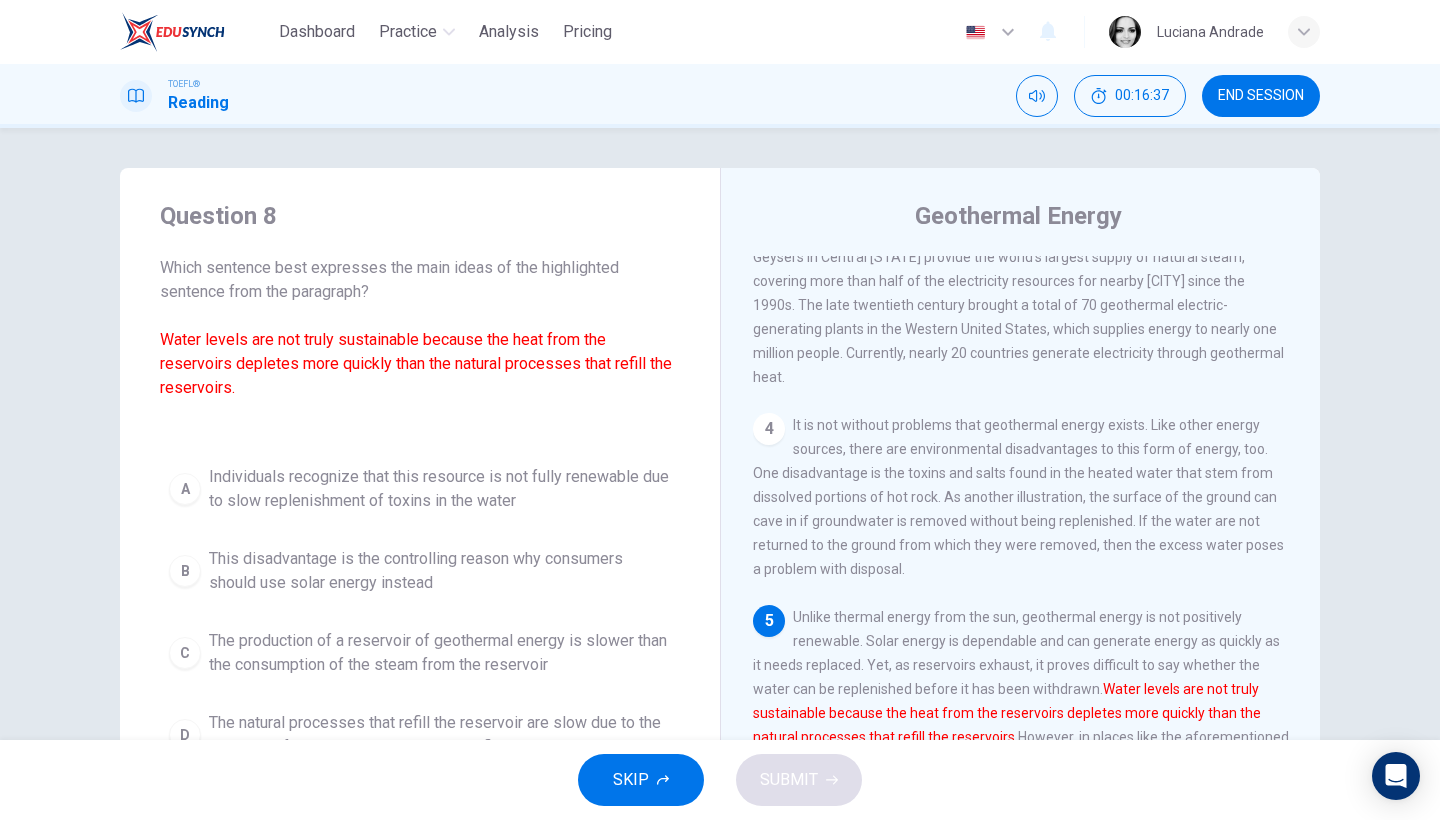 scroll, scrollTop: 601, scrollLeft: 0, axis: vertical 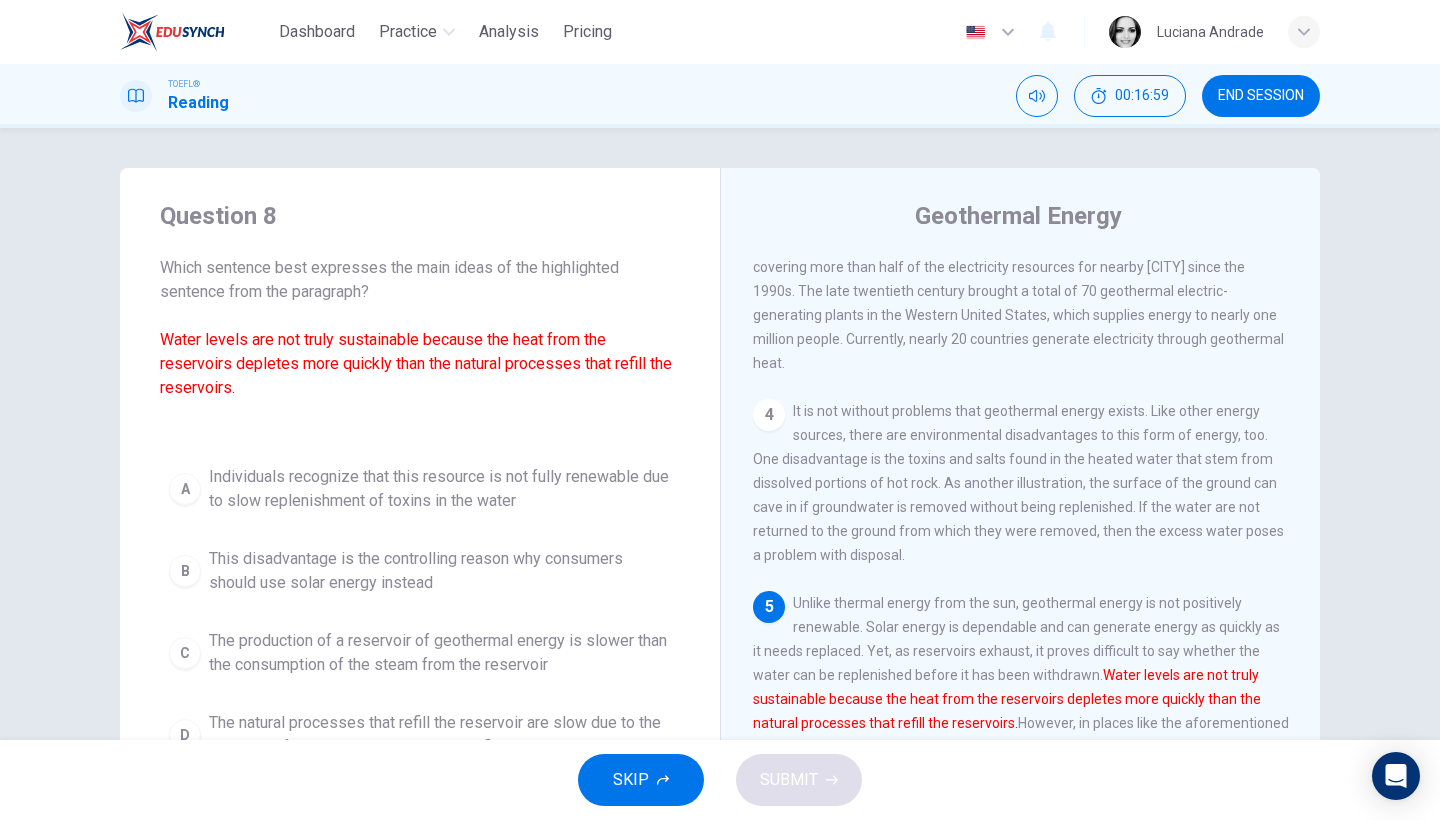 click on "Question 8 Which sentence best expresses the main ideas of the highlighted sentence from the paragraph?
Water levels are not truly sustainable because the heat from the reservoirs depletes more quickly than the natural processes that refill the reservoirs.
A Individuals recognize that this resource is not fully renewable due to slow replenishment of toxins in the water B This disadvantage is the controlling reason why consumers should use solar energy instead C The production of a reservoir of geothermal energy is slower than the consumption of the steam from the reservoir D The natural processes that refill the reservoir are slow due to the expense of the material that it takes to find them" at bounding box center [420, 484] 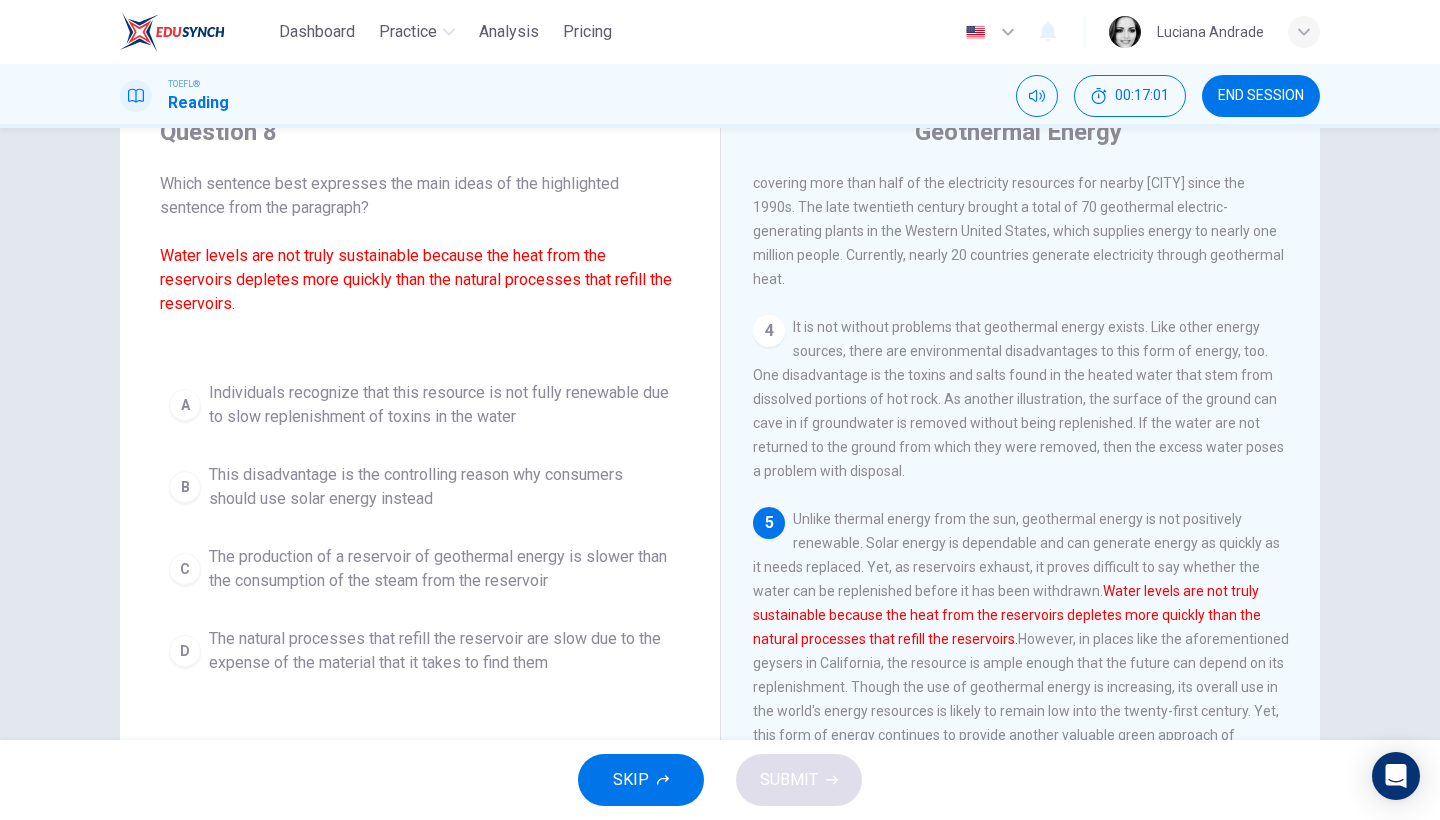 scroll, scrollTop: 106, scrollLeft: 0, axis: vertical 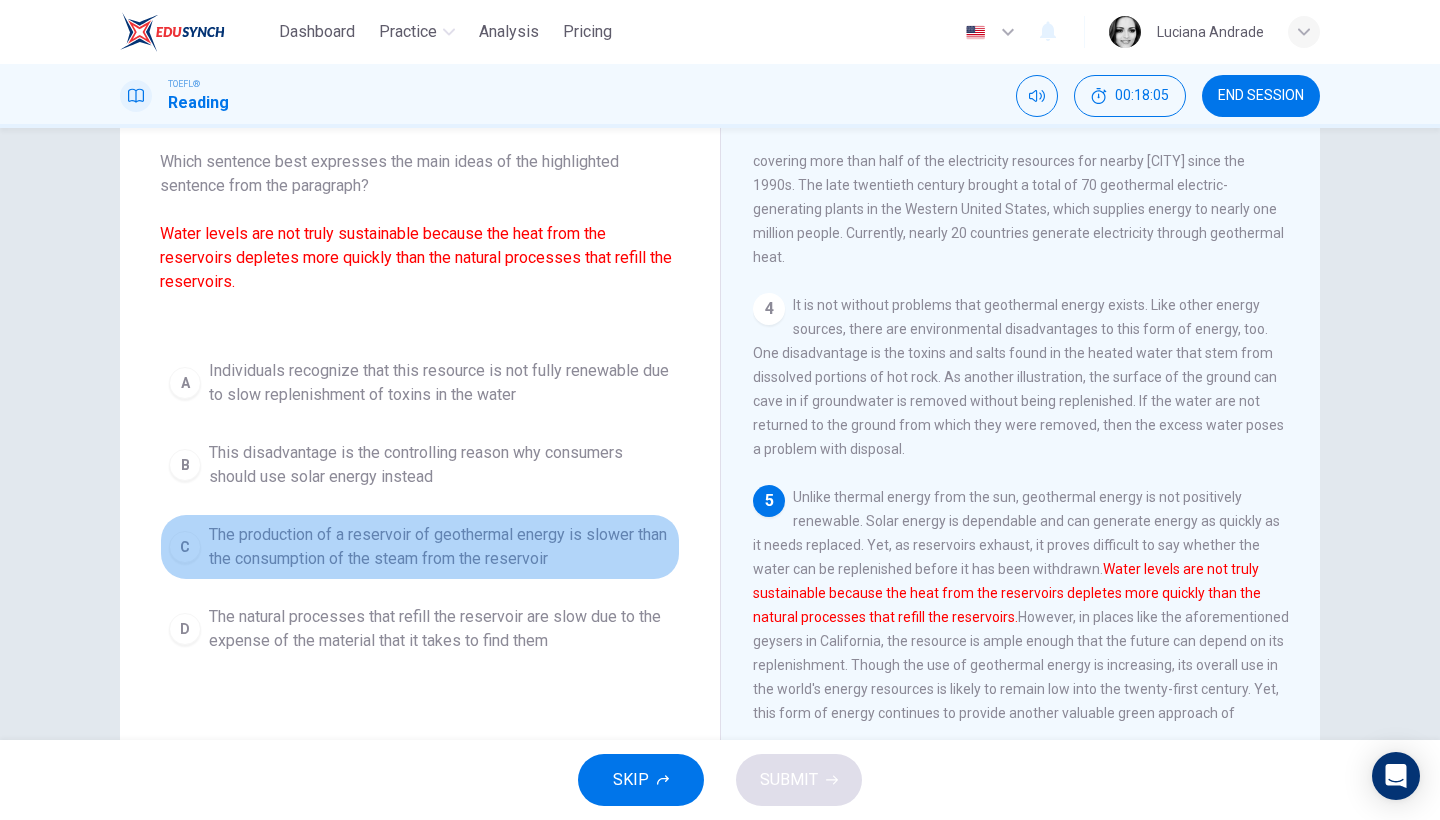 click on "C The production of a reservoir of geothermal energy is slower than the consumption of the steam from the reservoir" at bounding box center (420, 547) 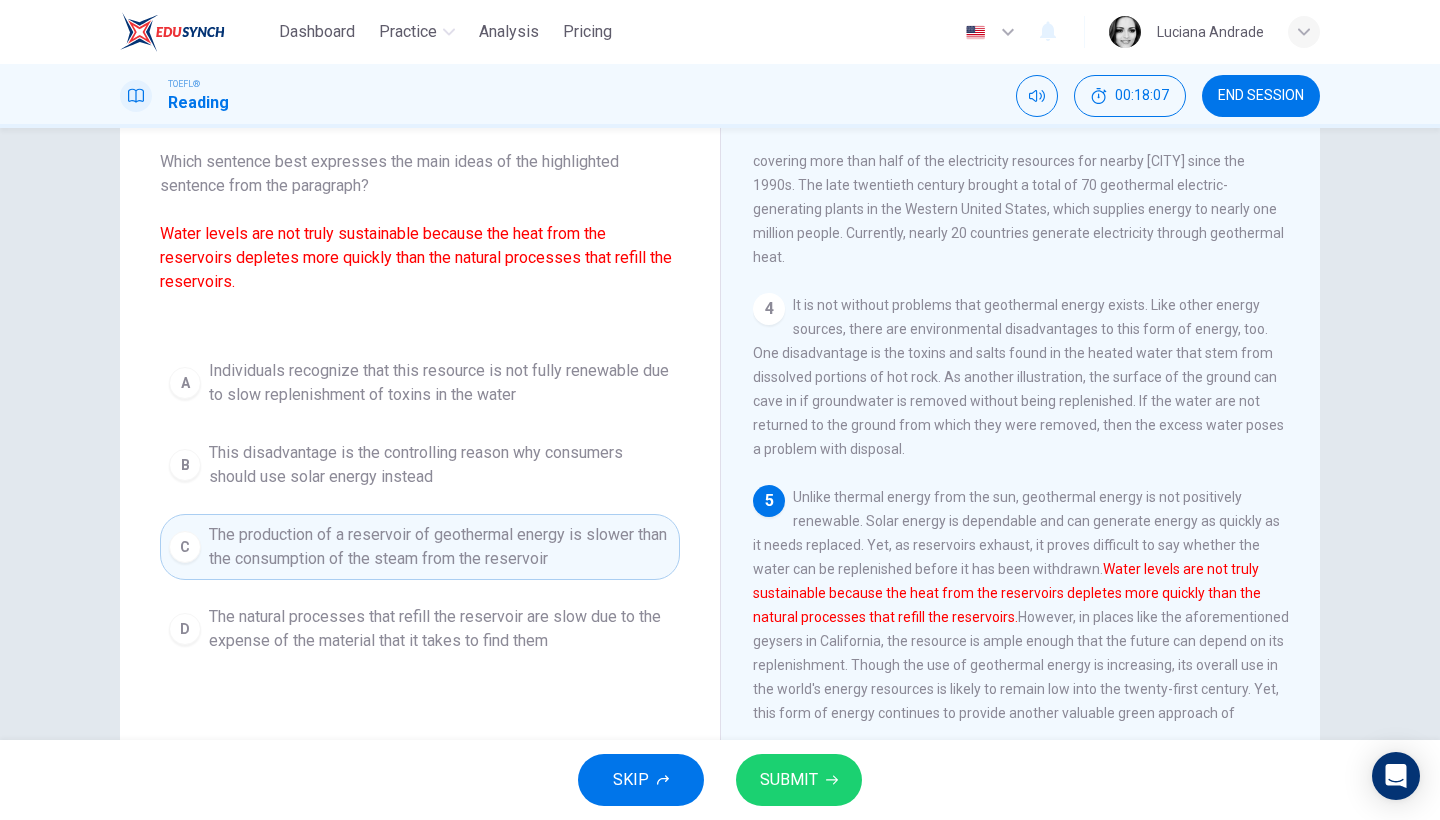 click on "SUBMIT" at bounding box center [789, 780] 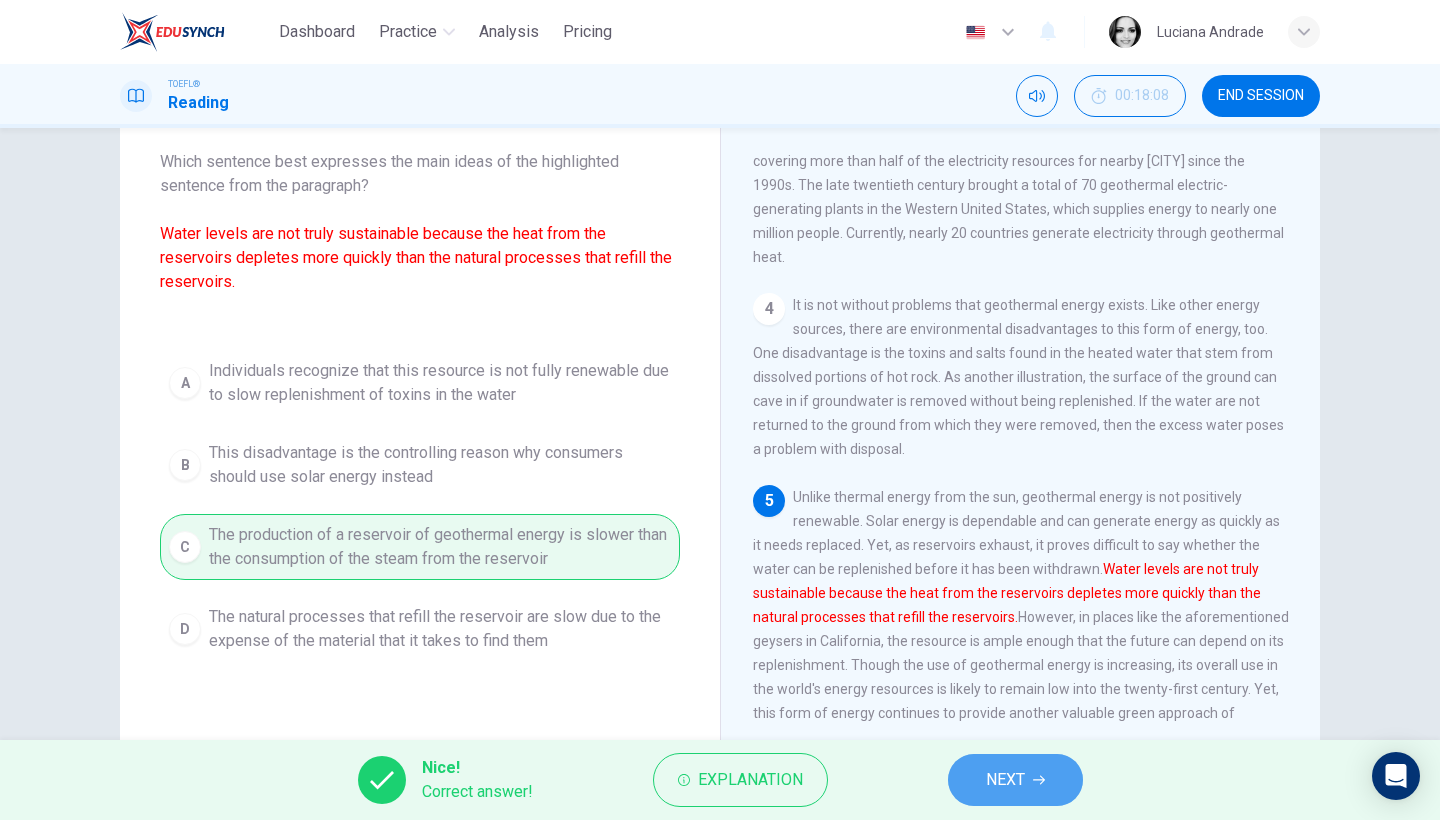 click 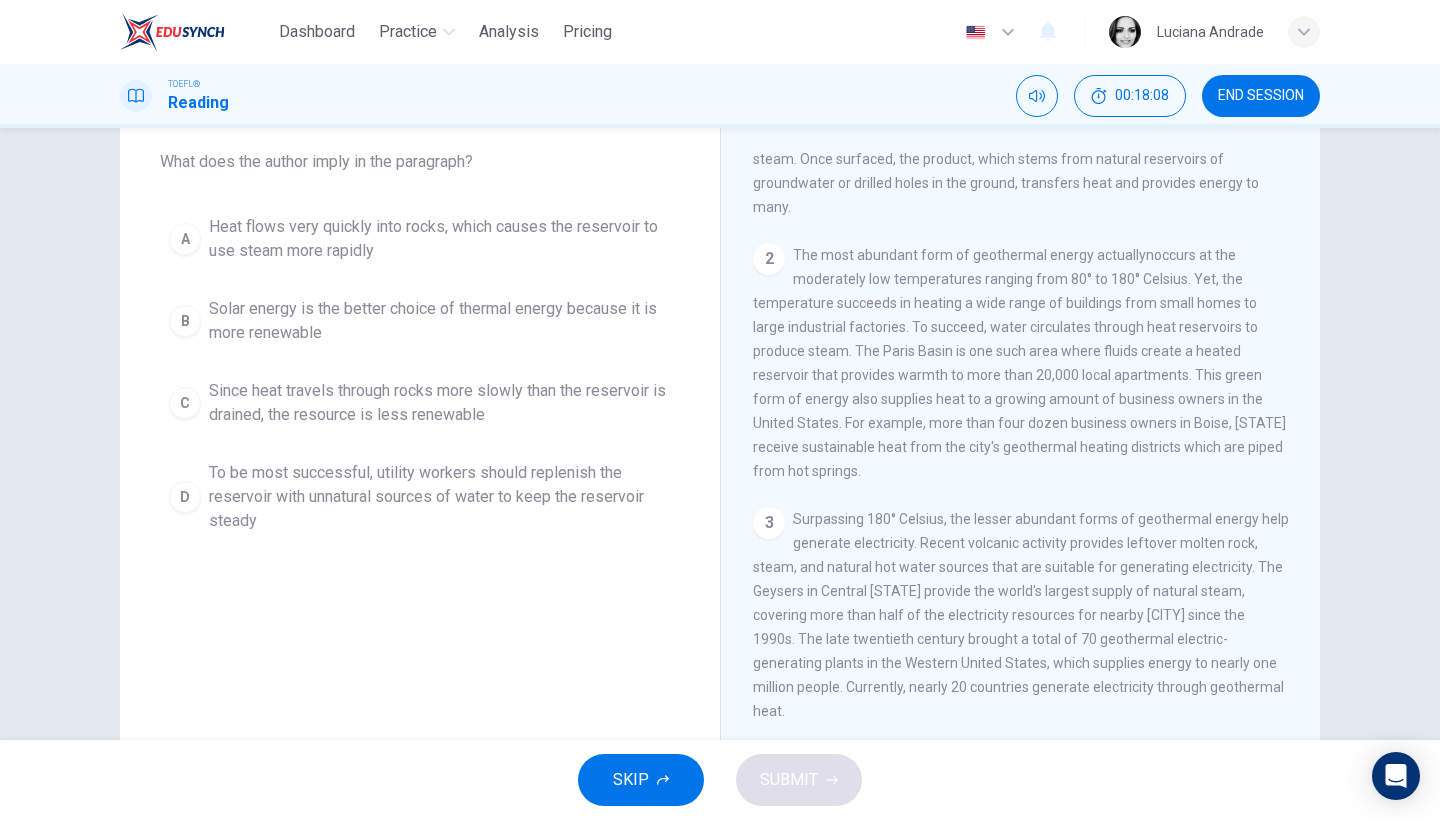 scroll, scrollTop: 0, scrollLeft: 0, axis: both 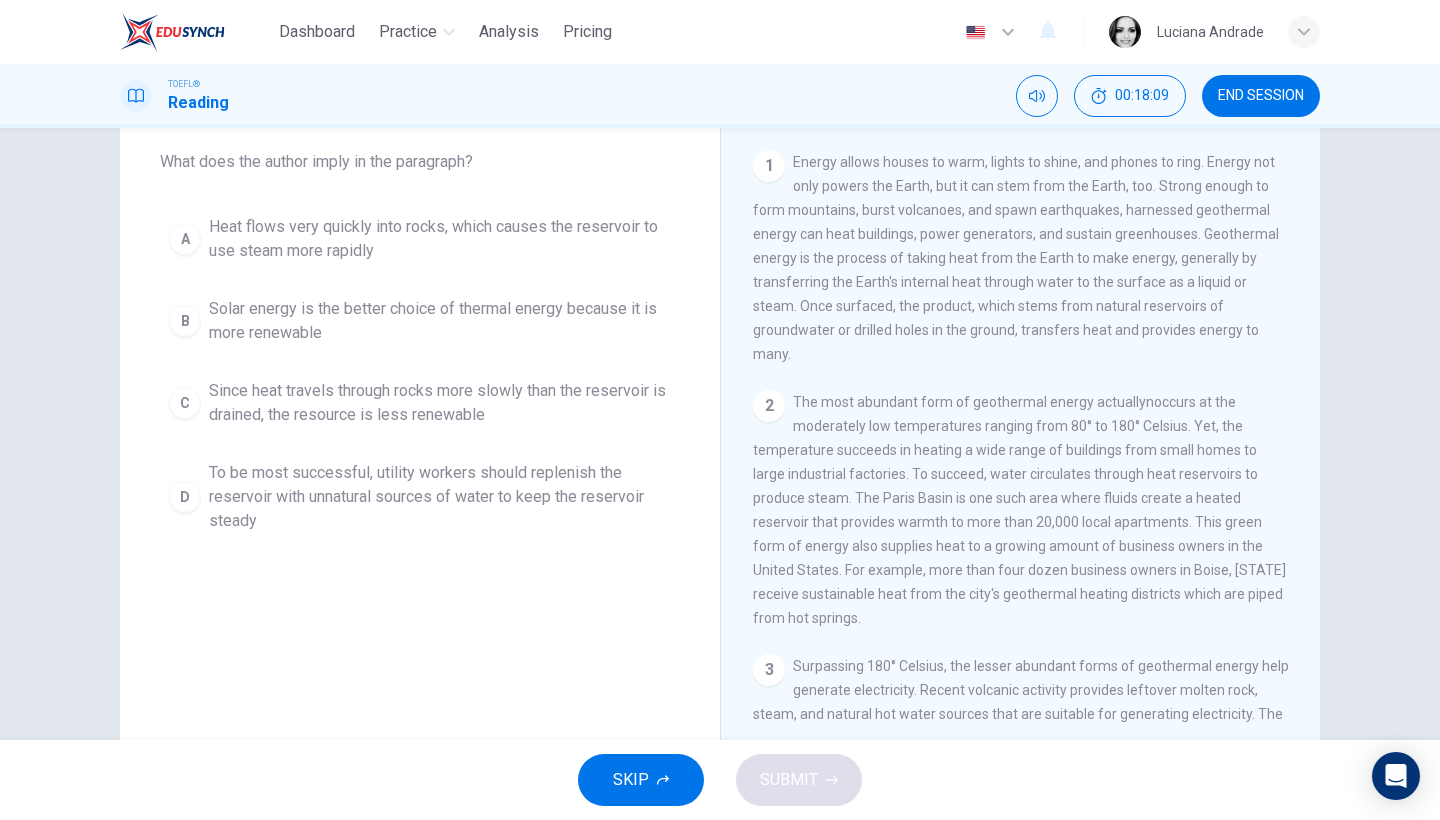 click on "Question 9 What does the author imply in the paragraph? A Heat flows very quickly into rocks, which causes the reservoir to use steam more rapidly B Solar energy is the better choice of thermal energy because it is more renewable C Since heat travels through rocks more slowly than the reservoir is drained, the resource is less renewable D To be most successful, utility workers should replenish the reservoir with unnatural sources of water to keep the reservoir steady Geothermal Energy 1 2 3 4 It is not without problems that geothermal energy exists. Like other energy sources, there are environmental disadvantages to this form of energy, too. One disadvantage is the toxins and salts found in the heated water that stem from dissolved portions of hot rock. As another illustration, the surface of the ground can cave in if groundwater is removed without being replenished. If the water are not returned to the ground from which they were removed, then the excess water poses a problem with disposal. 5" at bounding box center (720, 434) 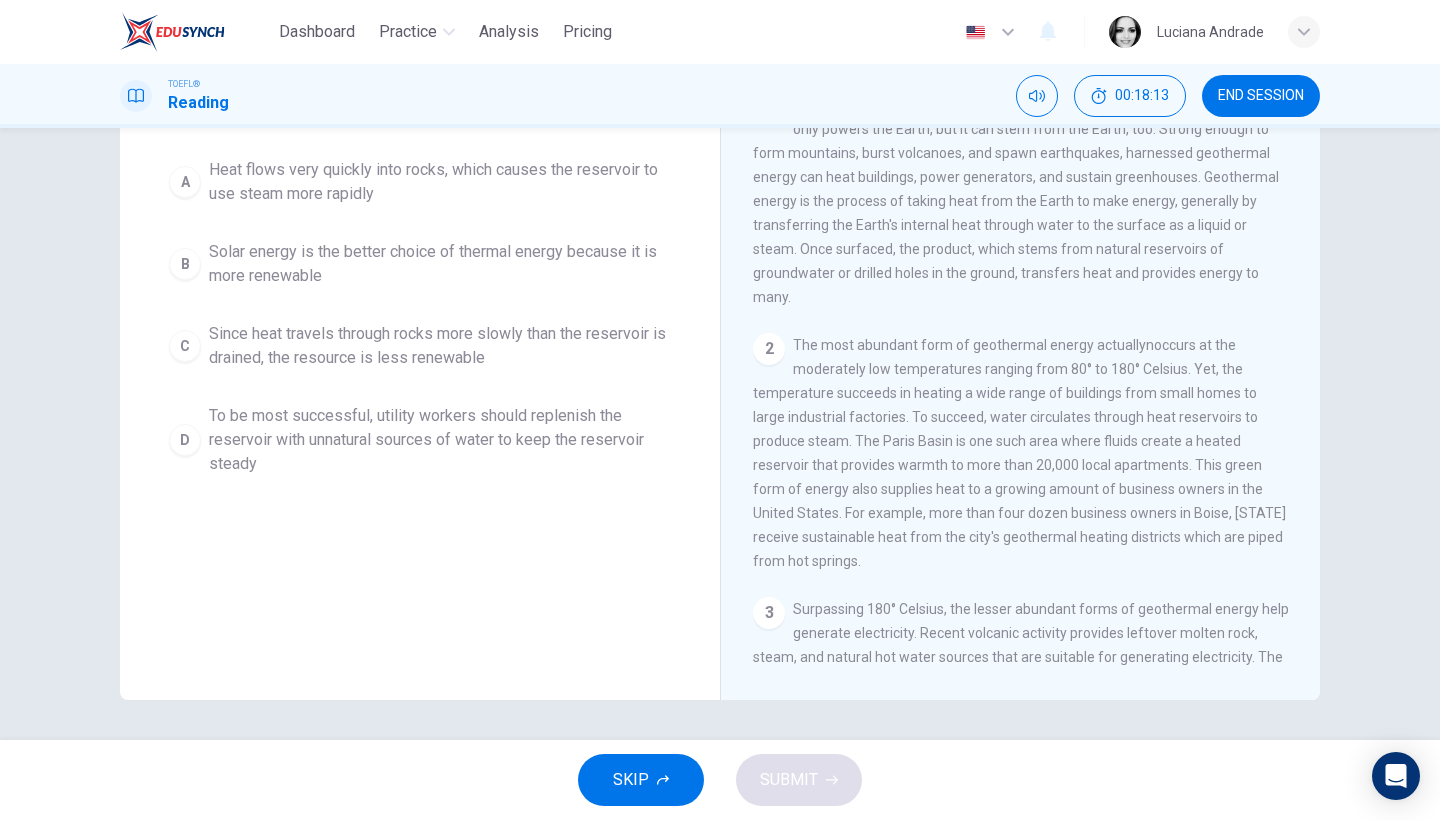 scroll, scrollTop: 163, scrollLeft: 0, axis: vertical 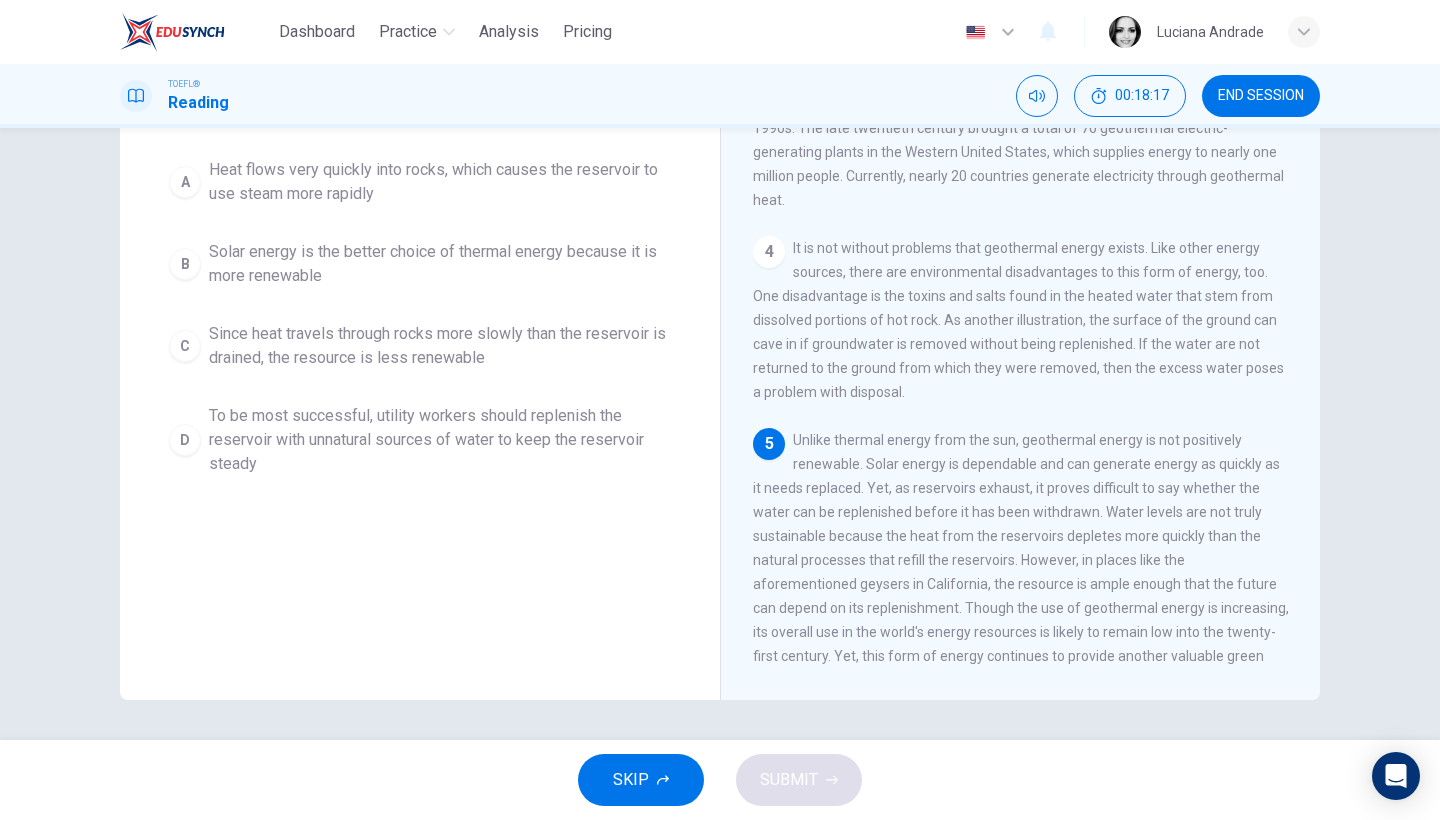 click on "Question 9 What does the author imply in the paragraph? A Heat flows very quickly into rocks, which causes the reservoir to use steam more rapidly B Solar energy is the better choice of thermal energy because it is more renewable C Since heat travels through rocks more slowly than the reservoir is drained, the resource is less renewable D To be most successful, utility workers should replenish the reservoir with unnatural sources of water to keep the reservoir steady Geothermal Energy 1 2 3 4 It is not without problems that geothermal energy exists. Like other energy sources, there are environmental disadvantages to this form of energy, too. One disadvantage is the toxins and salts found in the heated water that stem from dissolved portions of hot rock. As another illustration, the surface of the ground can cave in if groundwater is removed without being replenished. If the water are not returned to the ground from which they were removed, then the excess water poses a problem with disposal. 5" at bounding box center (720, 434) 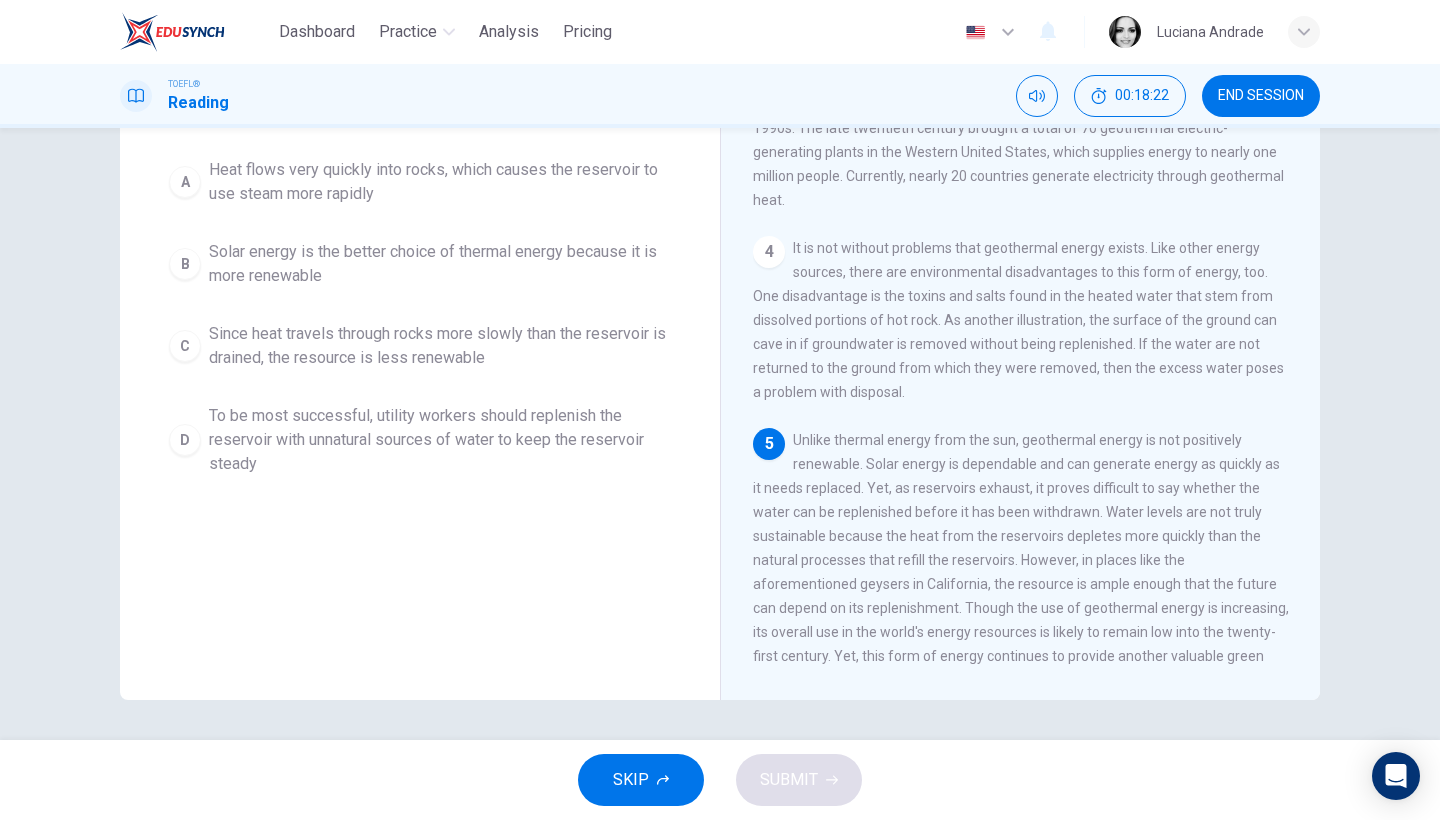 scroll, scrollTop: 163, scrollLeft: 0, axis: vertical 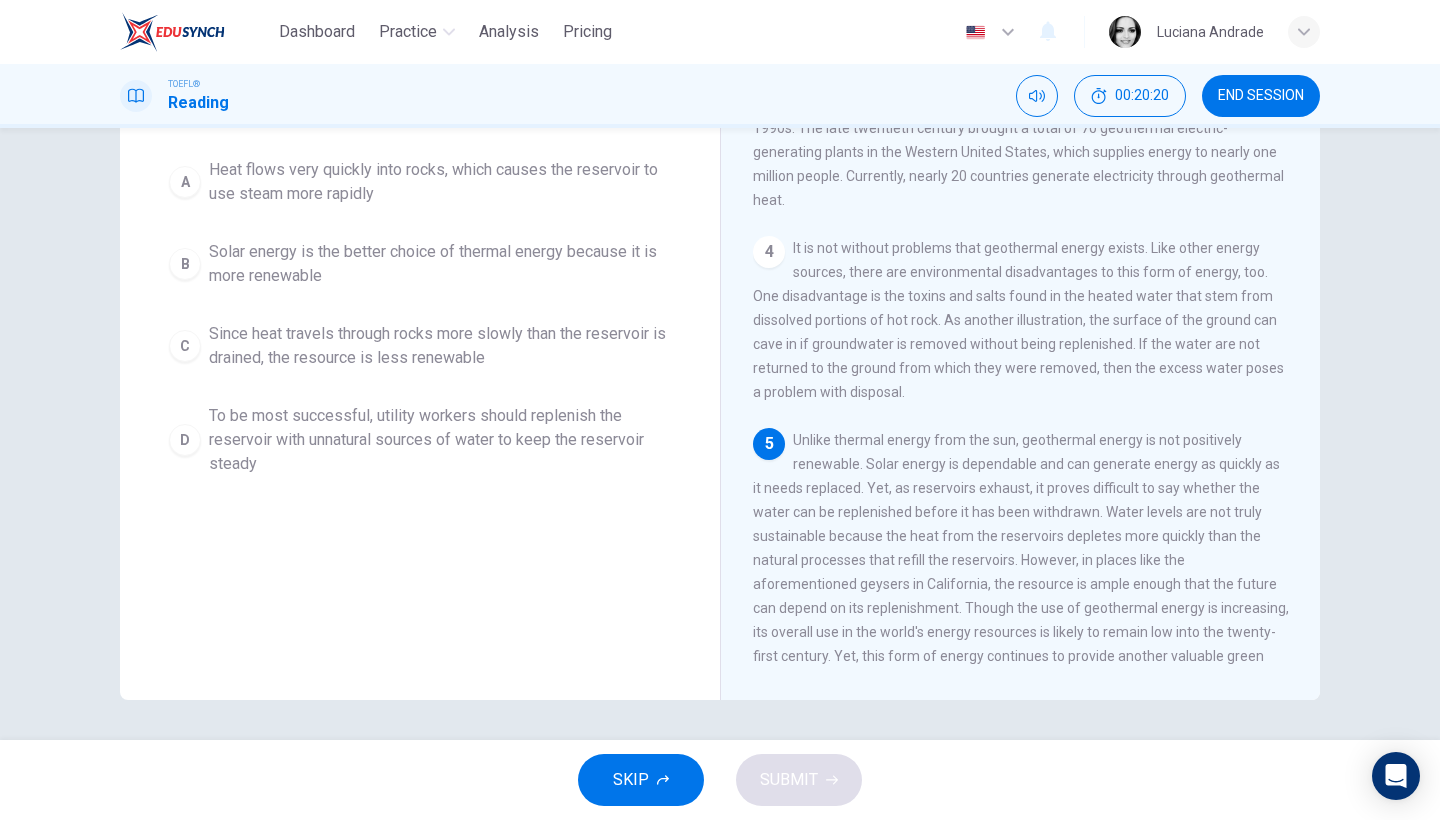 click on "Question 9 What does the author imply in the paragraph? A Heat flows very quickly into rocks, which causes the reservoir to use steam more rapidly B Solar energy is the better choice of thermal energy because it is more renewable C Since heat travels through rocks more slowly than the reservoir is drained, the resource is less renewable D To be most successful, utility workers should replenish the reservoir with unnatural sources of water to keep the reservoir steady" at bounding box center [420, 352] 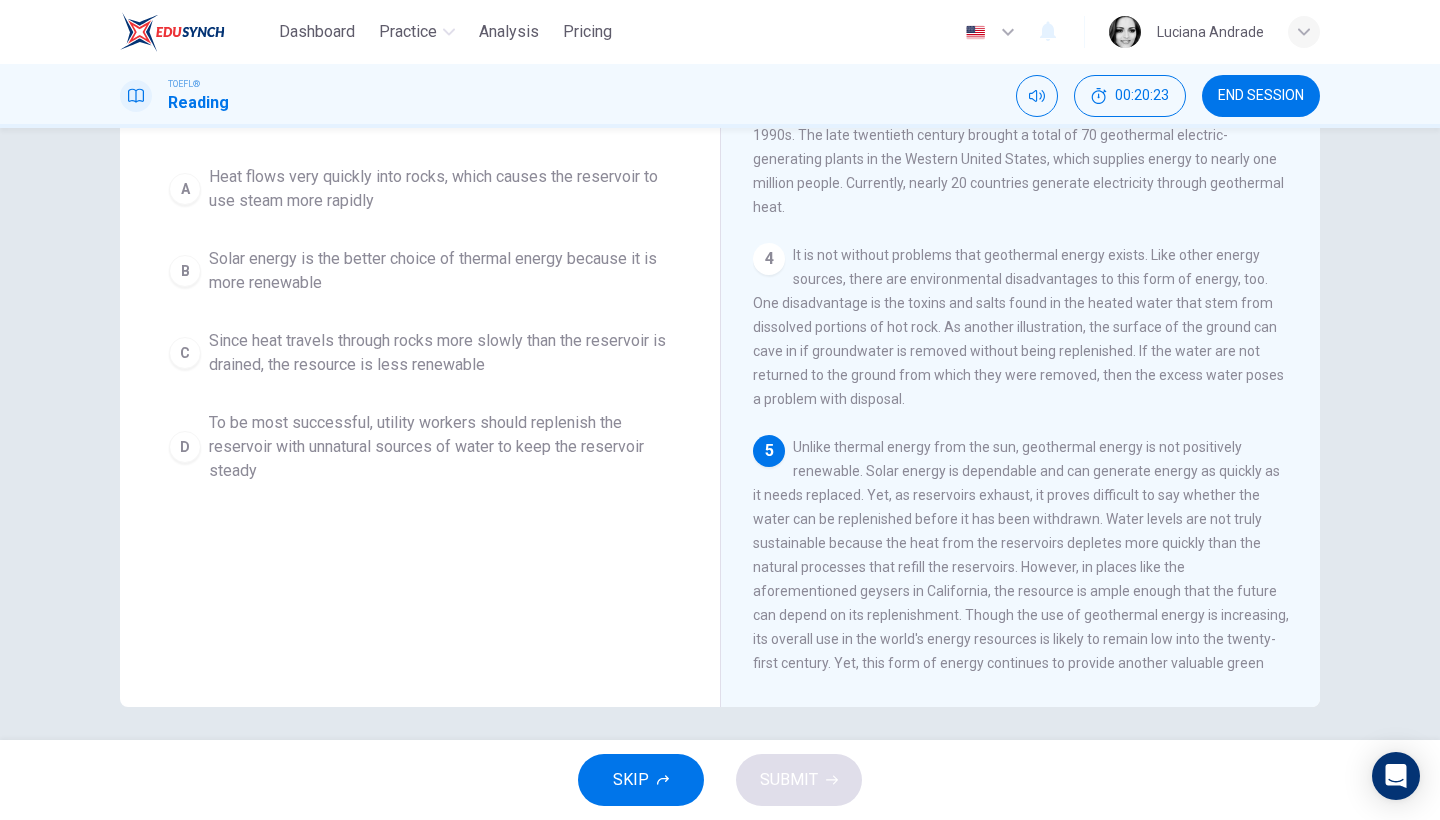 scroll, scrollTop: 160, scrollLeft: 0, axis: vertical 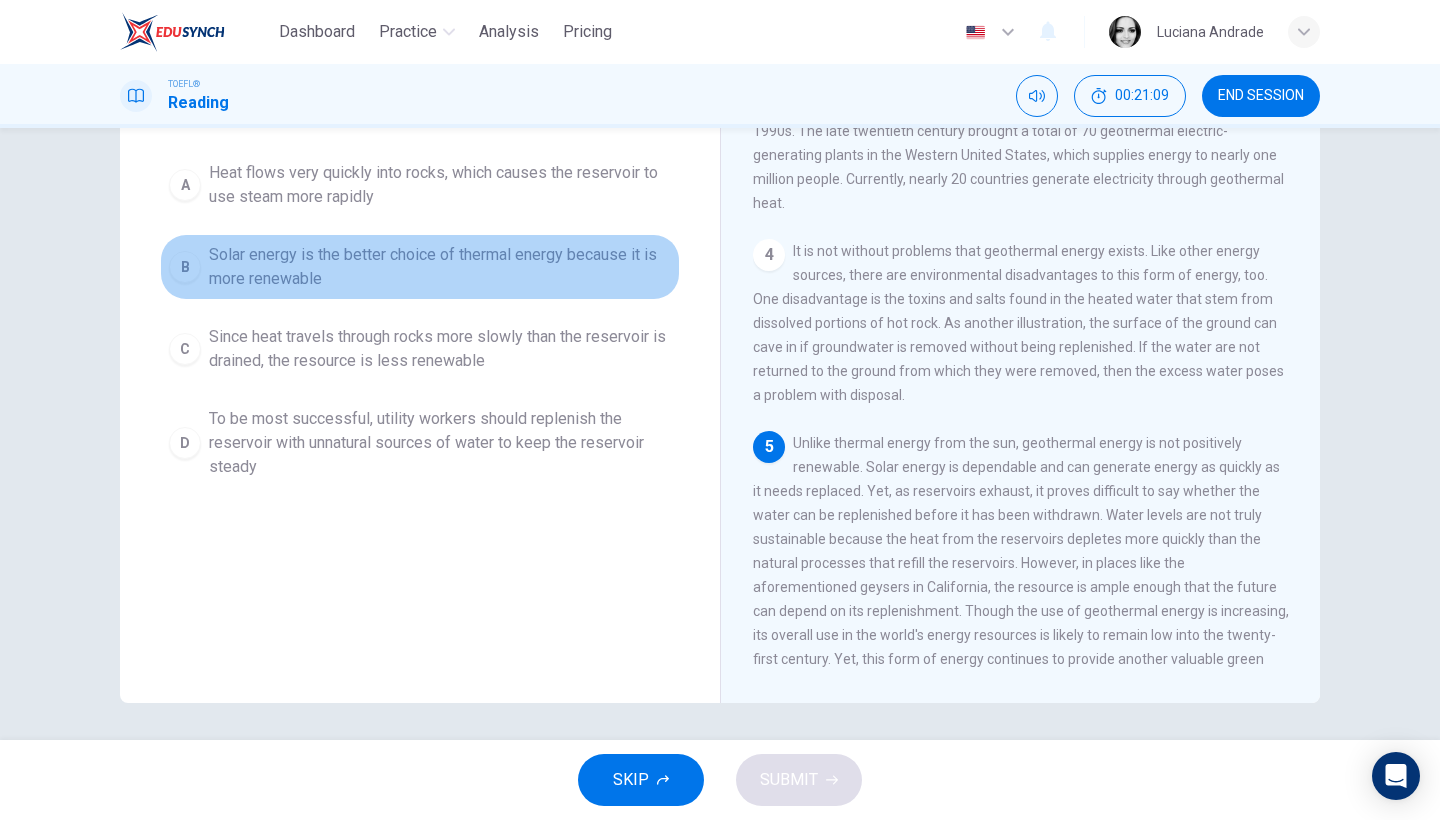 click on "Solar energy is the better choice of thermal energy because it is more renewable" at bounding box center [440, 267] 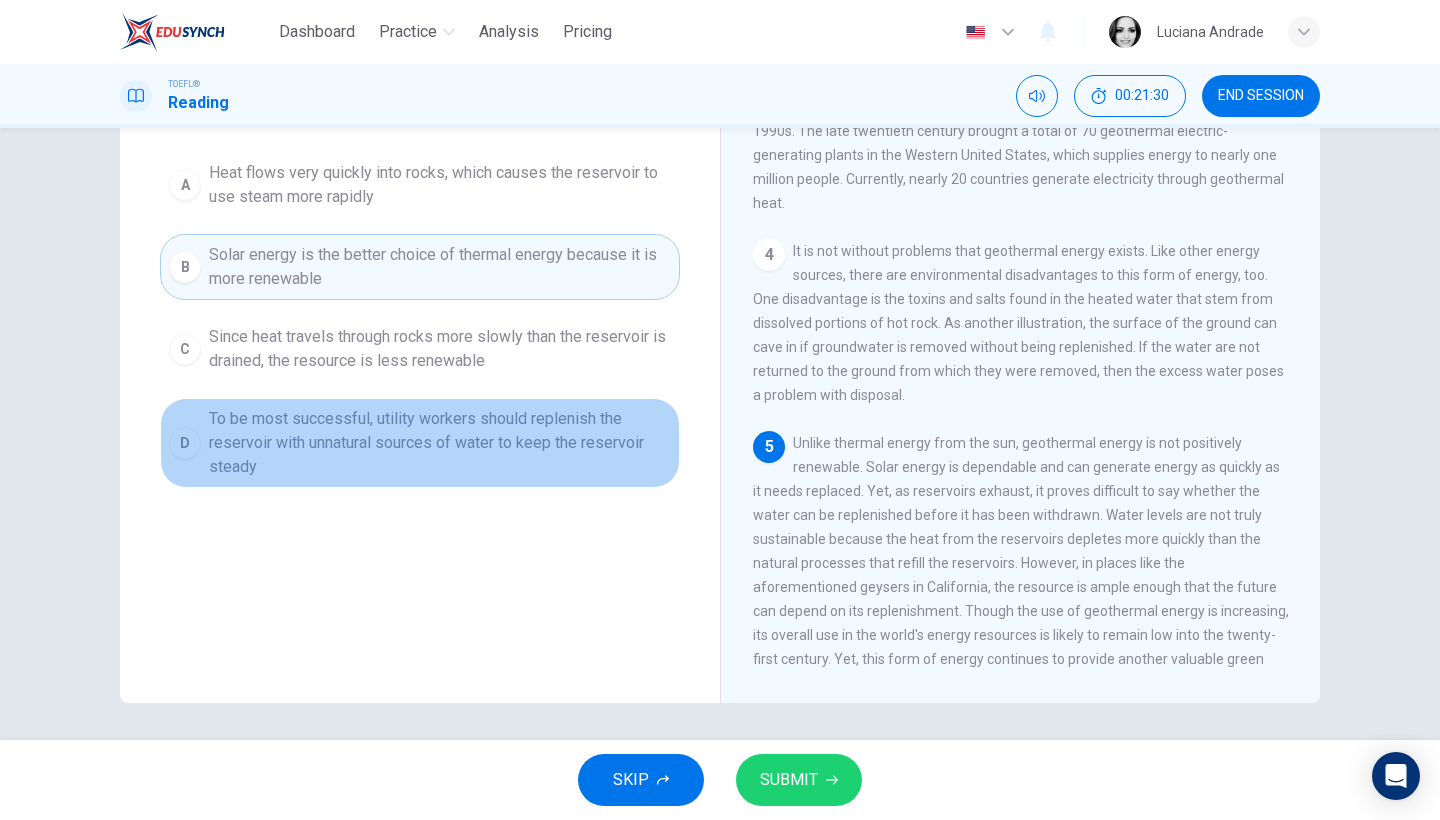 click on "To be most successful, utility workers should replenish the reservoir with unnatural sources of water to keep the reservoir steady" at bounding box center [440, 443] 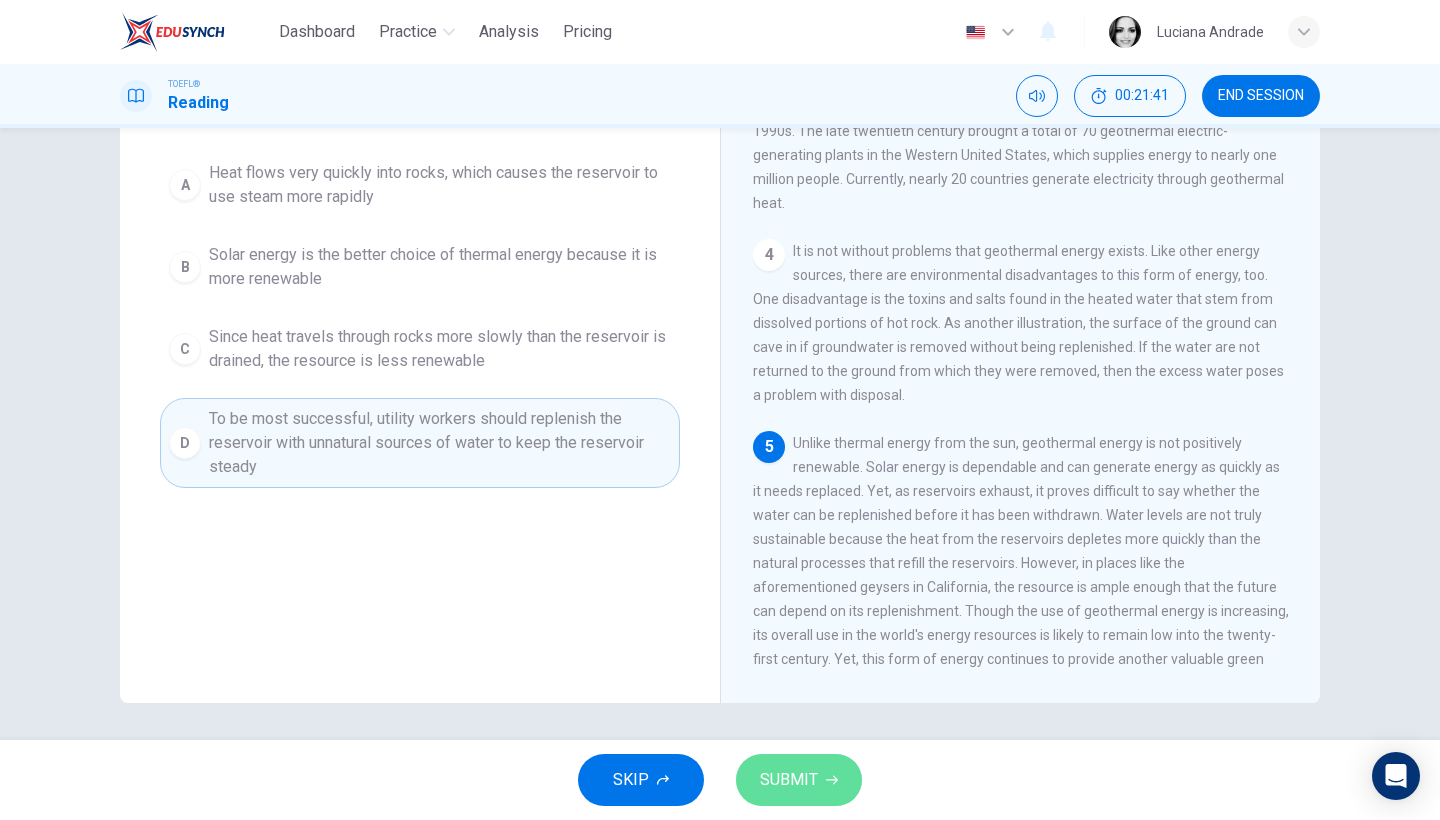 click on "SUBMIT" at bounding box center (799, 780) 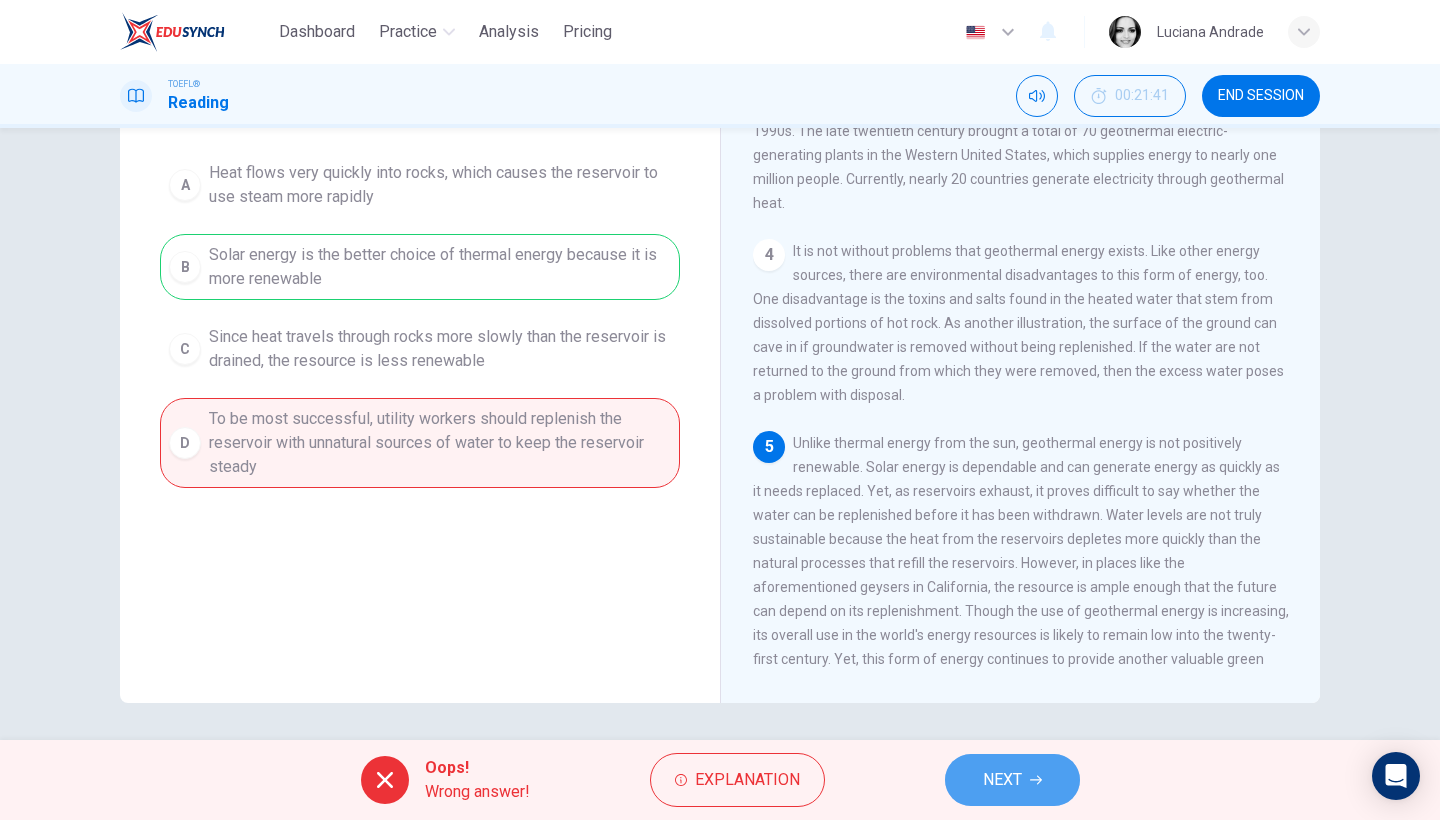 click on "NEXT" at bounding box center (1002, 780) 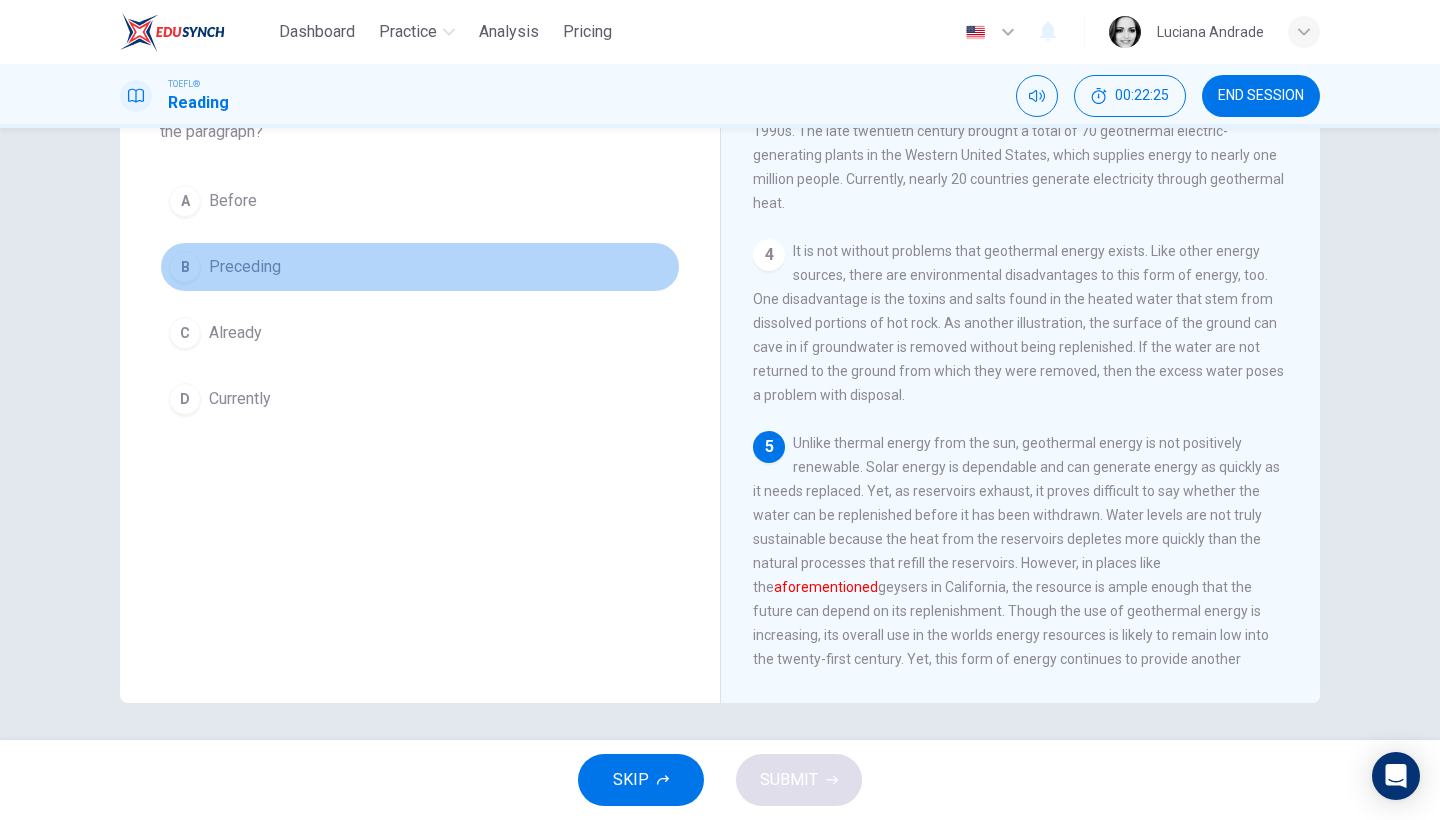 click on "Preceding" at bounding box center [245, 267] 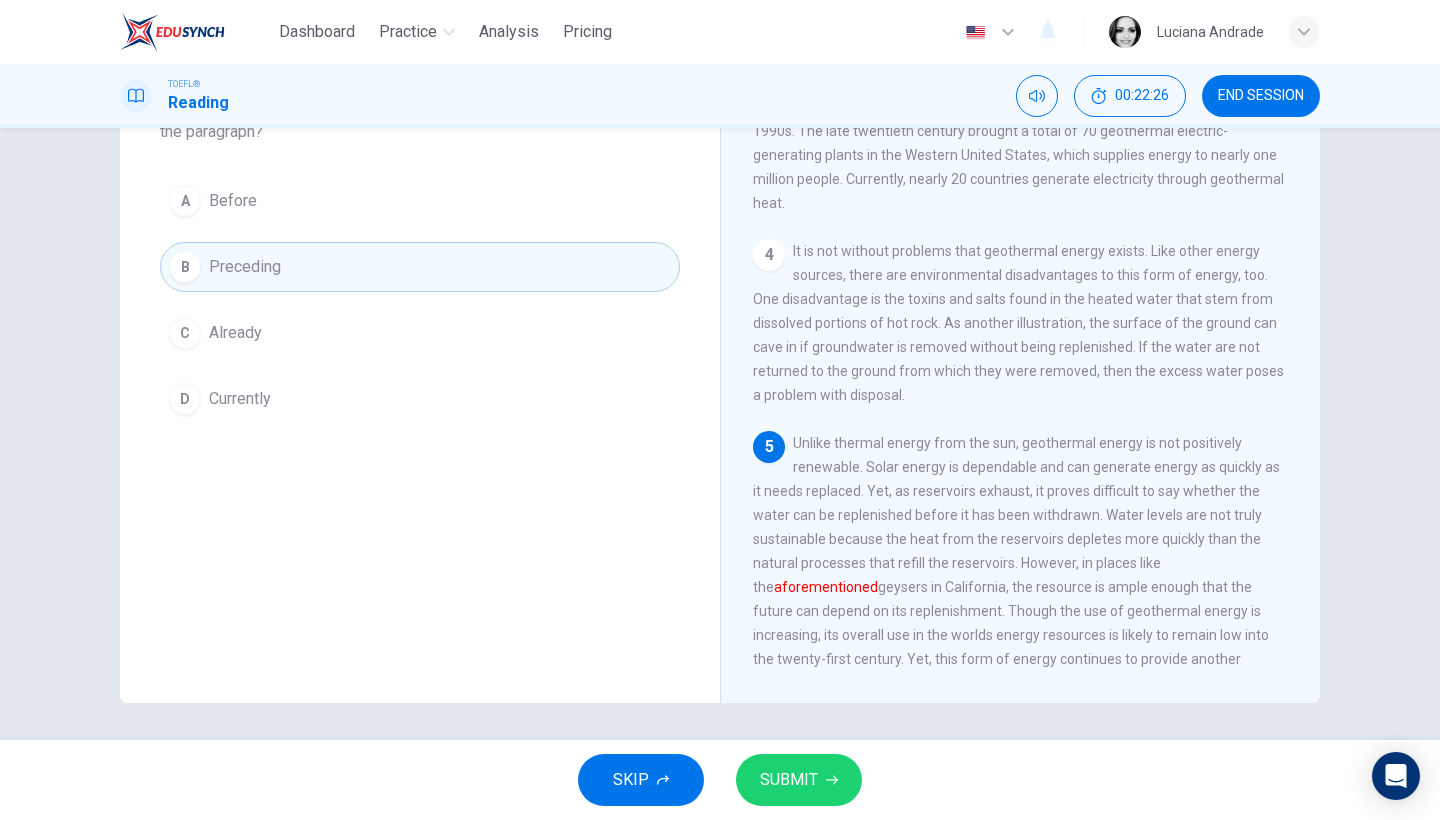 click on "SUBMIT" at bounding box center [799, 780] 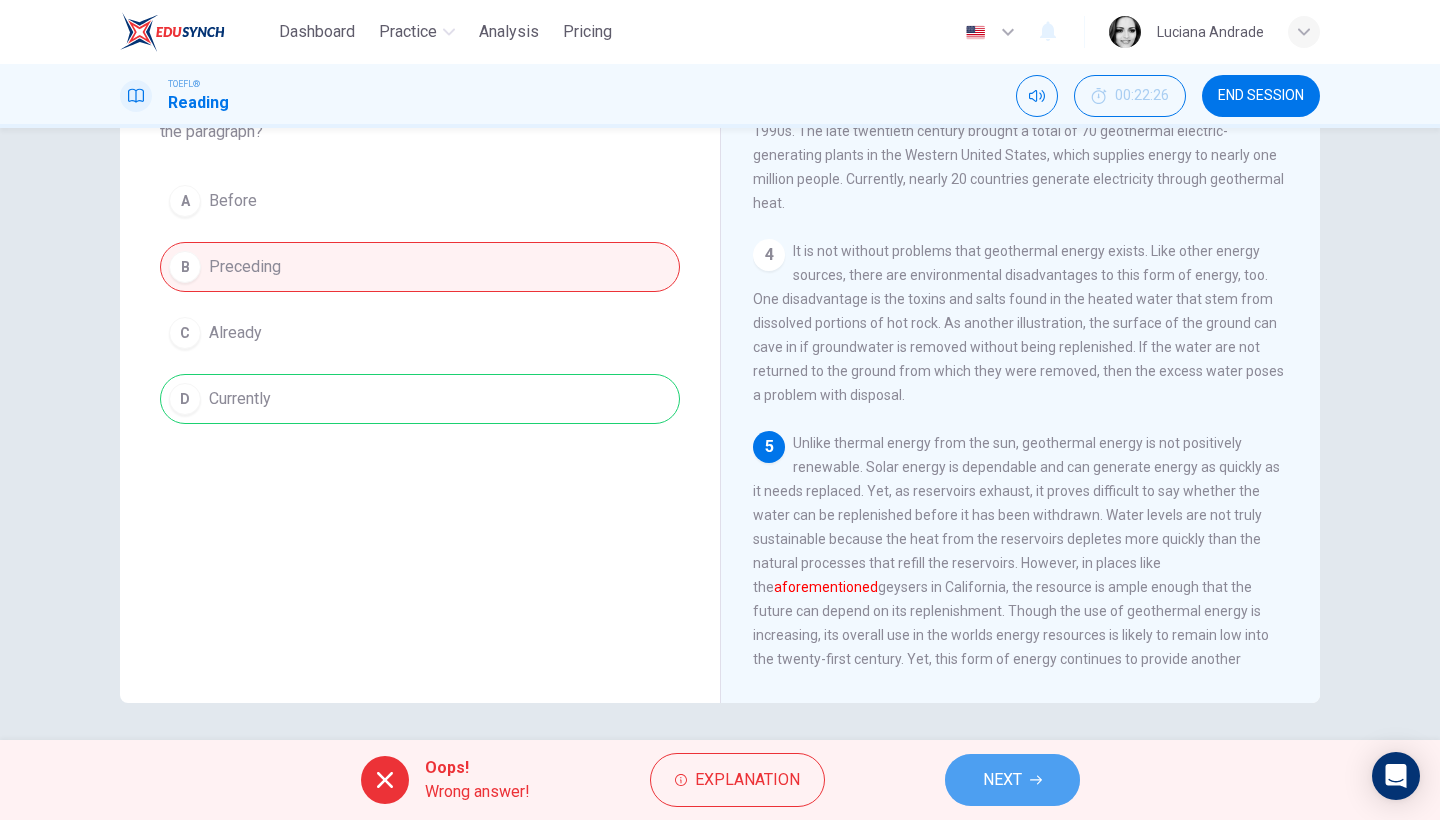 click on "NEXT" at bounding box center (1002, 780) 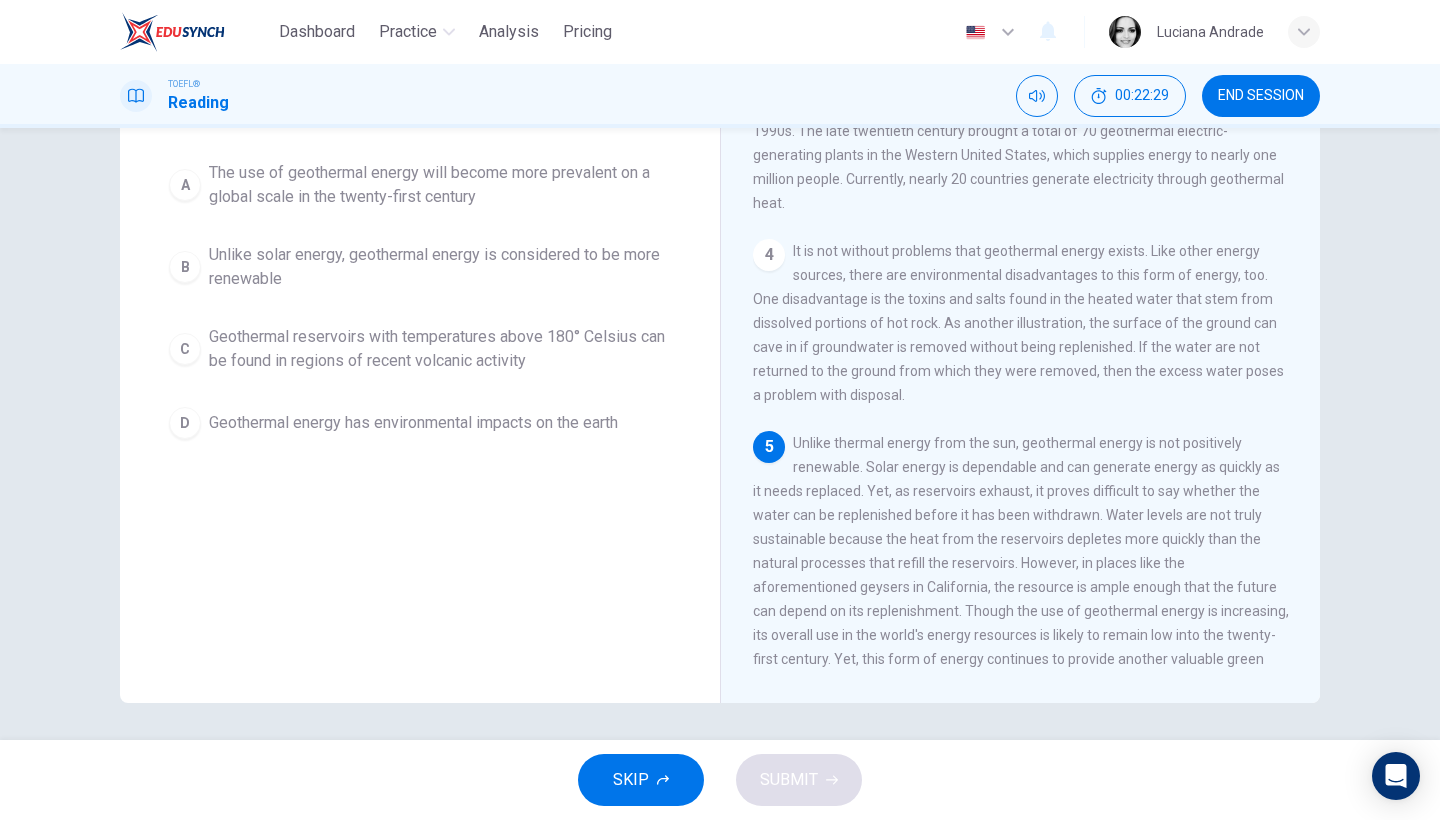 click on "Question 11 Which of the following is NOT true about geothermal energy? A The use of geothermal energy will become more prevalent on a global scale in the twenty-first century B Unlike solar energy, geothermal energy is considered to be more renewable C Geothermal reservoirs with temperatures above 180° Celsius can be found in regions of recent volcanic activity D Geothermal energy has environmental impacts on the earth" at bounding box center (420, 355) 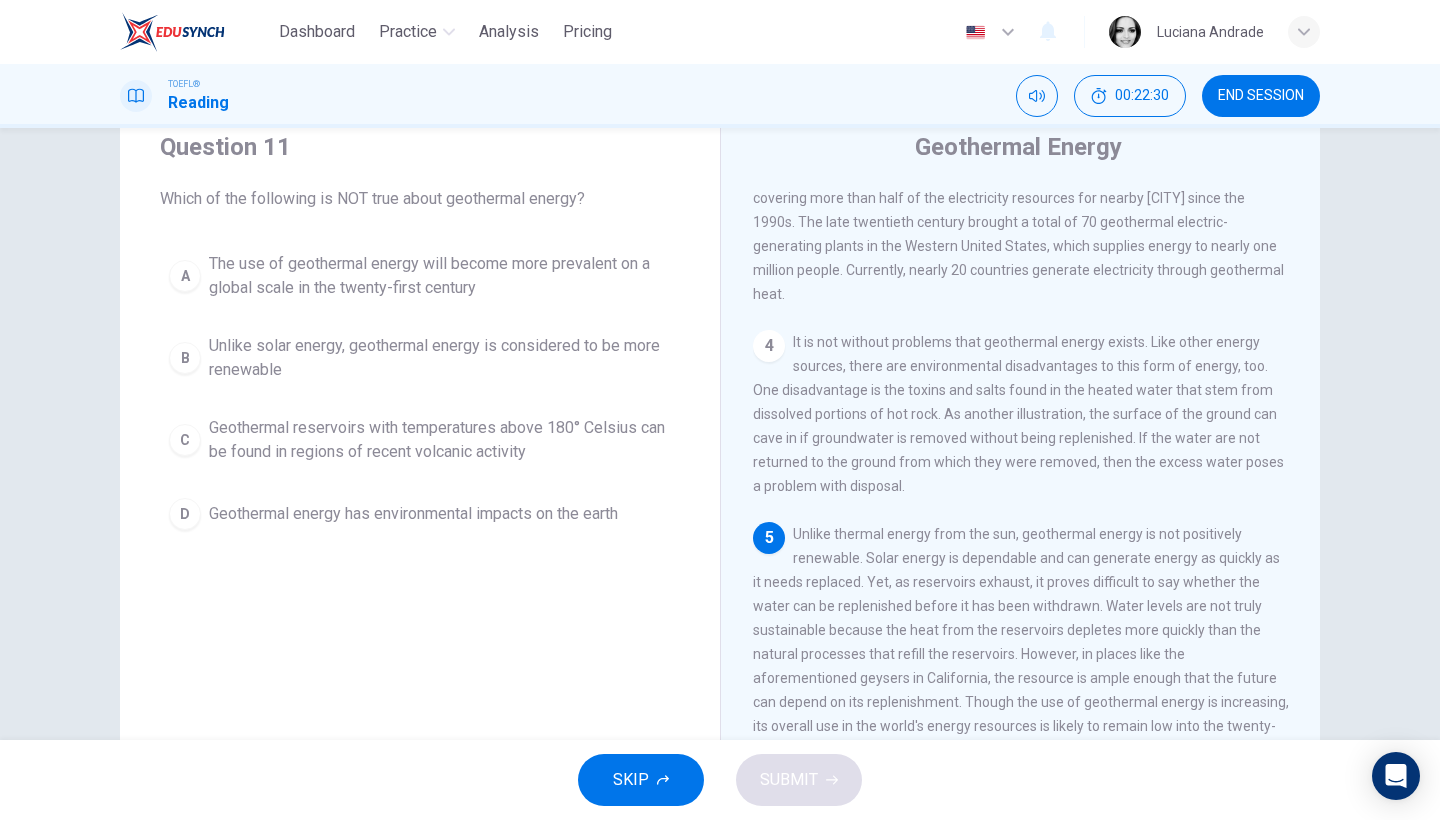 scroll, scrollTop: 85, scrollLeft: 0, axis: vertical 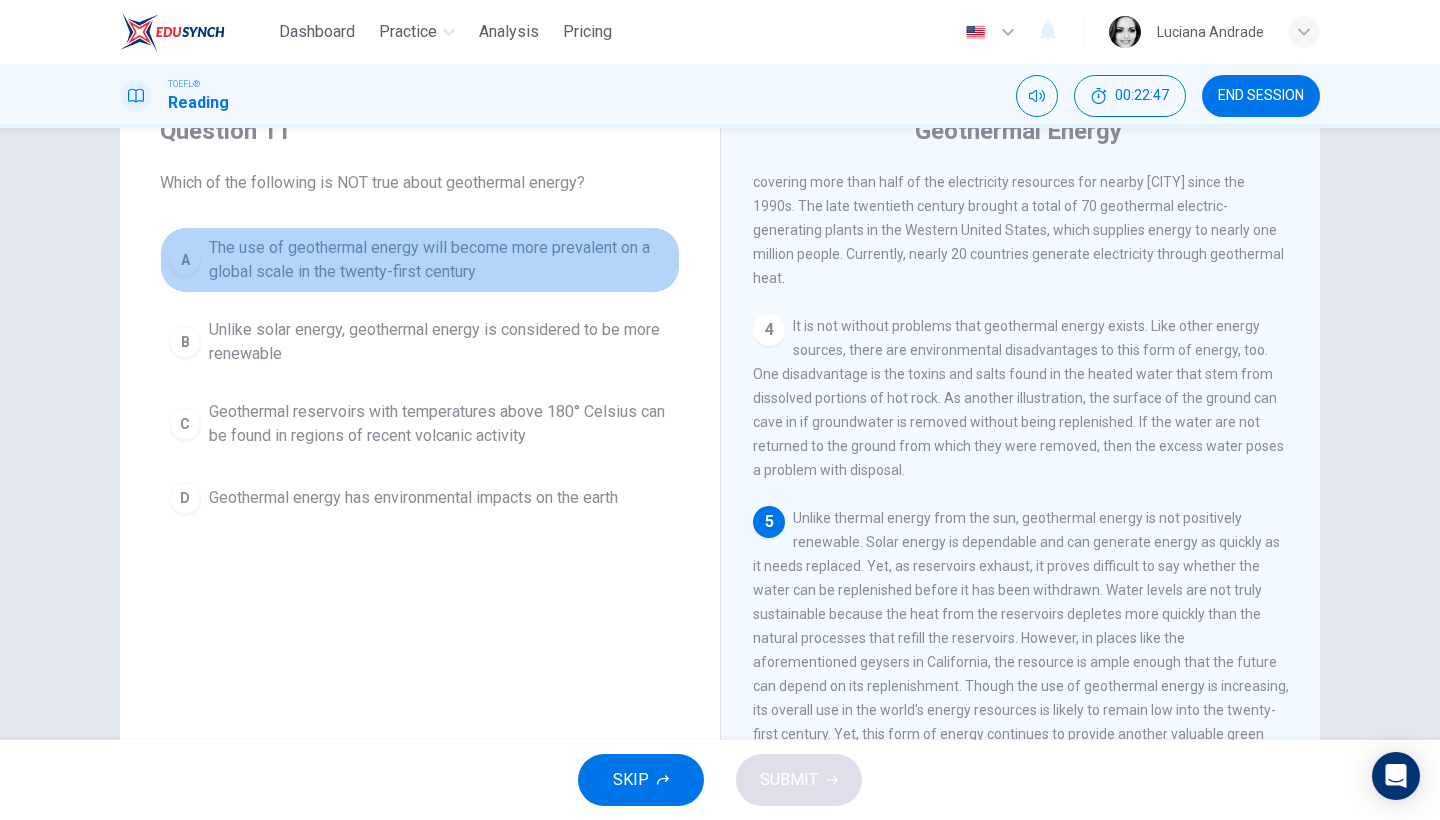 click on "The use of geothermal energy will become more prevalent on a global scale in the twenty-first century" at bounding box center [440, 260] 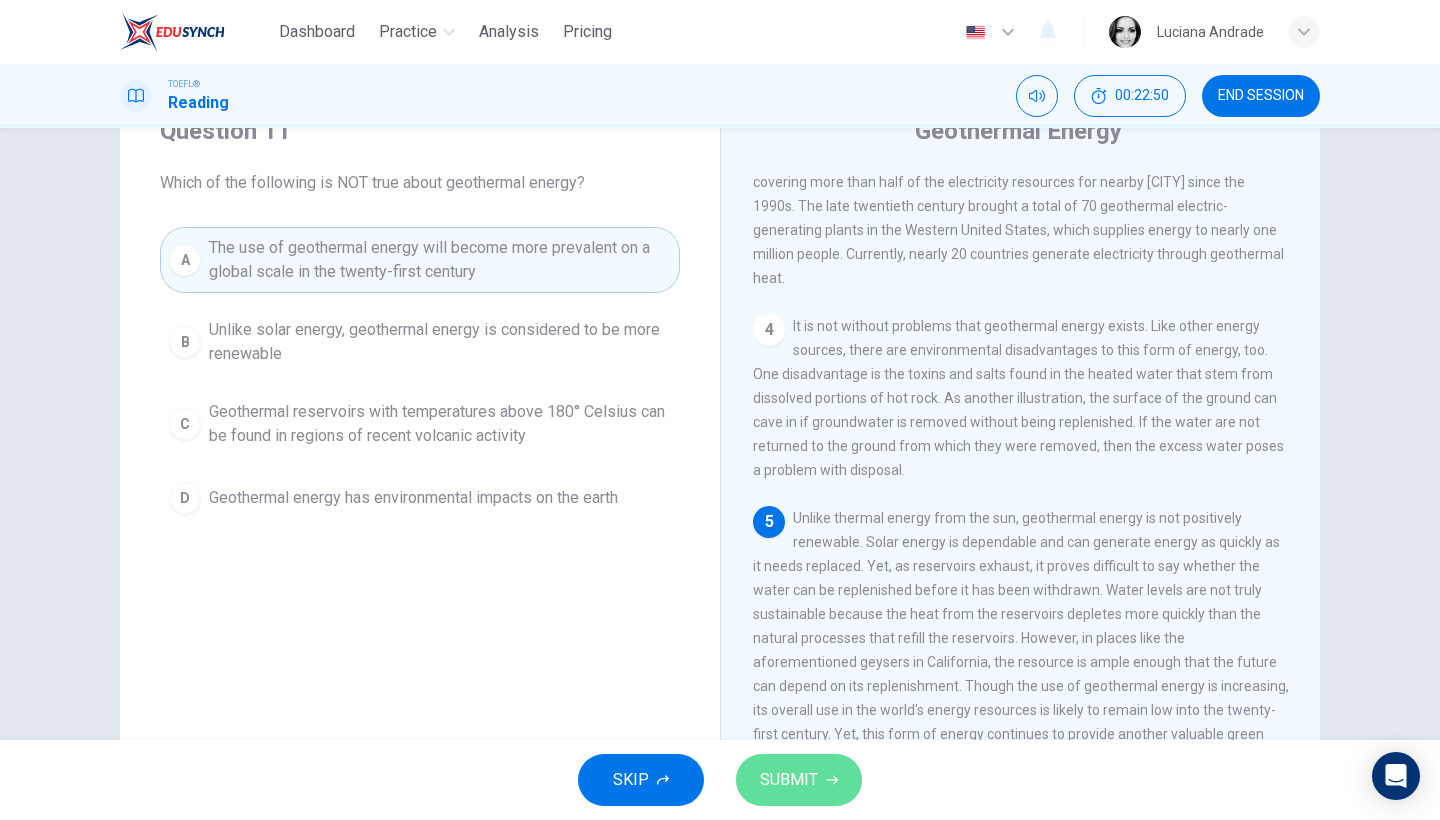 click on "SUBMIT" at bounding box center [789, 780] 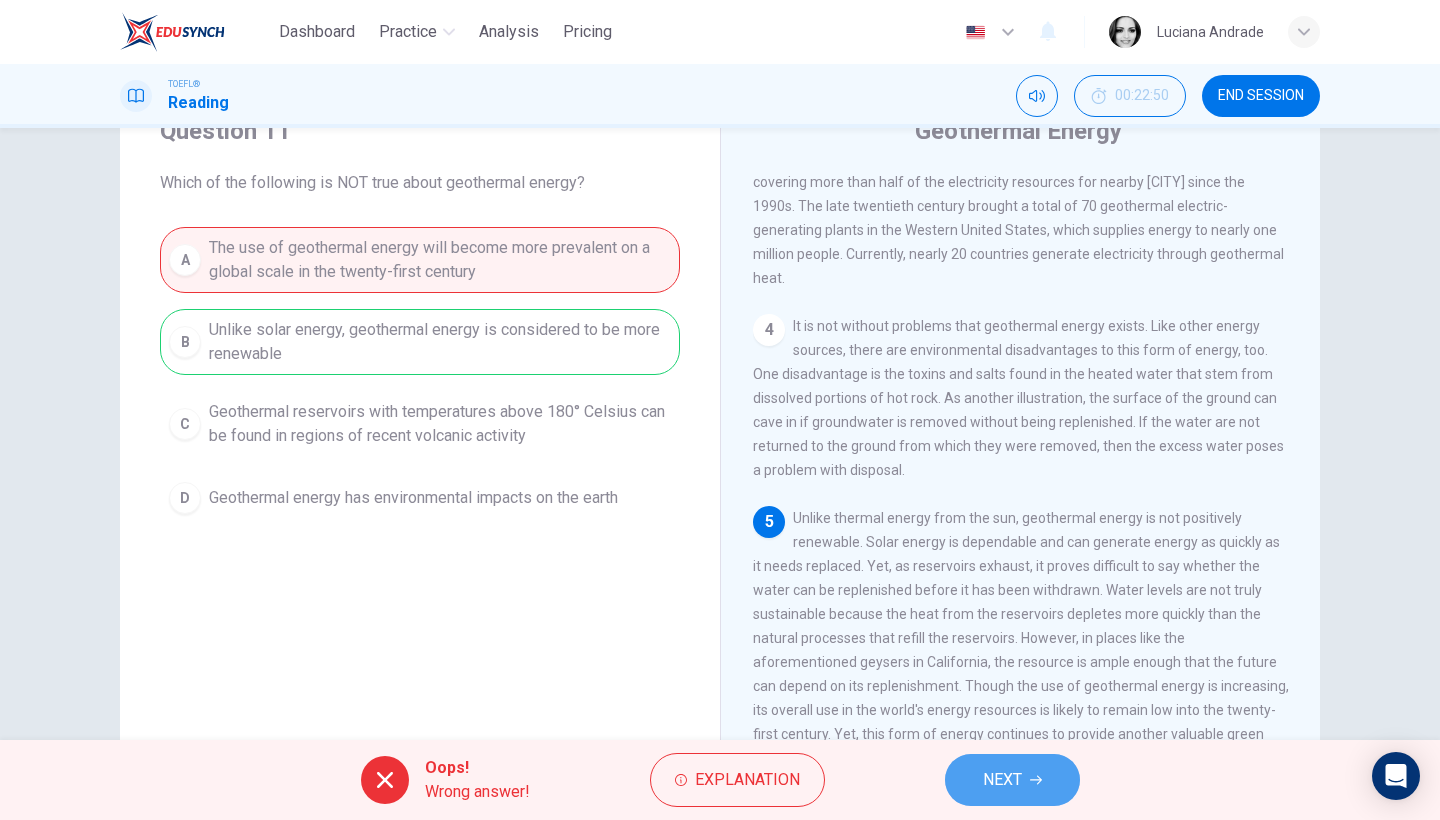 click on "NEXT" at bounding box center [1002, 780] 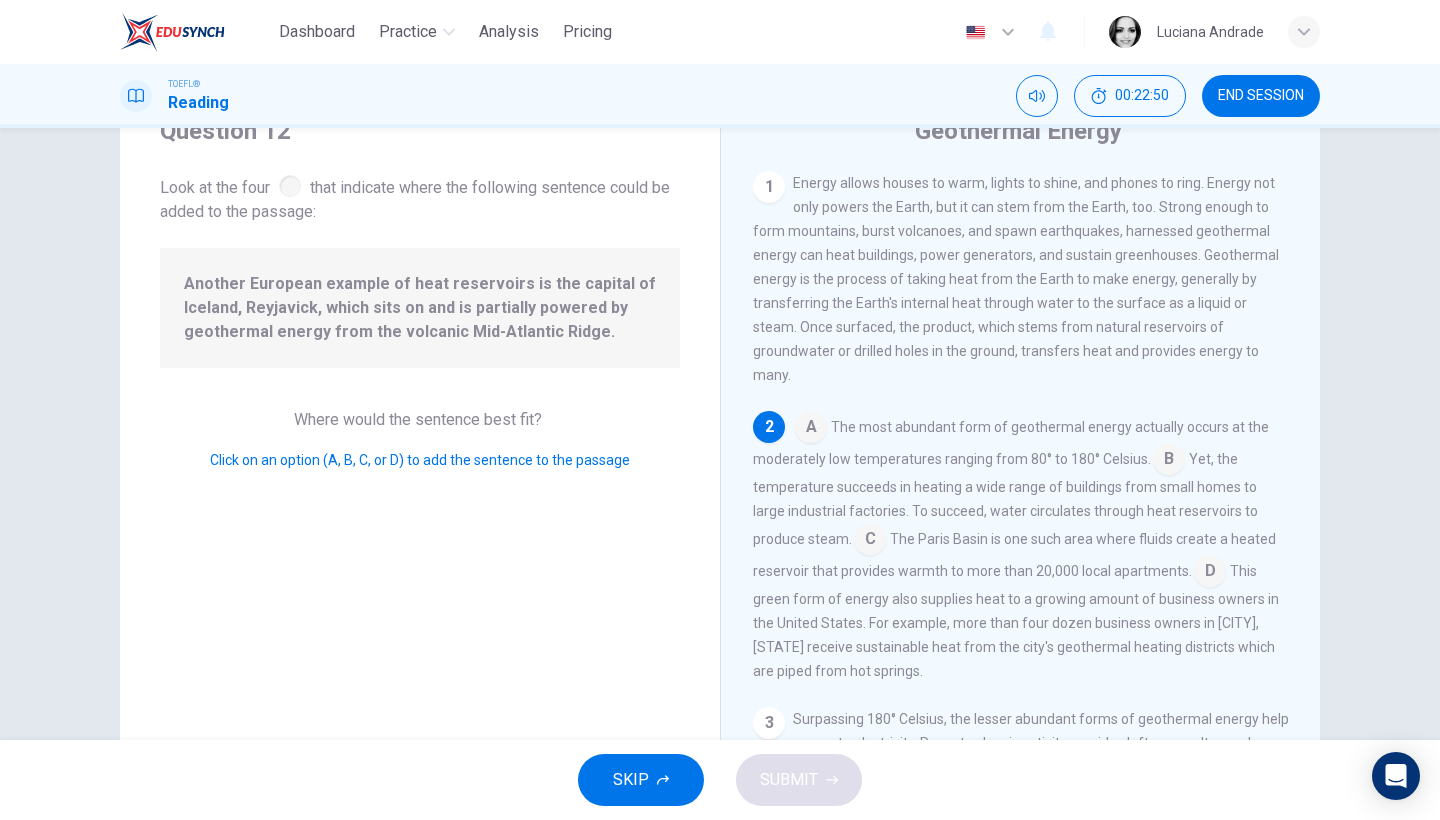 scroll, scrollTop: 113, scrollLeft: 0, axis: vertical 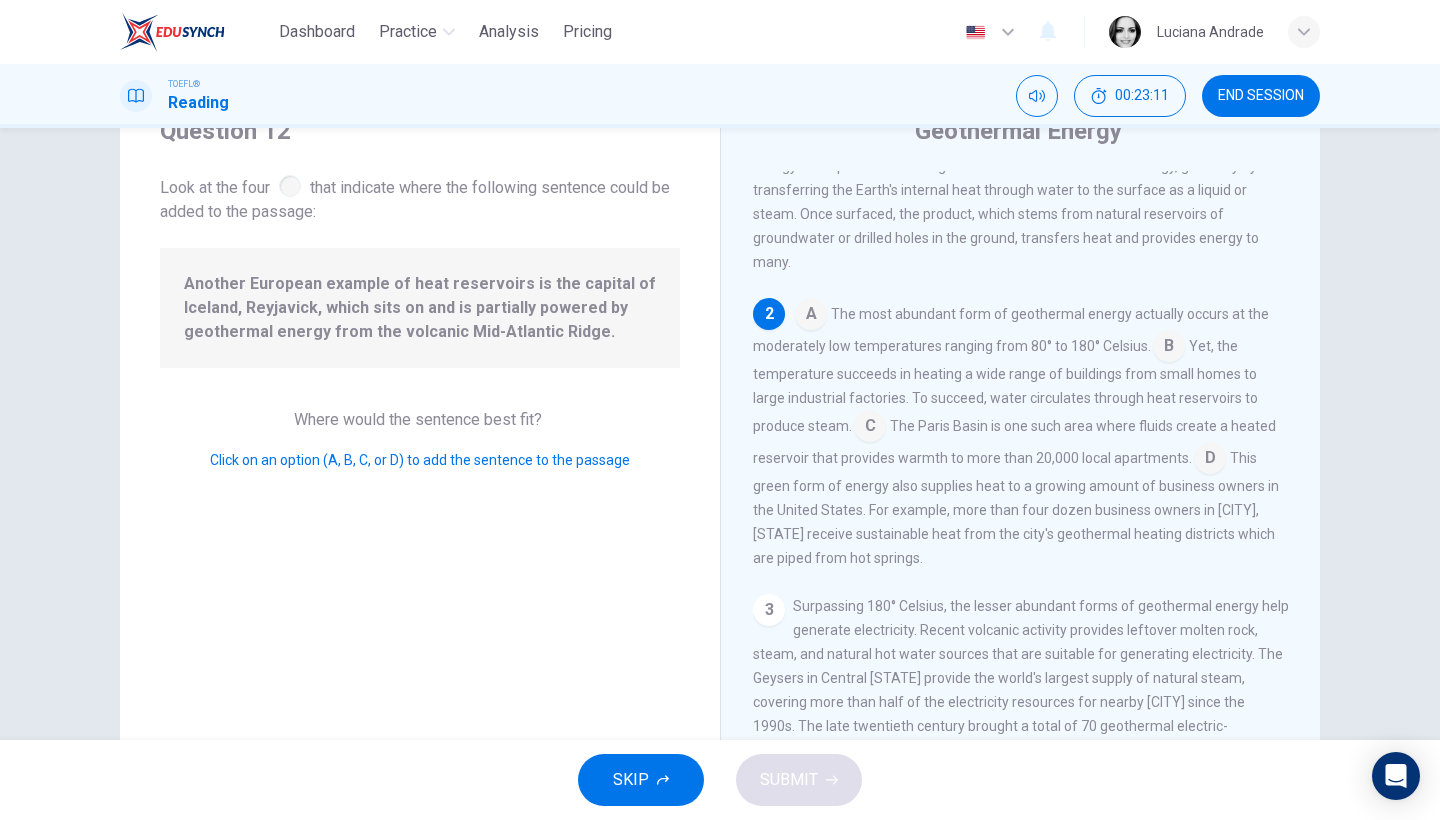 click at bounding box center [1210, 460] 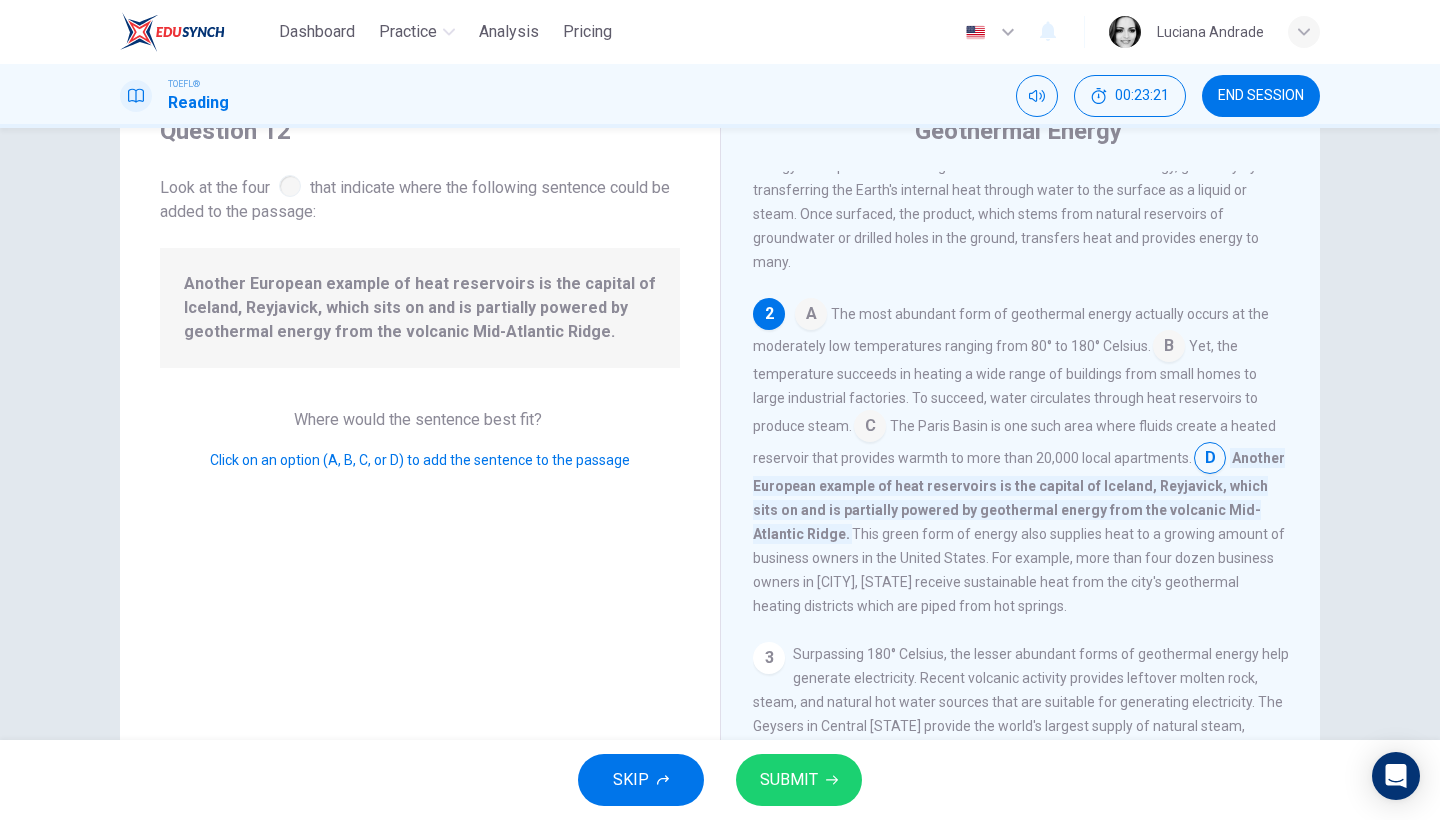 click on "A The most abundant form of geothermal energy actually occurs at the moderately low temperatures ranging from 80° to 180° Celsius. B Yet, the temperature succeeds in heating a wide range of buildings from small homes to large industrial factories. To succeed, water circulates through heat reservoirs to produce steam. C The Paris Basin is one such area where fluids create a heated reservoir that provides warmth to more than 20,000 local apartments. D Another European example of heat reservoirs is the capital of [STATE], [COUNTRY], which sits on and is partially powered by geothermal energy from the volcanic Mid-Atlantic Ridge. This green form of energy also supplies heat to a growing amount of business owners in the United States. For example, more than four dozen business owners in [CITY], [STATE] receive sustainable heat from the city's geothermal heating districts which are piped from hot springs." at bounding box center (1021, 458) 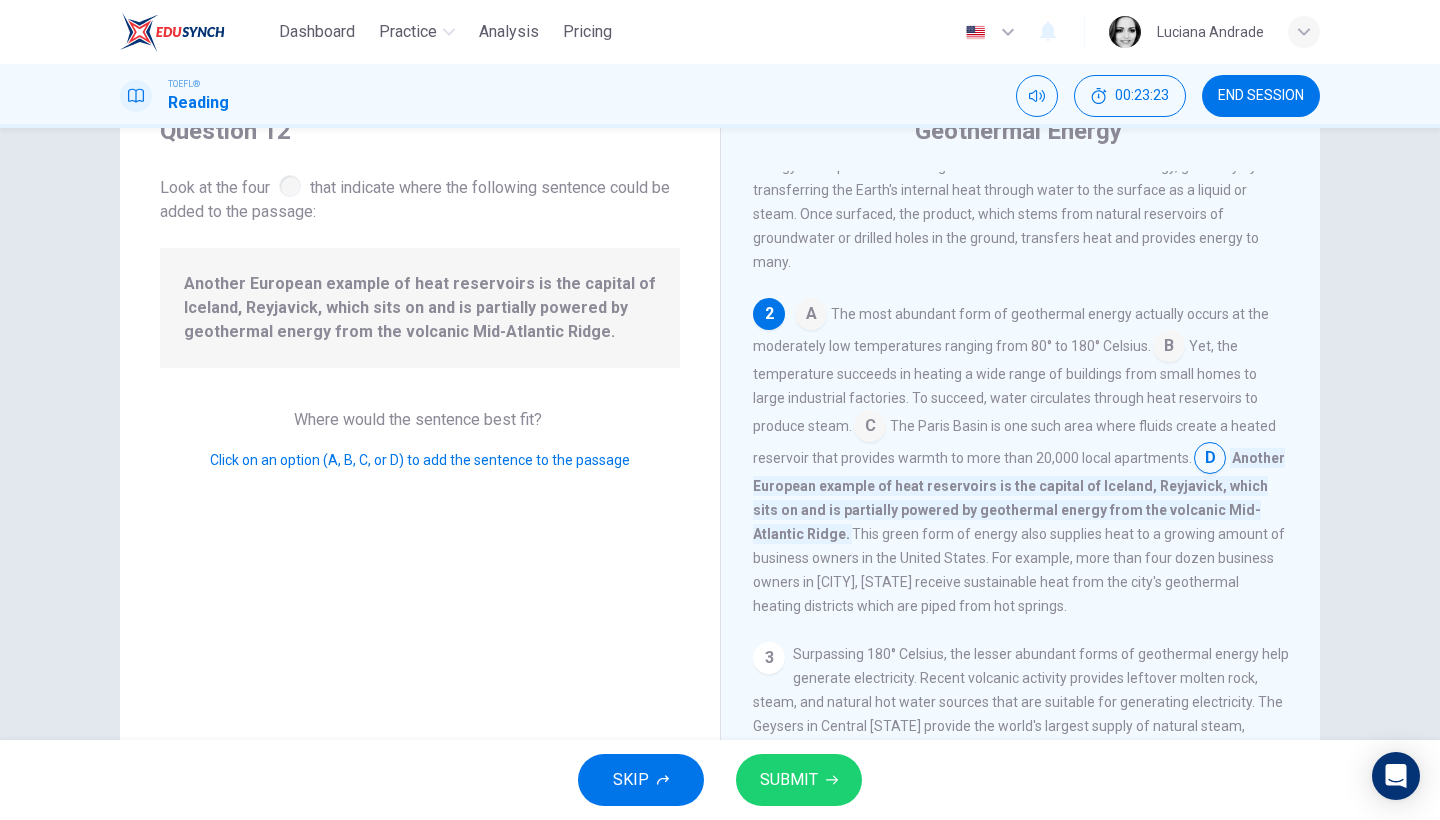 click at bounding box center (870, 428) 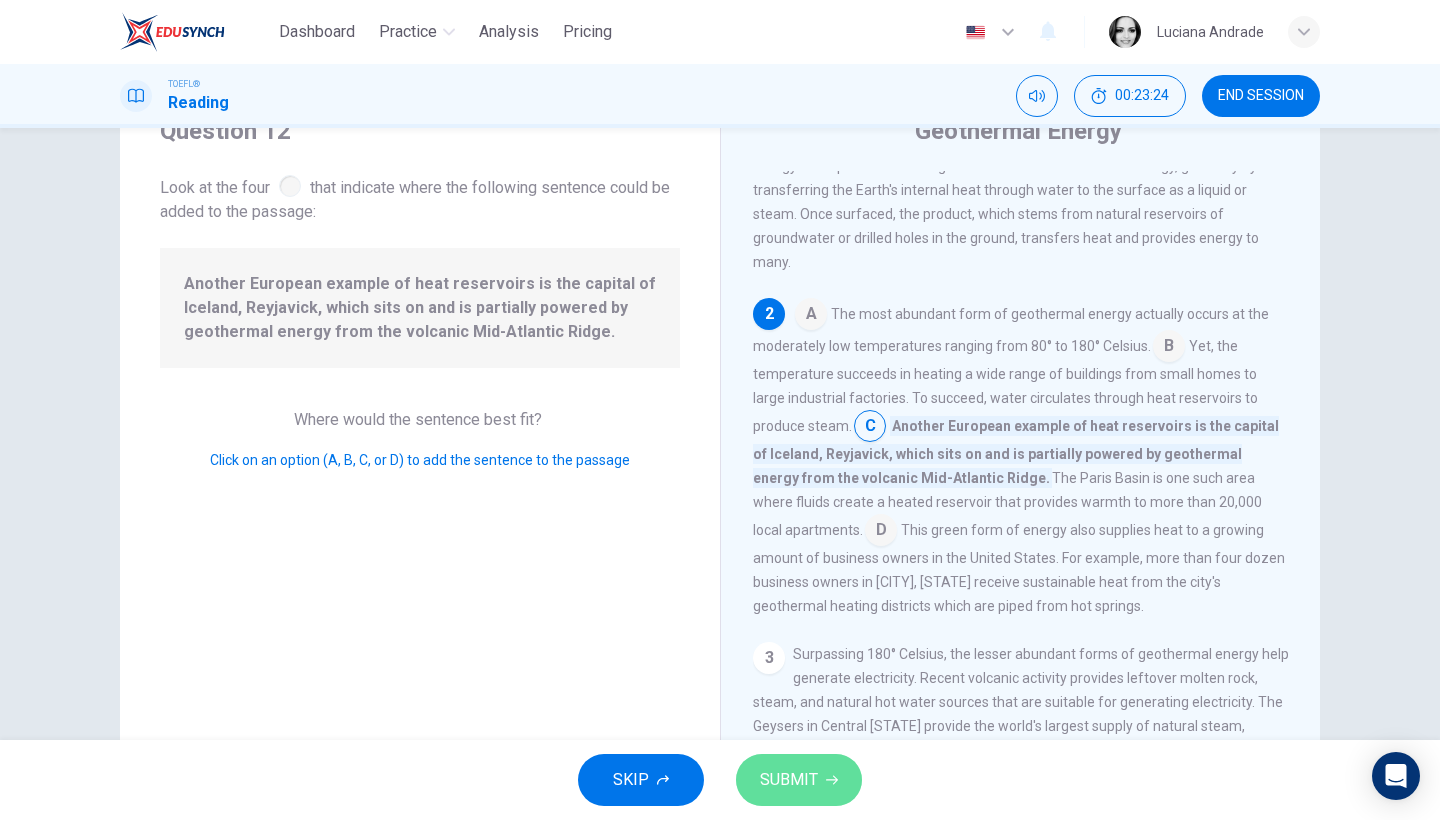 click on "SUBMIT" at bounding box center [789, 780] 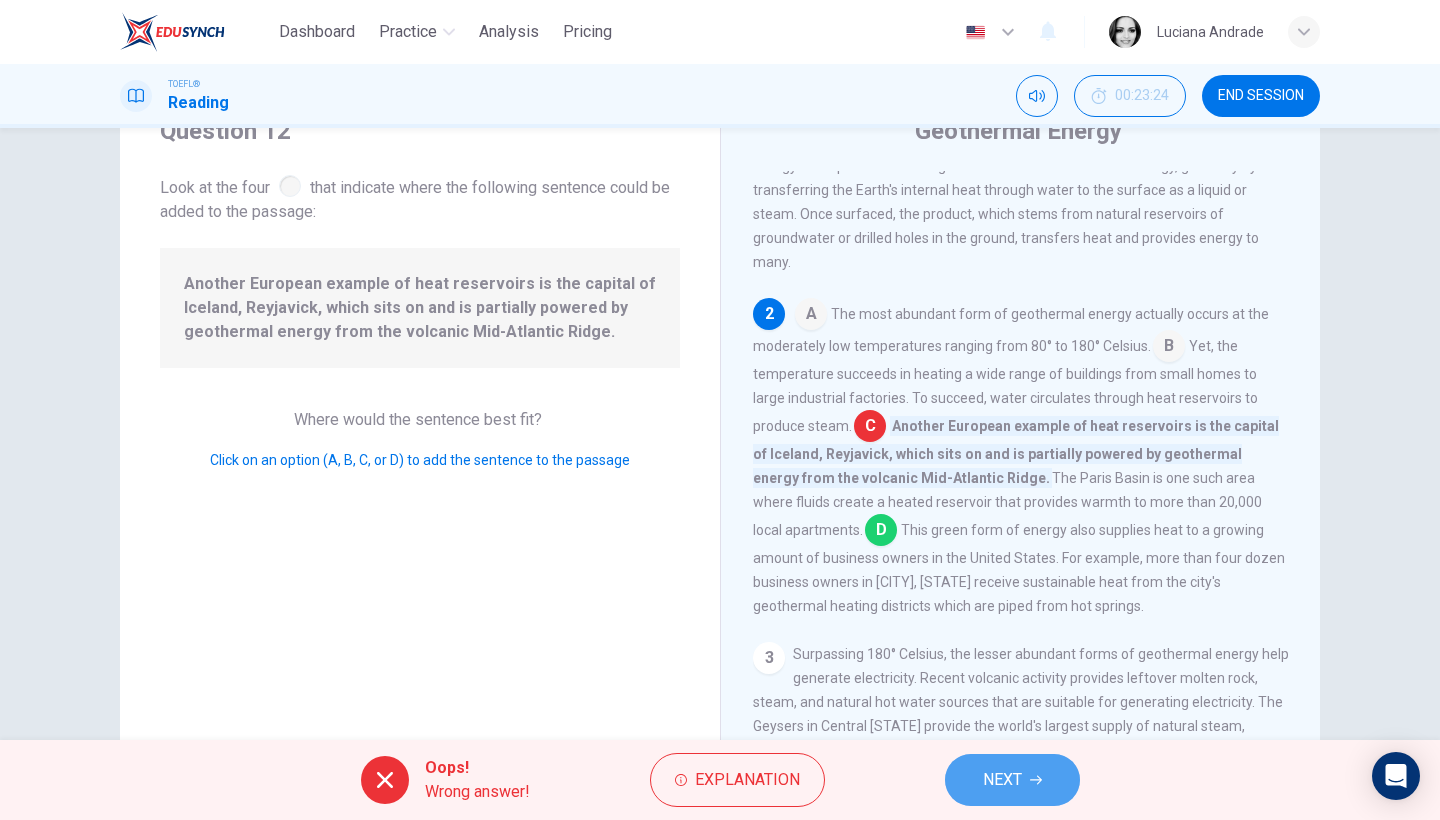 click on "NEXT" at bounding box center (1012, 780) 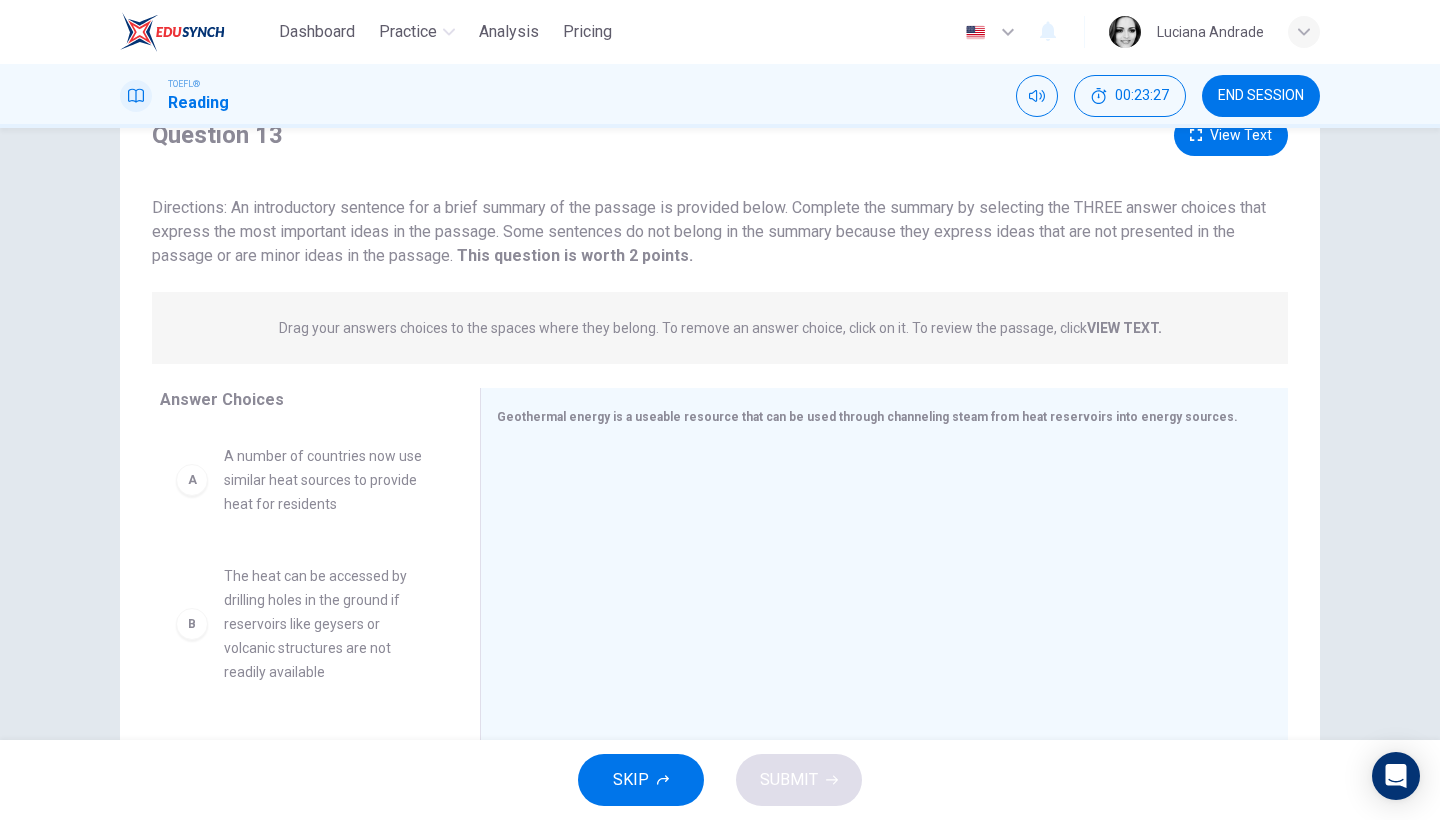 click on "Answer Choices A A number of countries now use similar heat sources to provide heat for residents B The heat can be accessed by drilling holes in the ground if reservoirs like geysers or volcanic structures are not readily available C Geothermal energy presents some environmental problems such as the sinking of the land and how to dispose salts and toxic materials dissolved from the hot rock D The most abundant form of geothermal energy occurring at the low temperatures of 80° to 180° centigrade are used to heat a wide range of buildings from small homes to large industrial factories E A number of countries now use geothermal reservoirs that contain water or steam above 180° centigrade to generate electricity F The overall use of geothermal energy in the world's energy resources is likely to rise steeply into the twenty-first century Geothermal energy is a useable resource that can be used through channeling steam from heat reservoirs into energy sources." at bounding box center [720, 582] 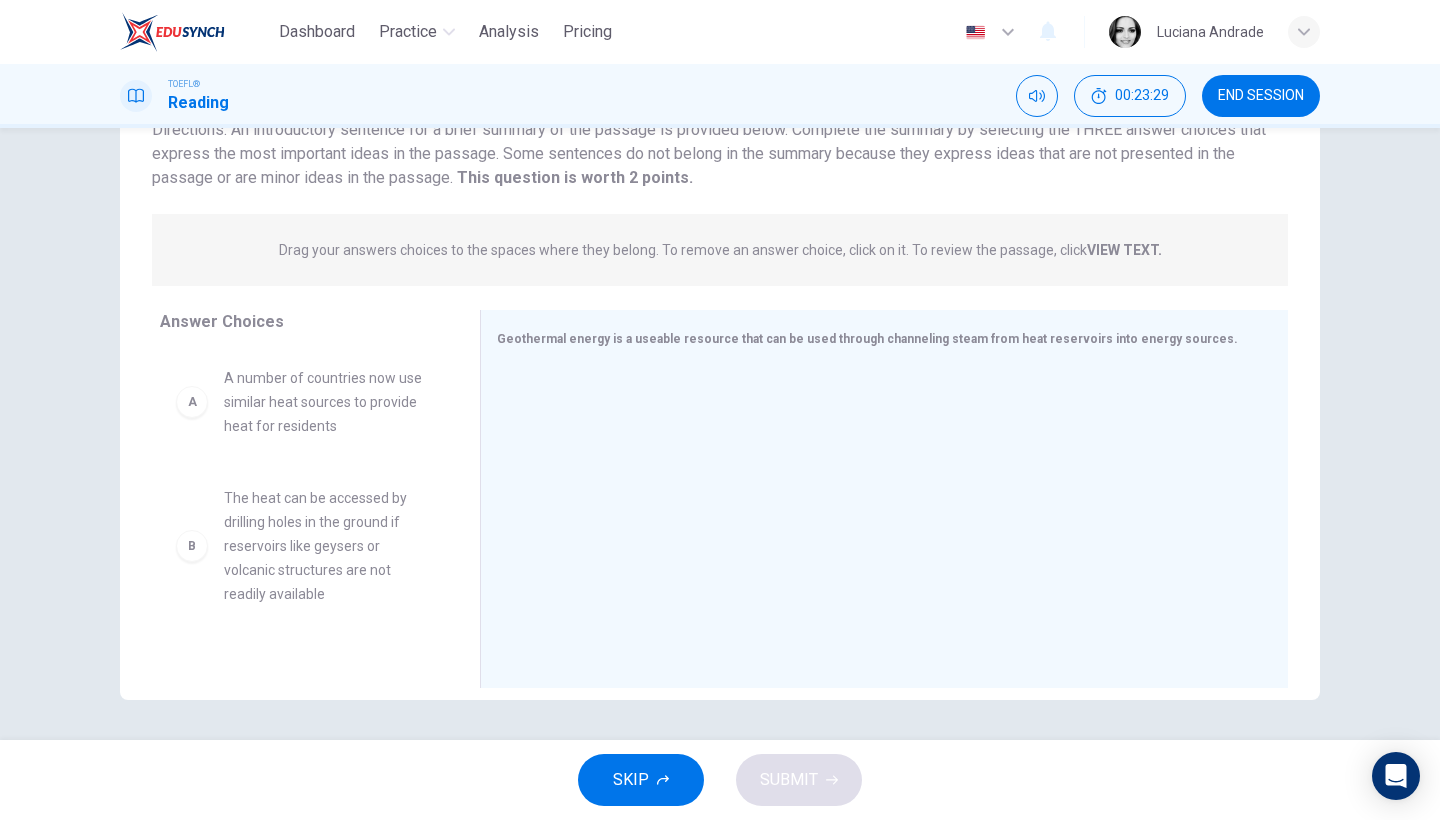 scroll, scrollTop: 163, scrollLeft: 0, axis: vertical 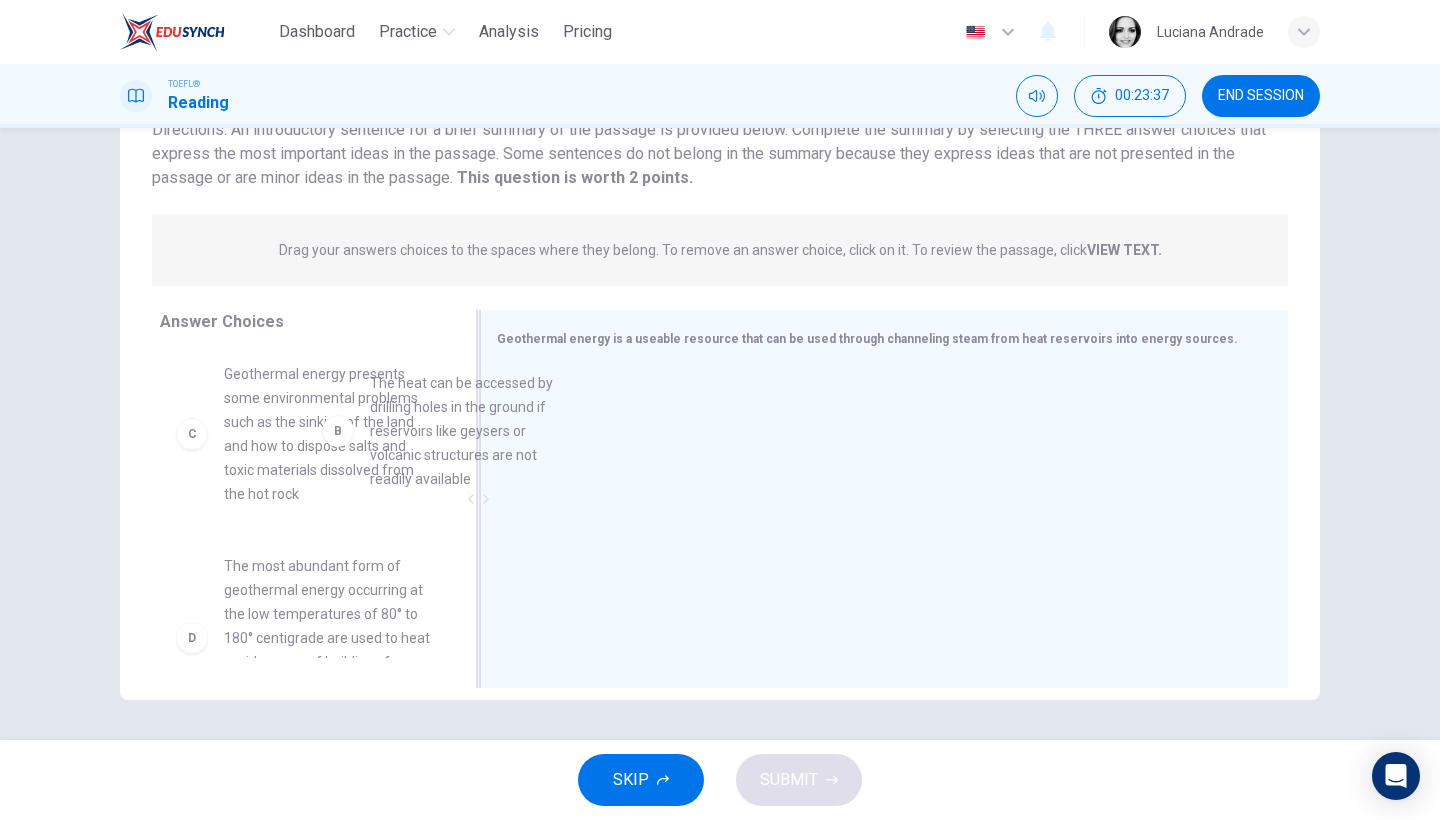 drag, startPoint x: 340, startPoint y: 414, endPoint x: 567, endPoint y: 424, distance: 227.22015 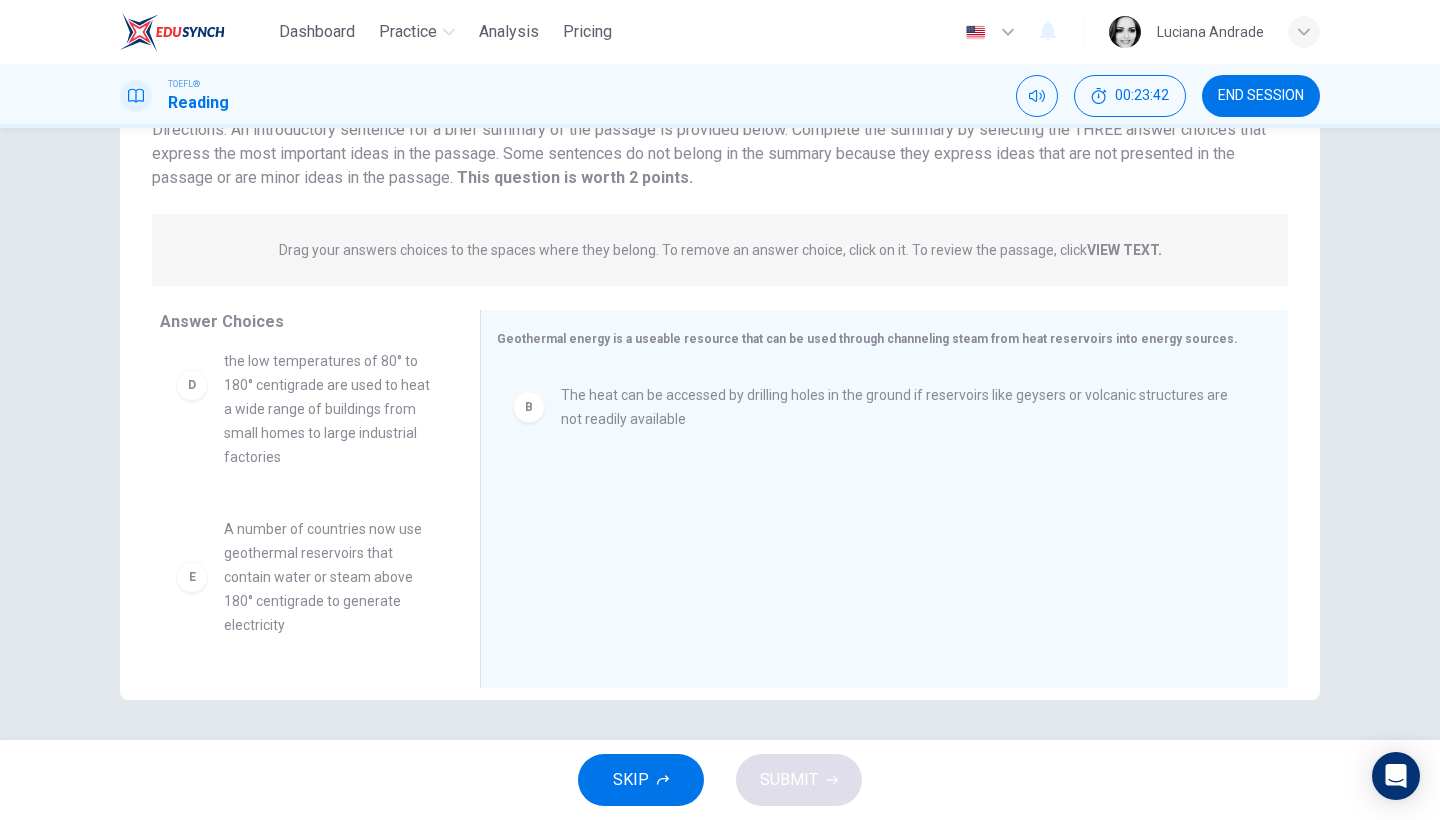 scroll, scrollTop: 374, scrollLeft: 0, axis: vertical 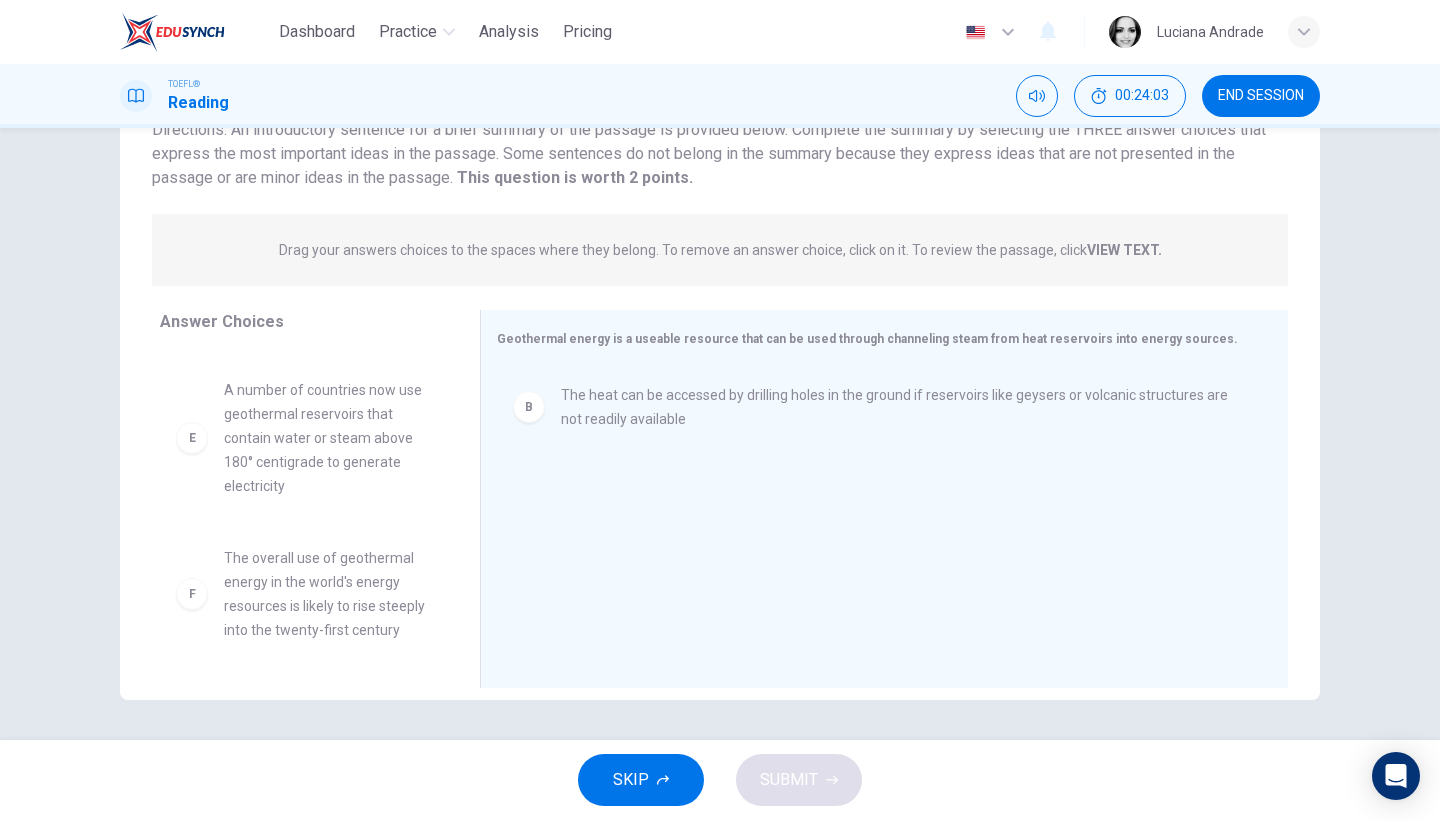 drag, startPoint x: 461, startPoint y: 605, endPoint x: 452, endPoint y: 547, distance: 58.694122 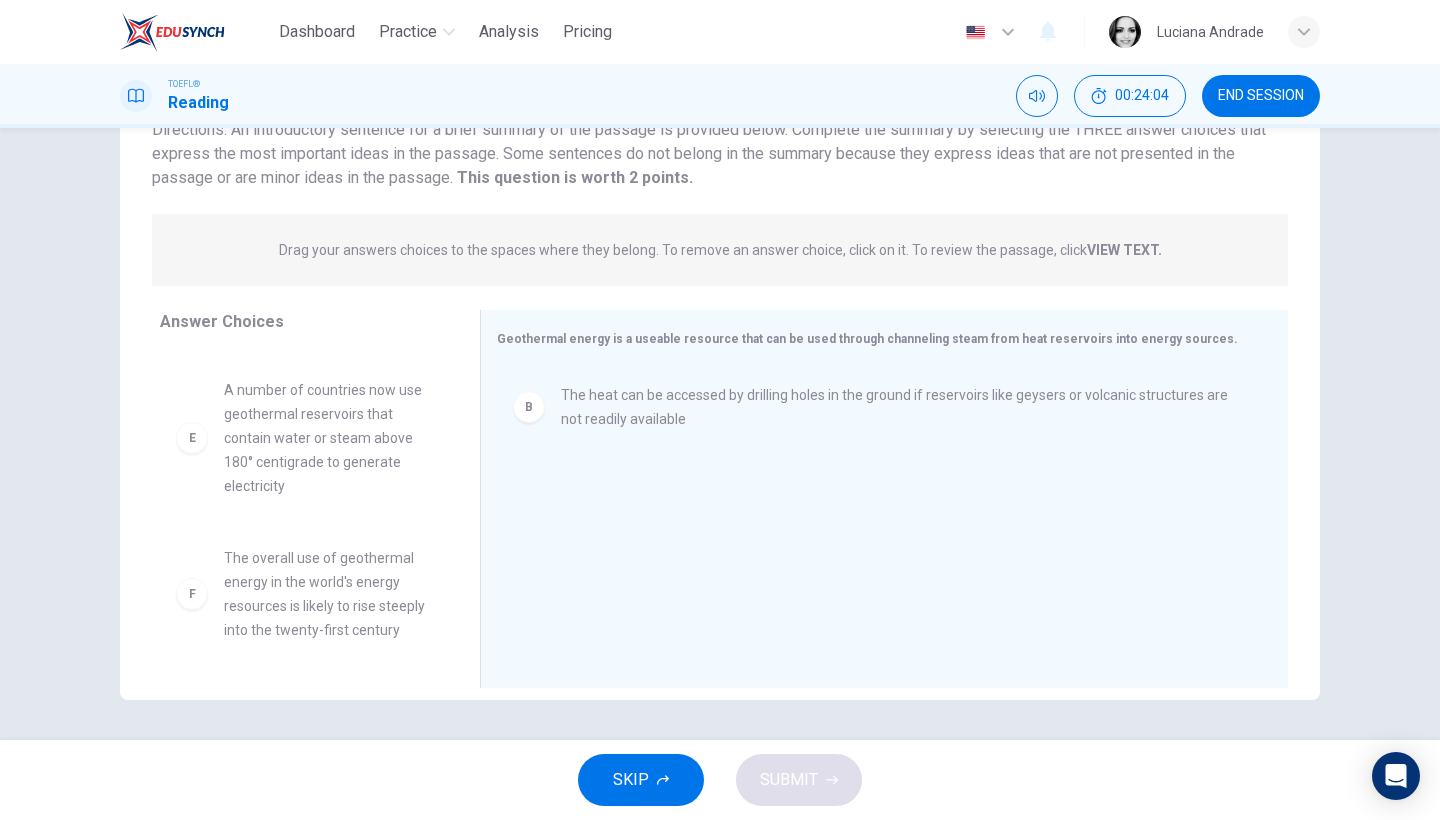 drag, startPoint x: 461, startPoint y: 557, endPoint x: 452, endPoint y: 356, distance: 201.20139 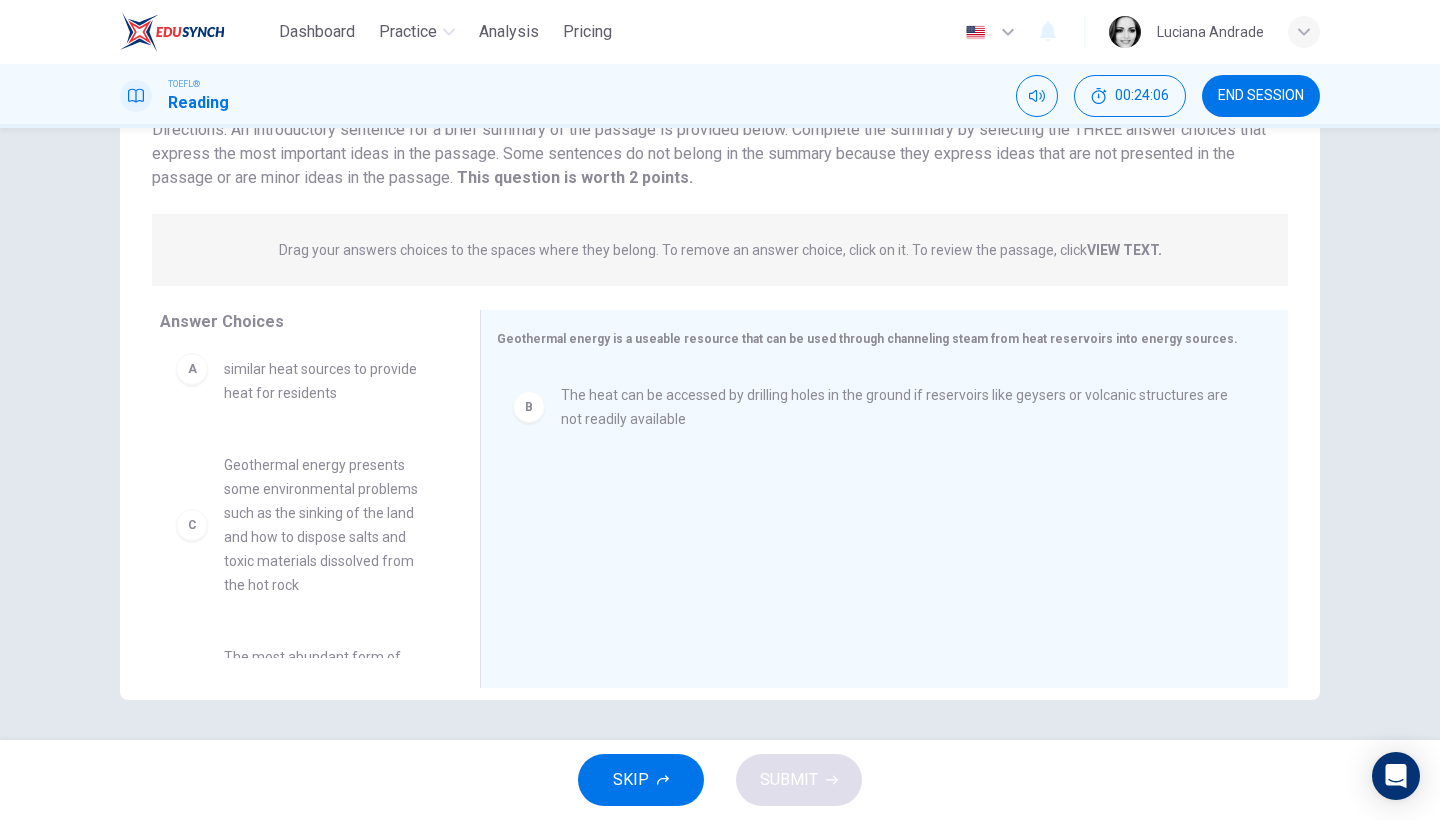 scroll, scrollTop: 0, scrollLeft: 0, axis: both 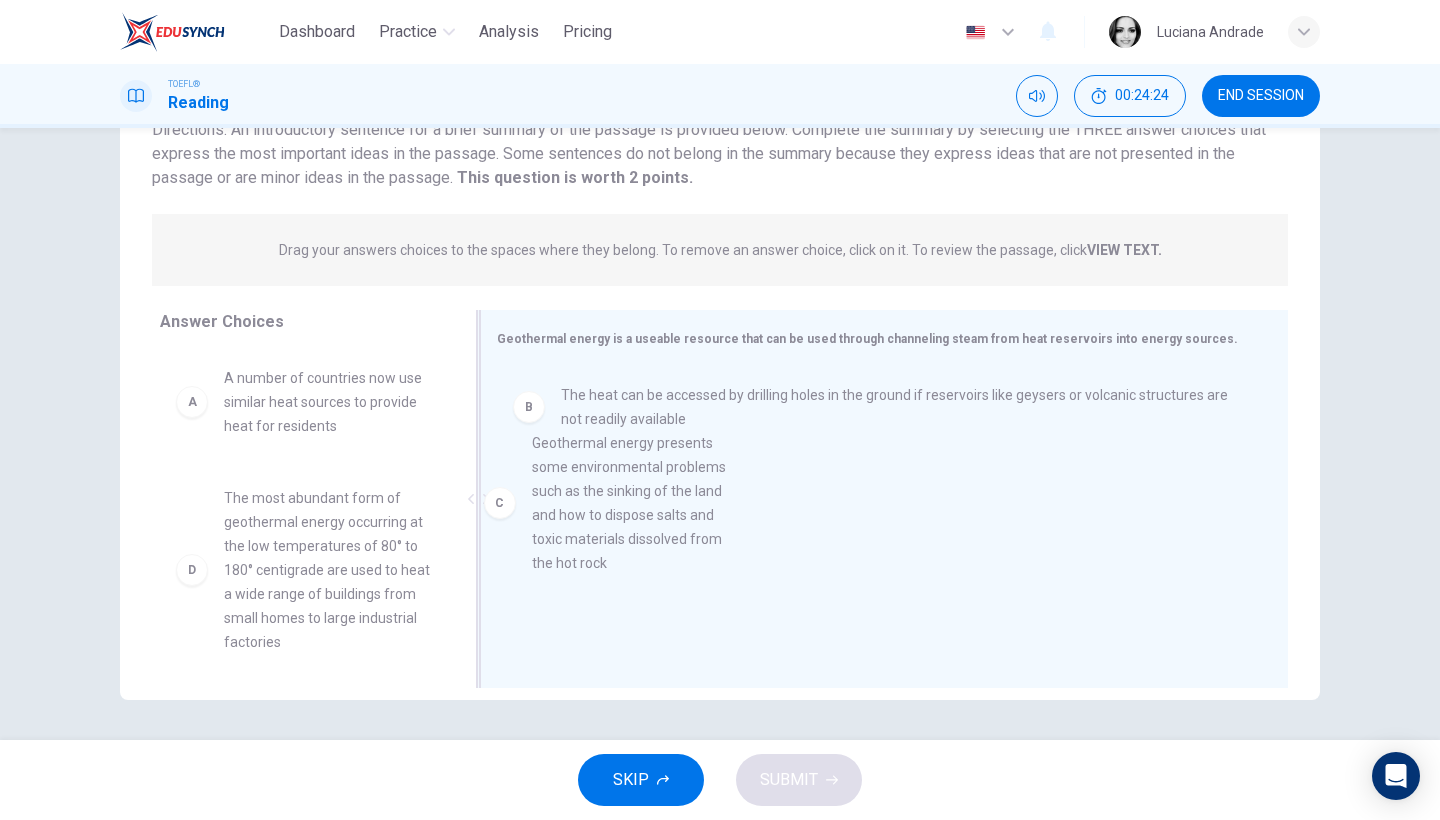 drag, startPoint x: 355, startPoint y: 561, endPoint x: 670, endPoint y: 505, distance: 319.93906 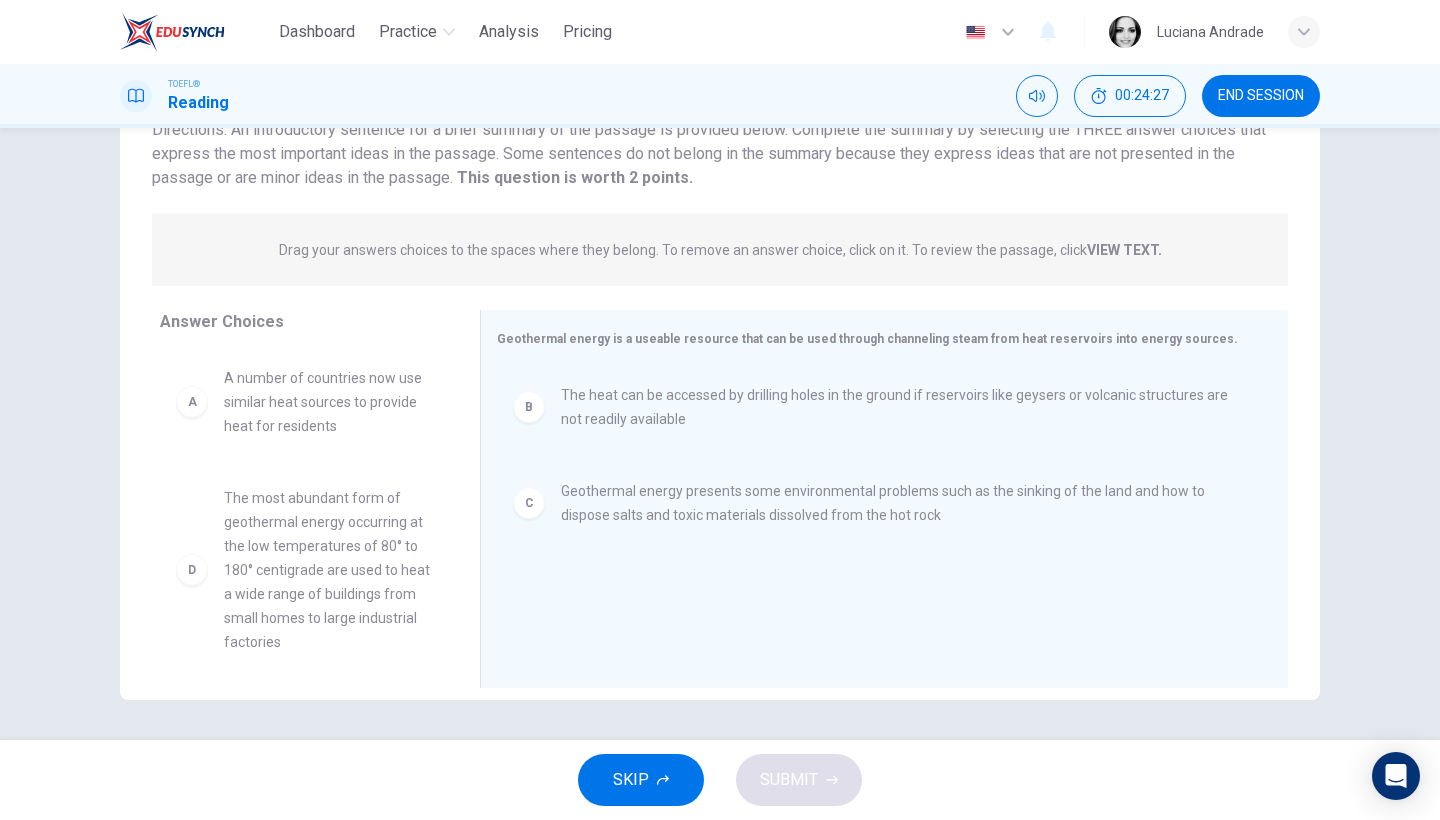 scroll, scrollTop: 197, scrollLeft: 0, axis: vertical 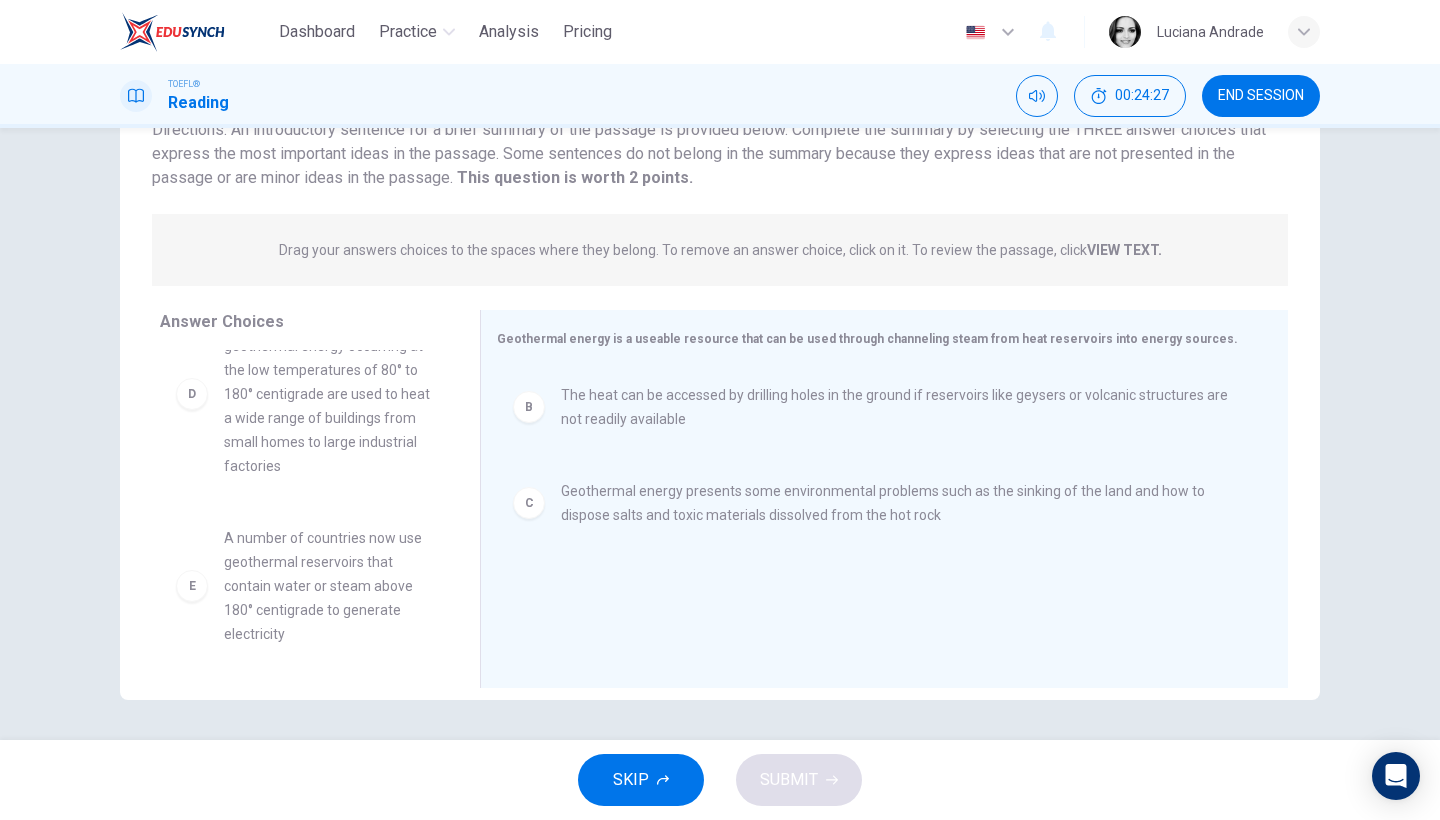 drag, startPoint x: 461, startPoint y: 472, endPoint x: 455, endPoint y: 702, distance: 230.07825 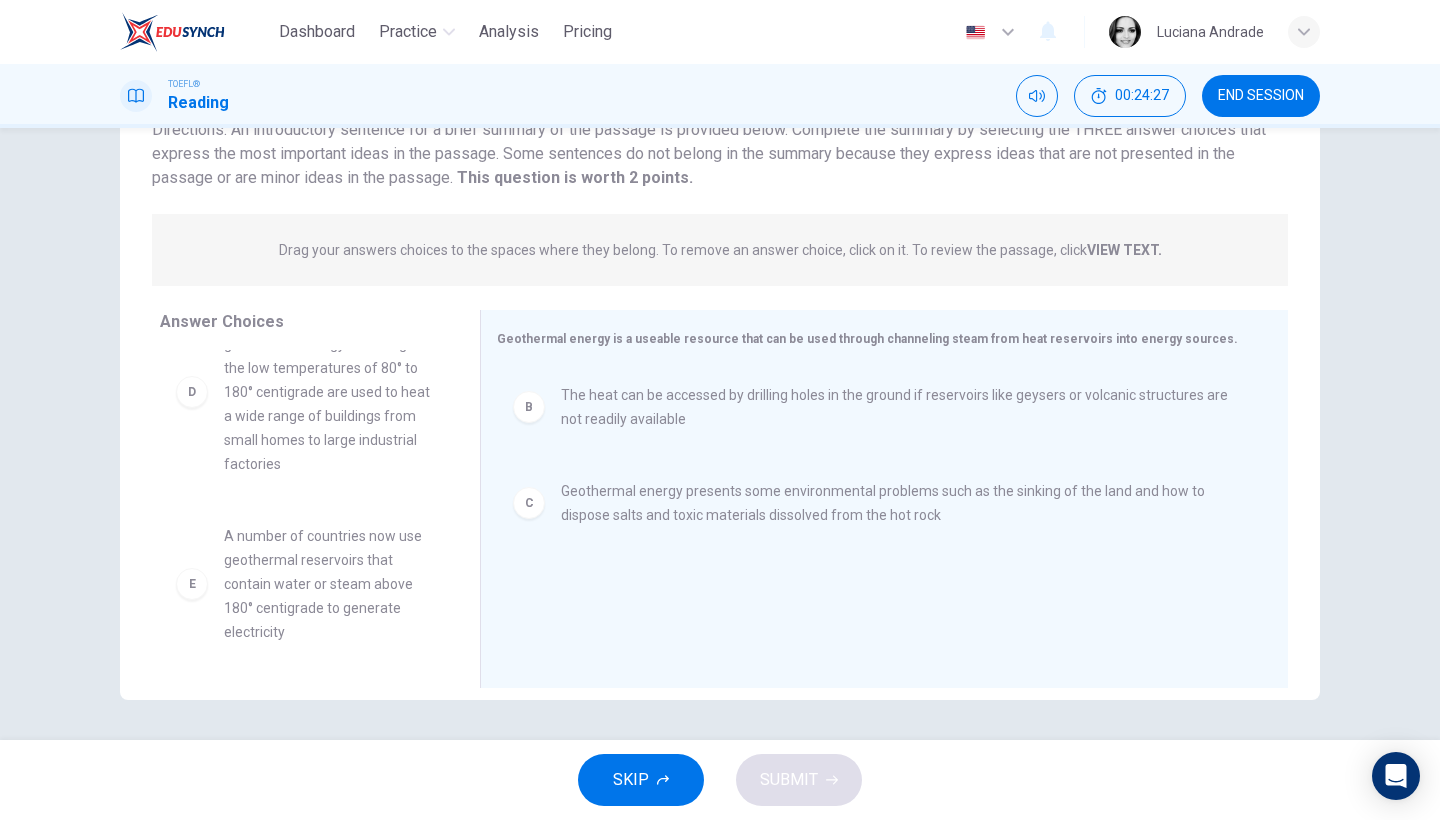 click on "Question 13 View Text Directions: An introductory sentence for a brief summary of the passage is provided below. Complete the summary by selecting the THREE answer choices that express the most important ideas in the passage. Some sentences do not belong in the summary because they express ideas that are not presented in the passage or are minor ideas in the passage.   This question is worth 2 points. This question is worth 2 points. Drag your answers choices to the spaces where they belong. To remove an answer choice, click on it. To review the passage, click   VIEW TEXT. Click on the answer choices below to select your answers. To remove an answer choice, go to the Answers tab and click on it. To review the passage, click the PASSAGE tab. A A number of countries now use similar heat sources to provide heat for residents D E A number of countries now use geothermal reservoirs that contain water or steam above 180° centigrade to generate electricity F B C Answer Choices A D E F B C Geothermal Energy 1 2 3 4" at bounding box center [720, 434] 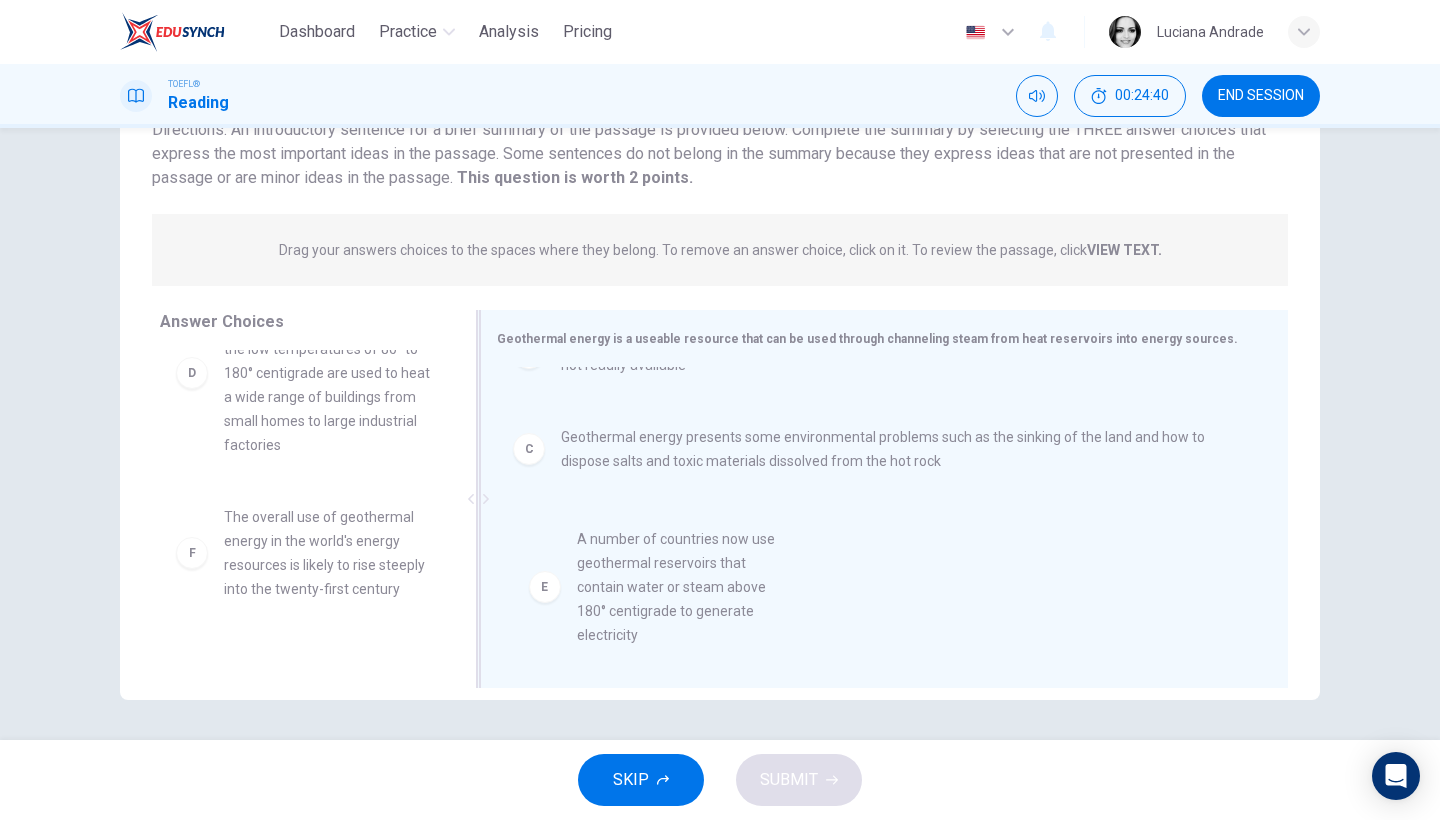 drag, startPoint x: 364, startPoint y: 570, endPoint x: 772, endPoint y: 600, distance: 409.10144 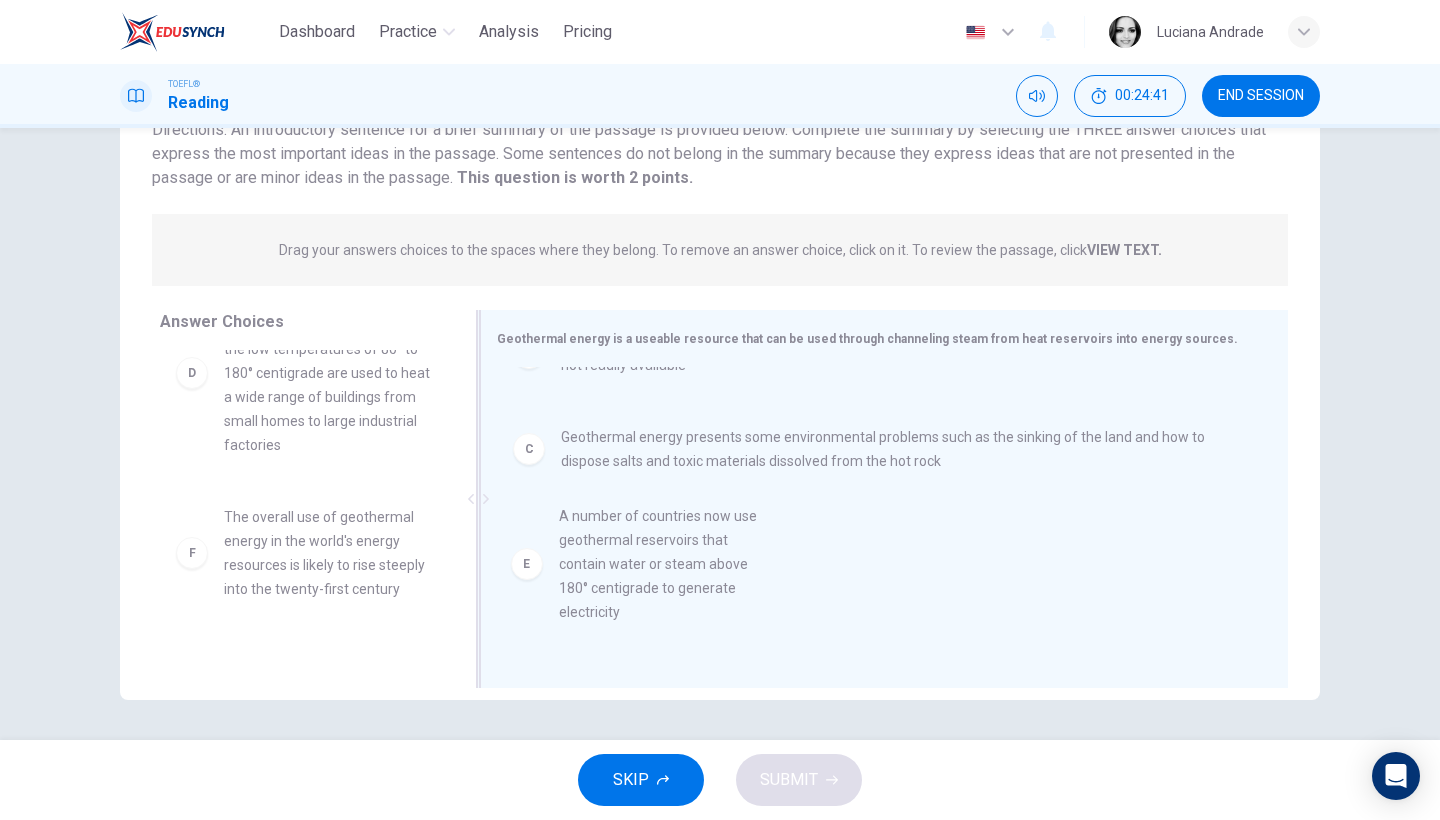 scroll, scrollTop: 4, scrollLeft: 0, axis: vertical 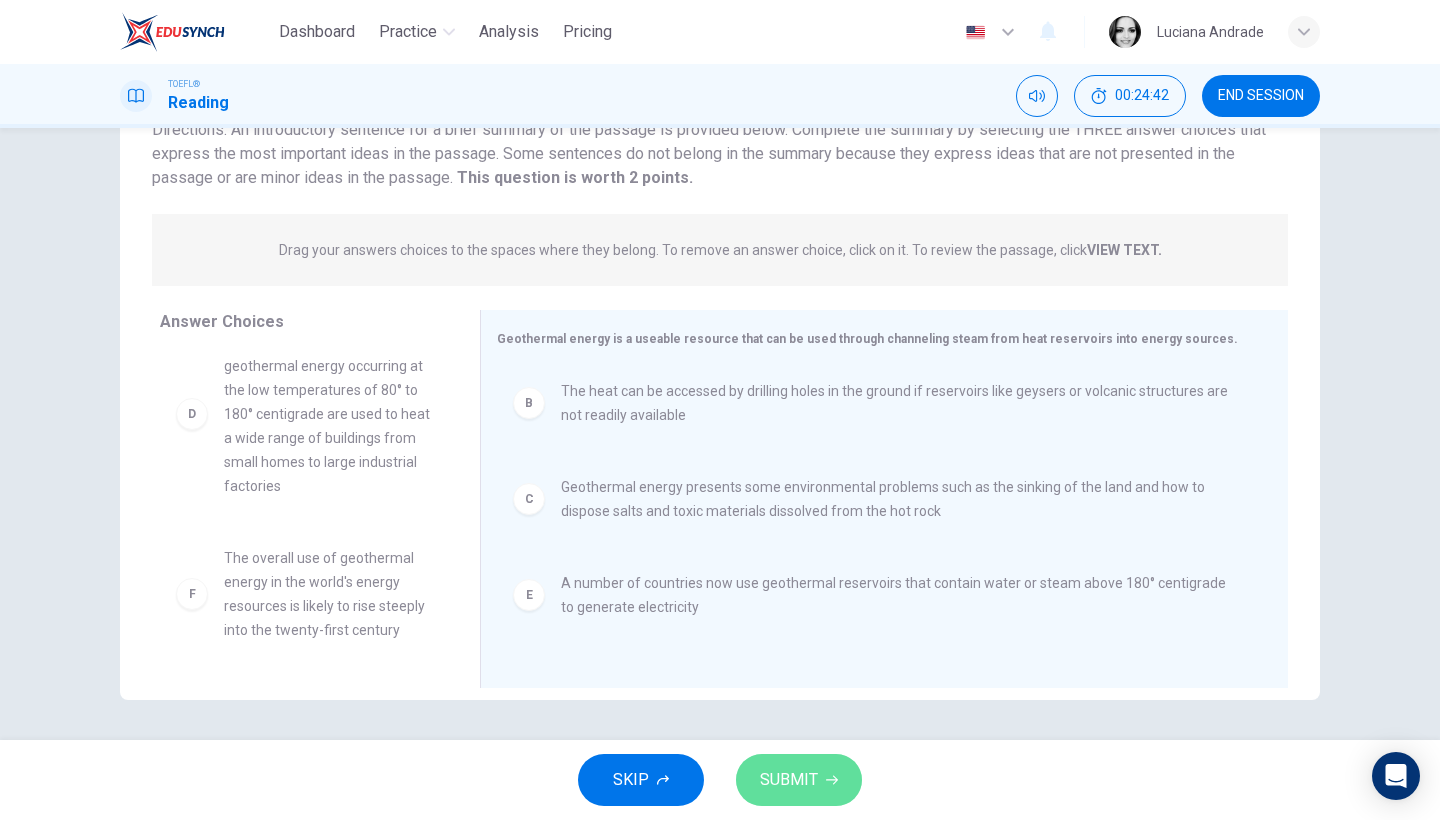 click on "SUBMIT" at bounding box center [799, 780] 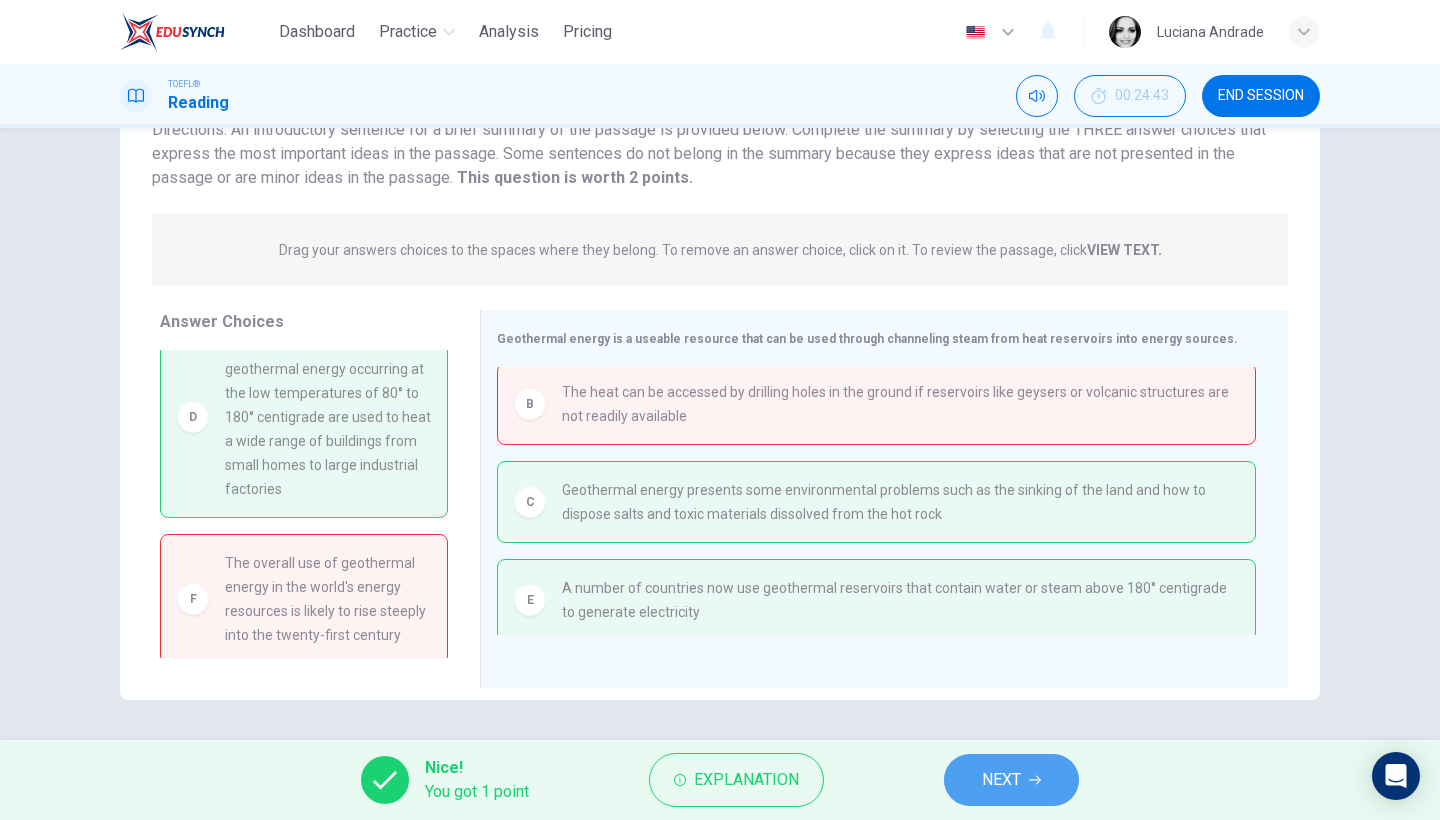 click on "NEXT" at bounding box center (1001, 780) 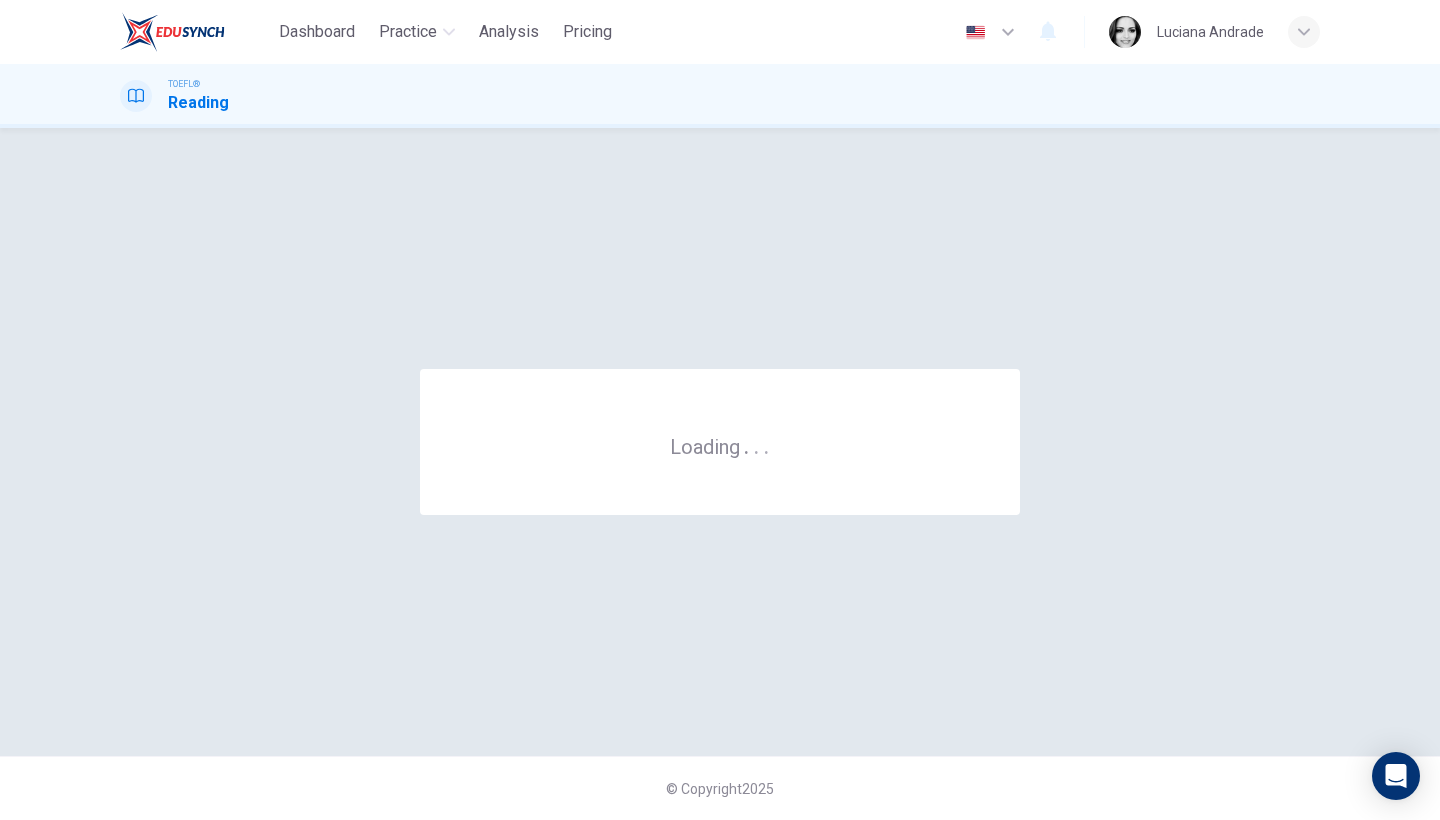 scroll, scrollTop: 0, scrollLeft: 0, axis: both 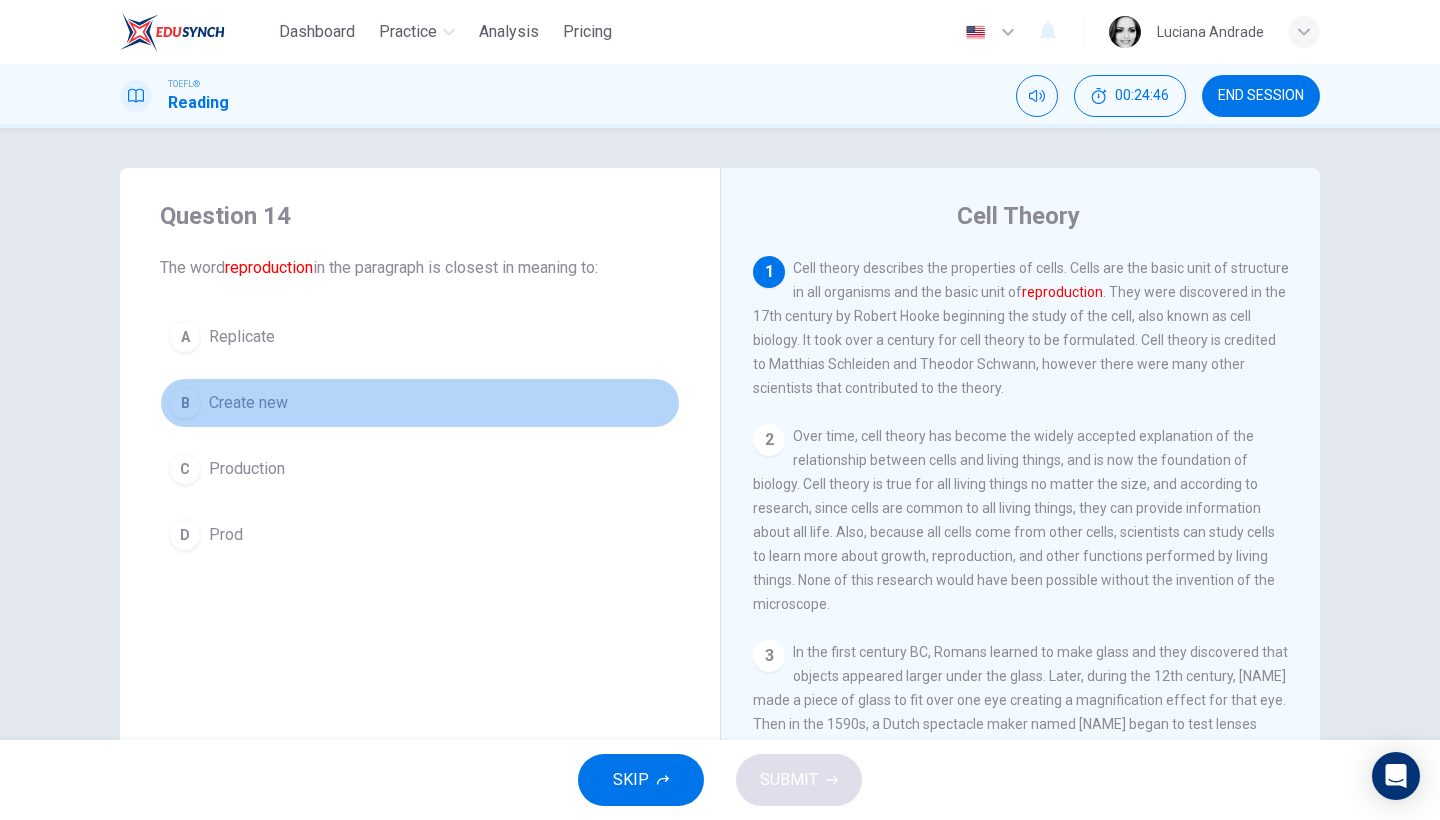 click on "Create new" at bounding box center [248, 403] 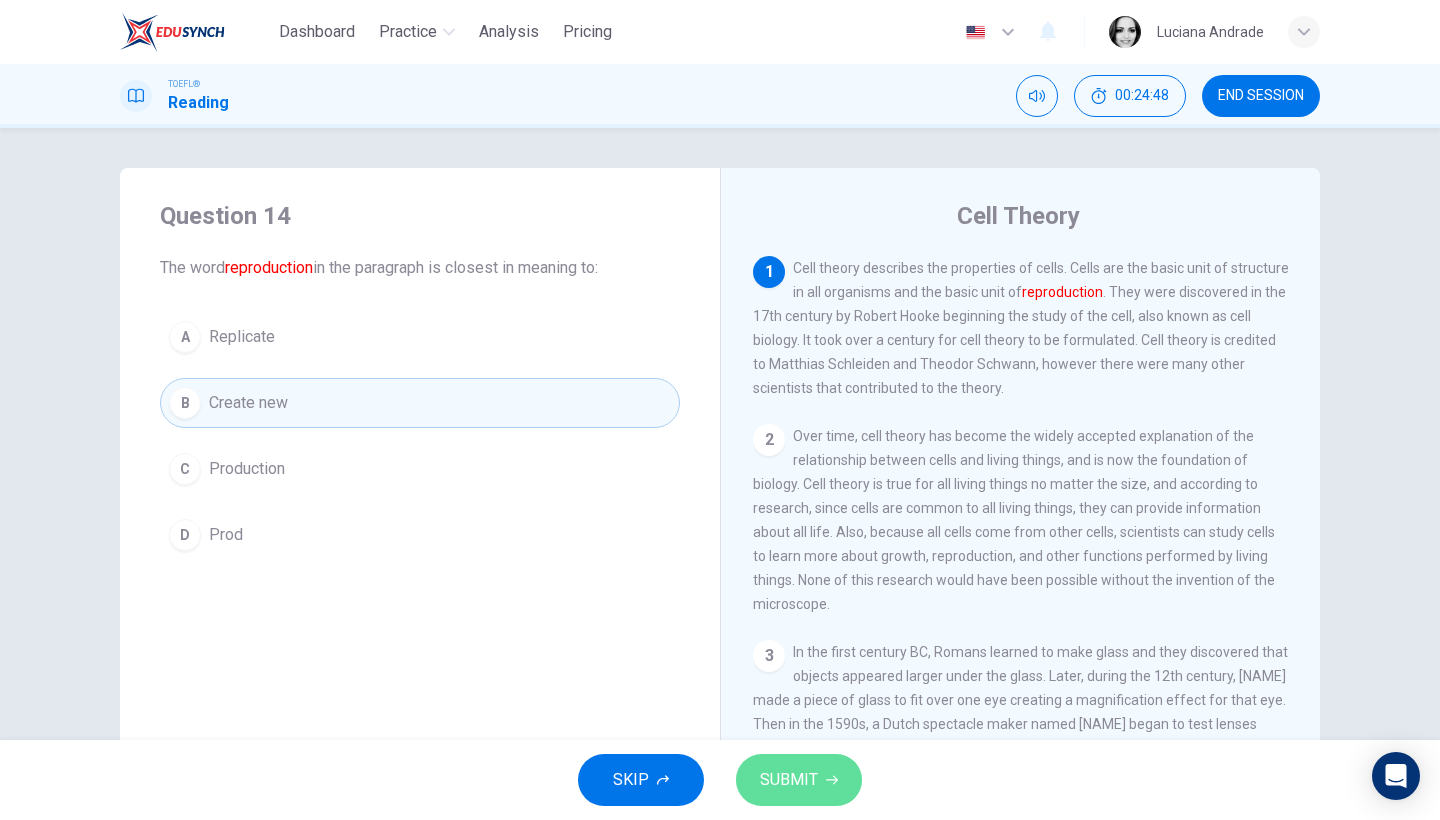 click on "SUBMIT" at bounding box center [789, 780] 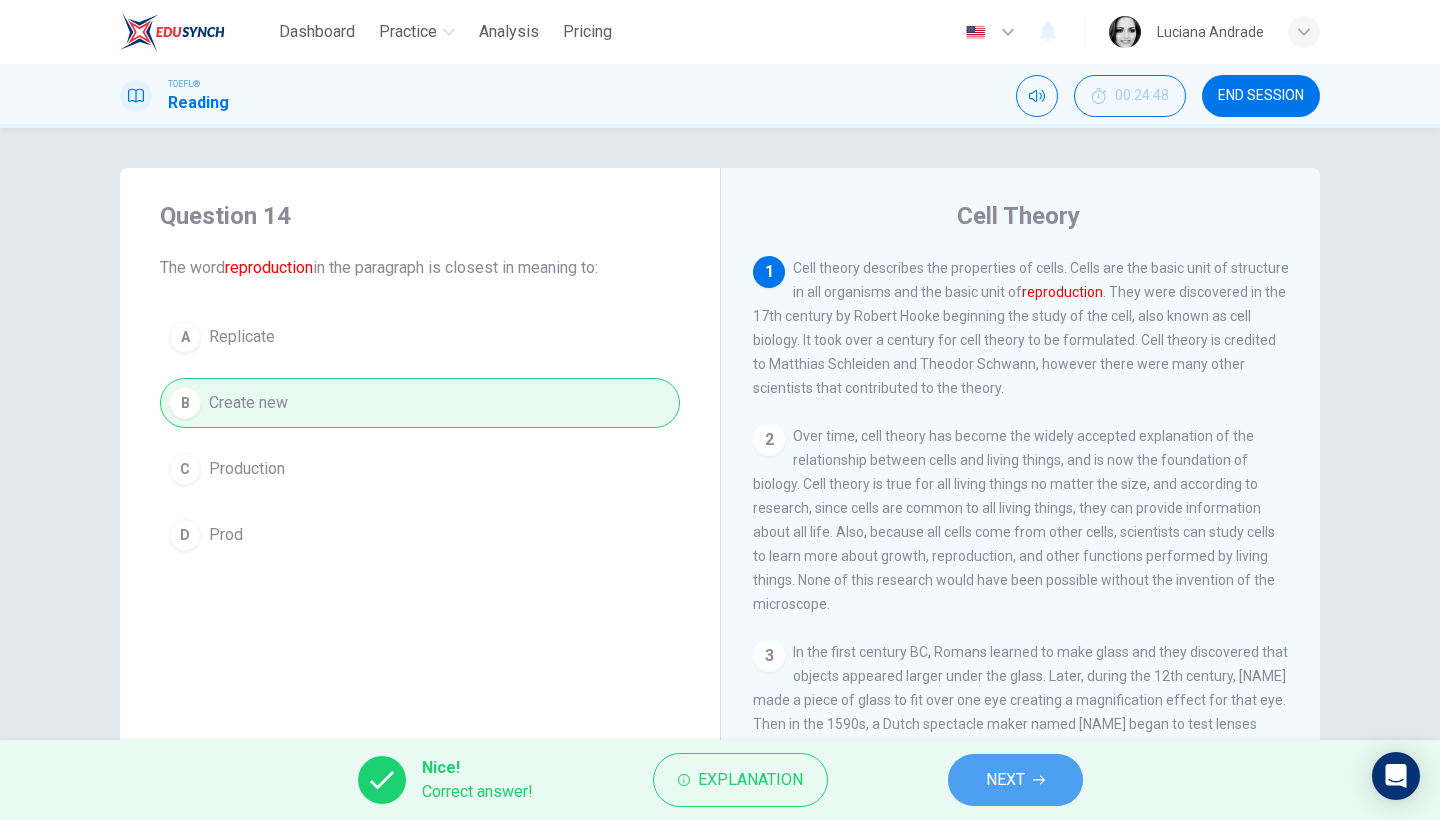 click 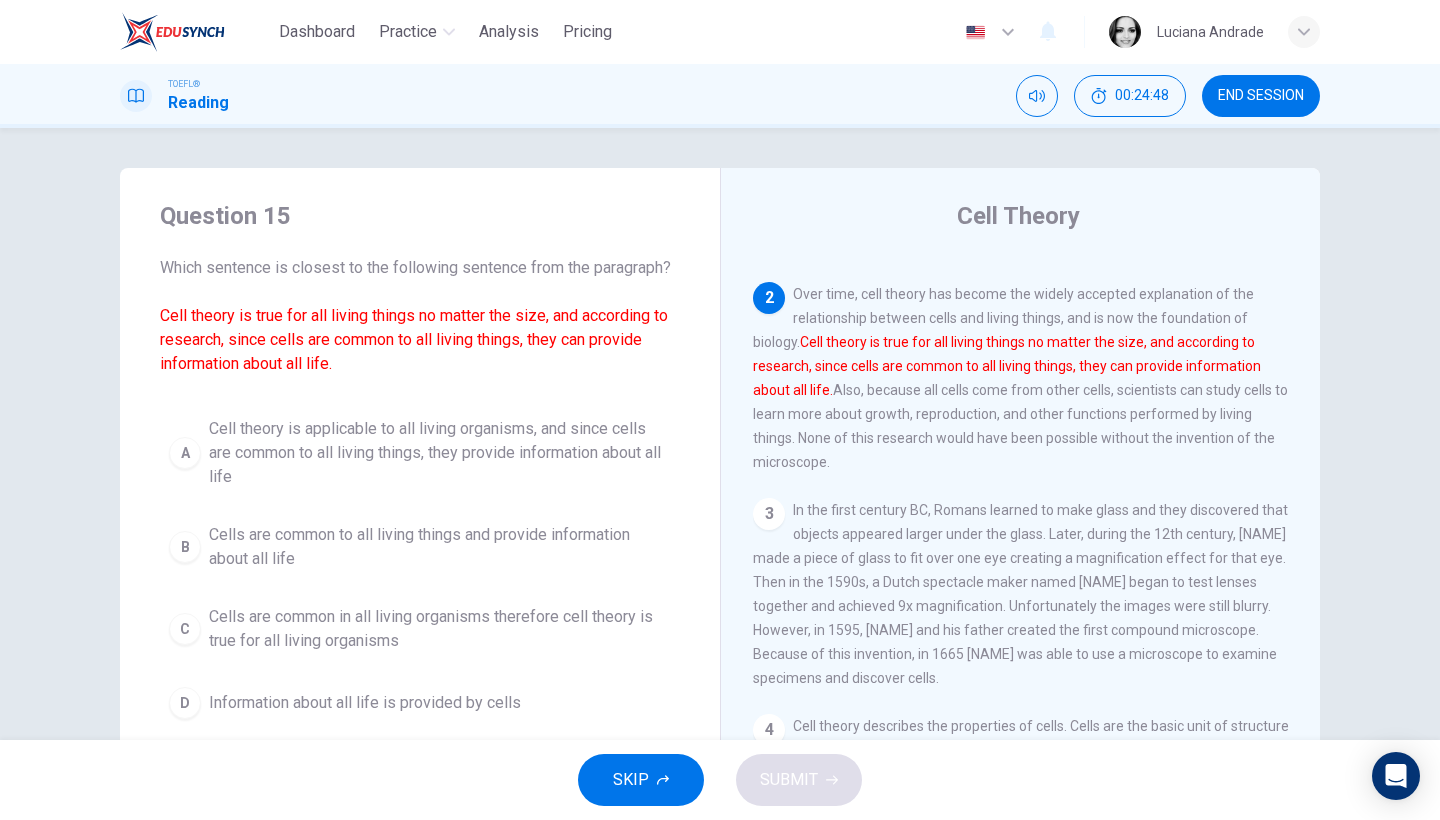 scroll, scrollTop: 168, scrollLeft: 0, axis: vertical 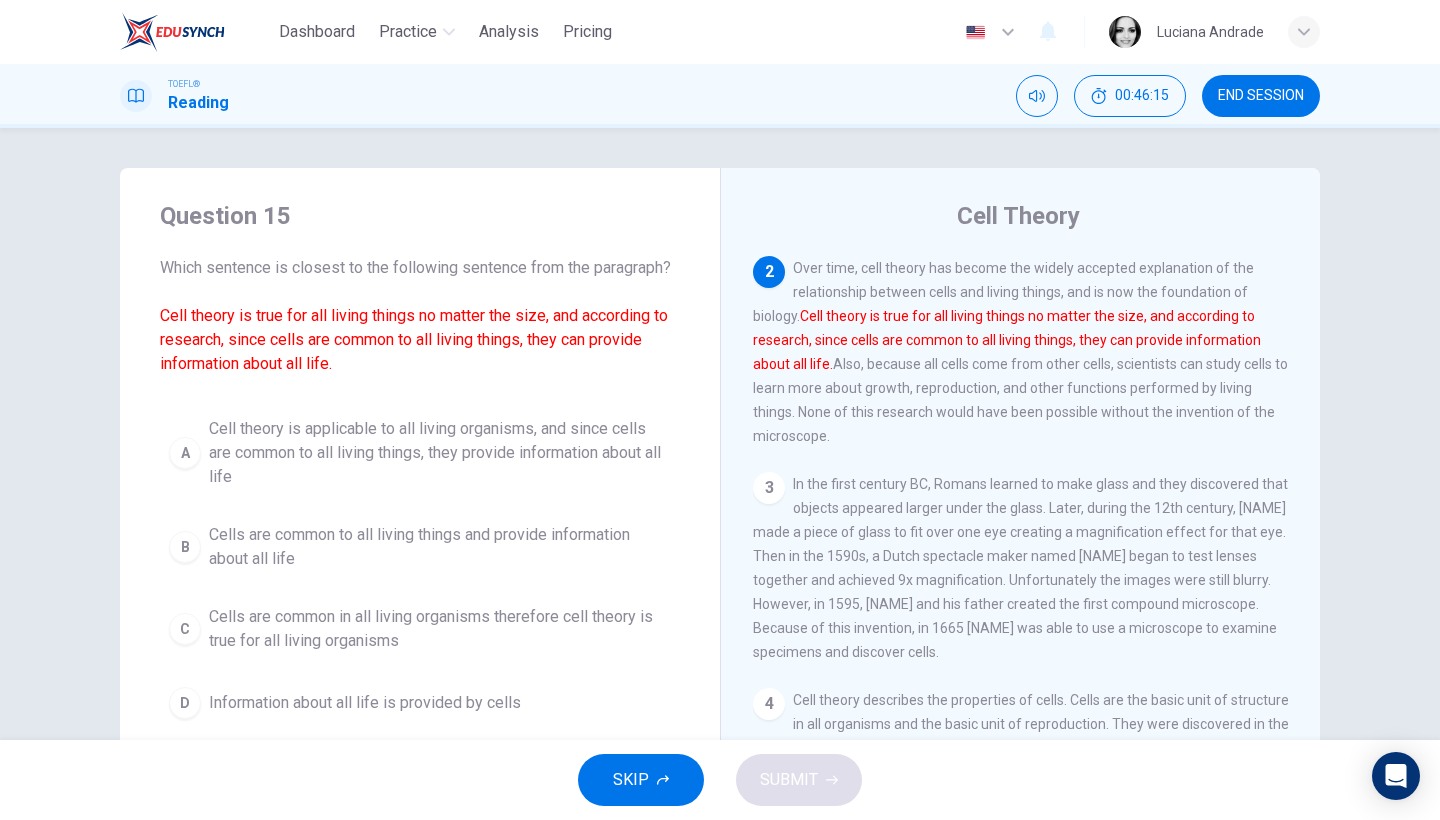 click on "Question 15 Which sentence is closest to the following sentence from the paragraph?
Cell theory is true for all living things no matter the size, and according to research, since cells are common to all living things, they can provide information about all life. A Cell theory is applicable to all living organisms, and since cells are common to all living things, they provide information about all life B Cells are common to all living things and provide information about all life C Cells are common in all living organisms therefore cell theory is true for all living organisms D Information about all life is provided by cells Cell Theory 1 2 Over time, cell theory has become the widely accepted explanation of the relationship between cells and living things, and is now the foundation of biology.  Cell theory is true for all living things no matter the size, and according to research, since cells are common to all living things, they can provide information about all life. 3 4" at bounding box center (720, 515) 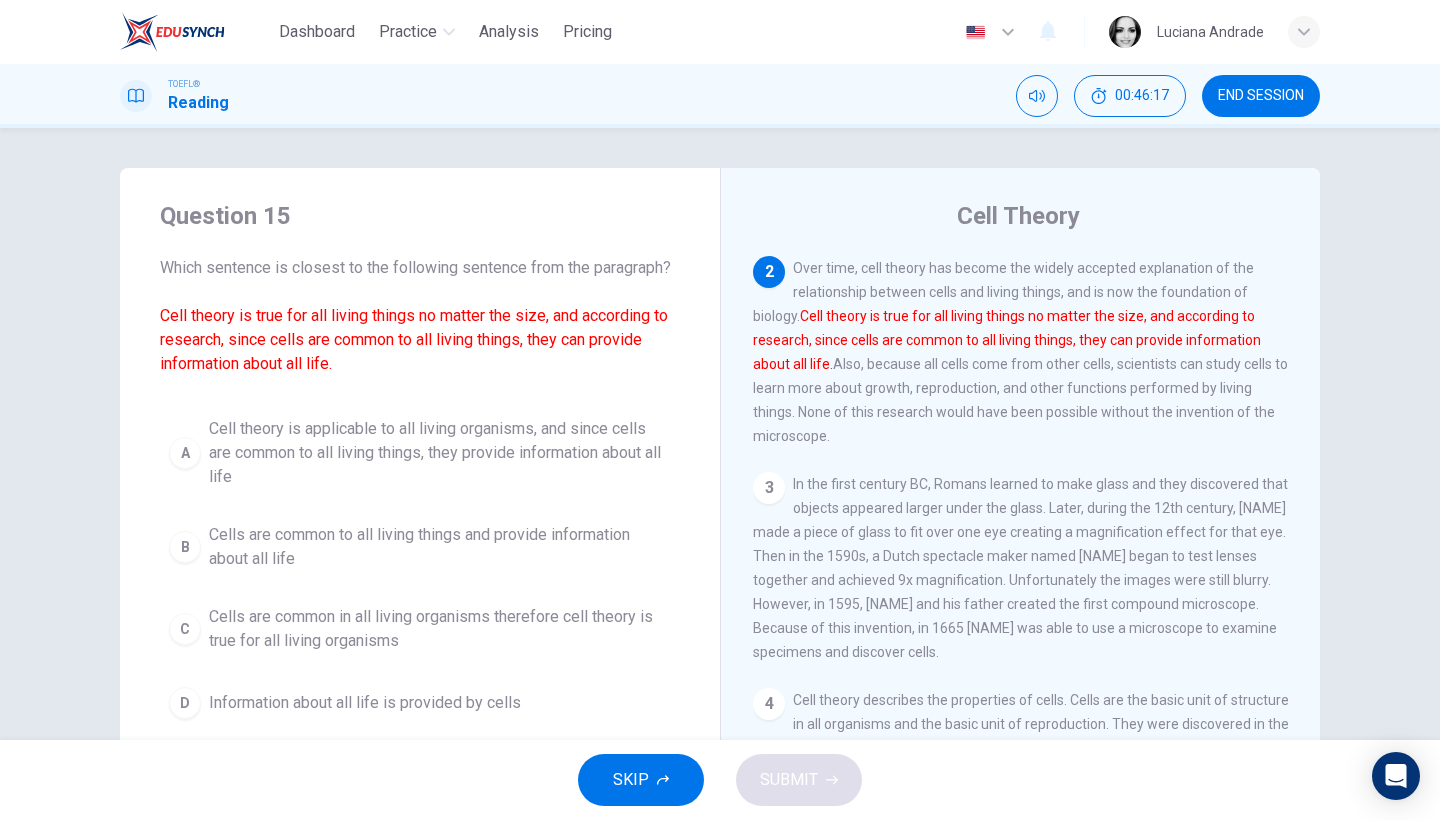 scroll, scrollTop: 0, scrollLeft: 0, axis: both 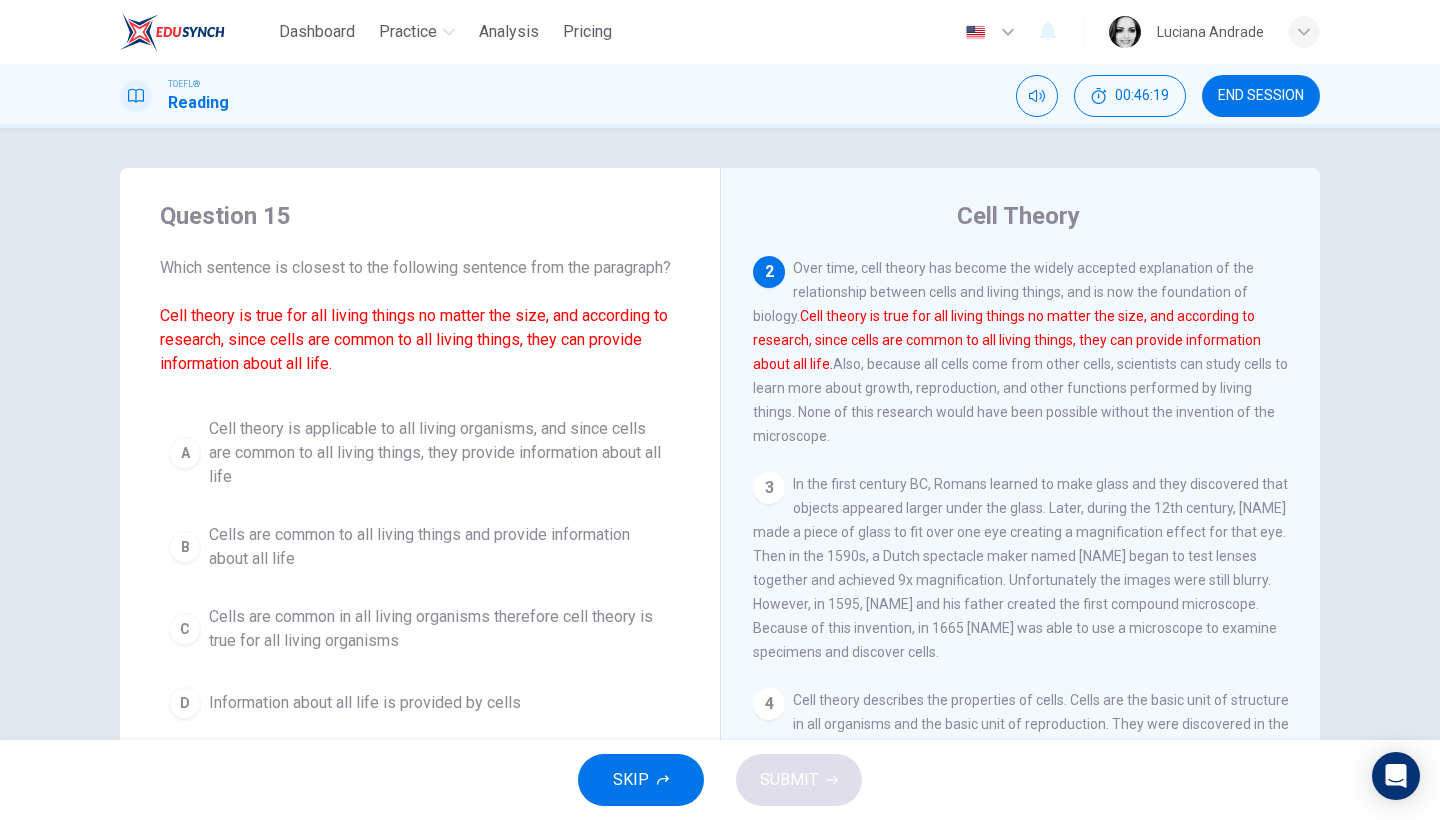 click on "END SESSION" at bounding box center [1261, 96] 